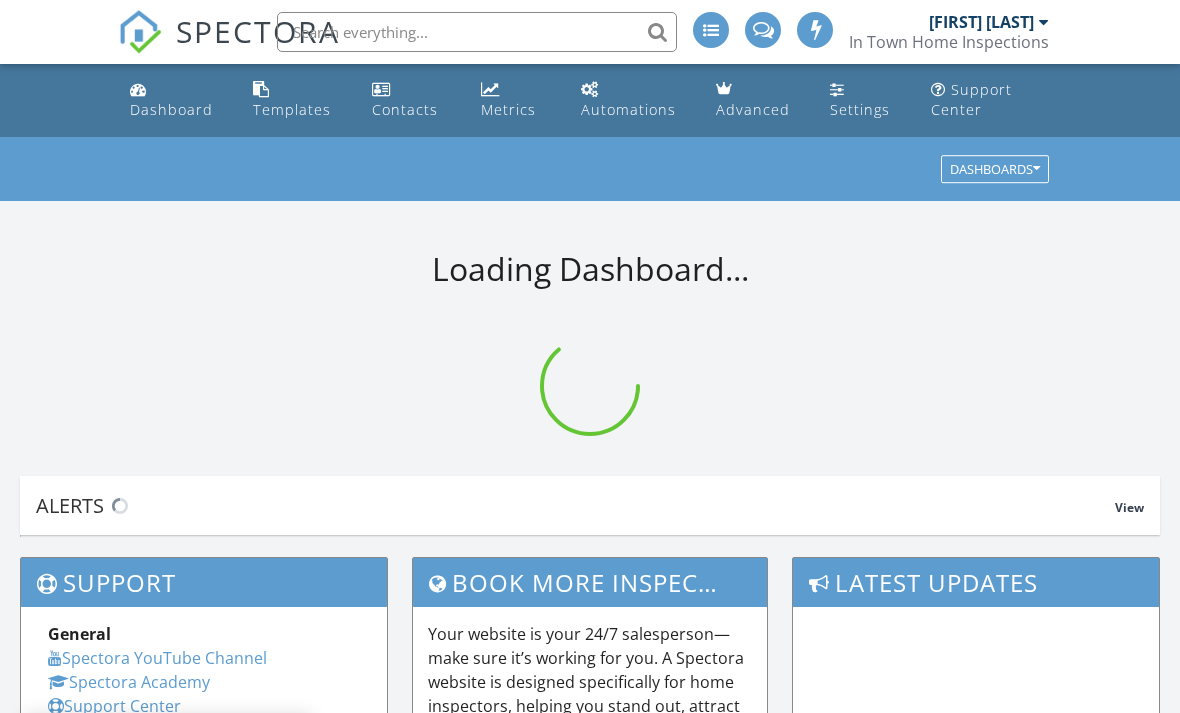 scroll, scrollTop: 0, scrollLeft: 0, axis: both 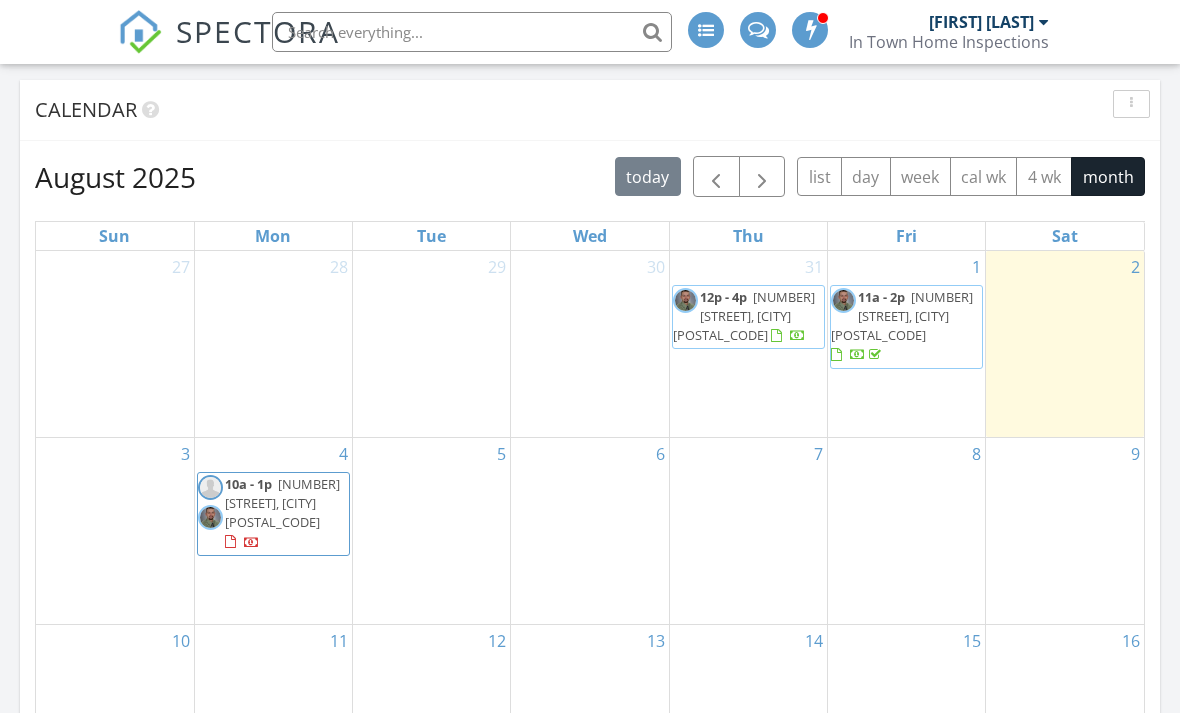 click on "4
10a - 1p
6326 Celeste St, Westerville 43081" at bounding box center [273, 531] 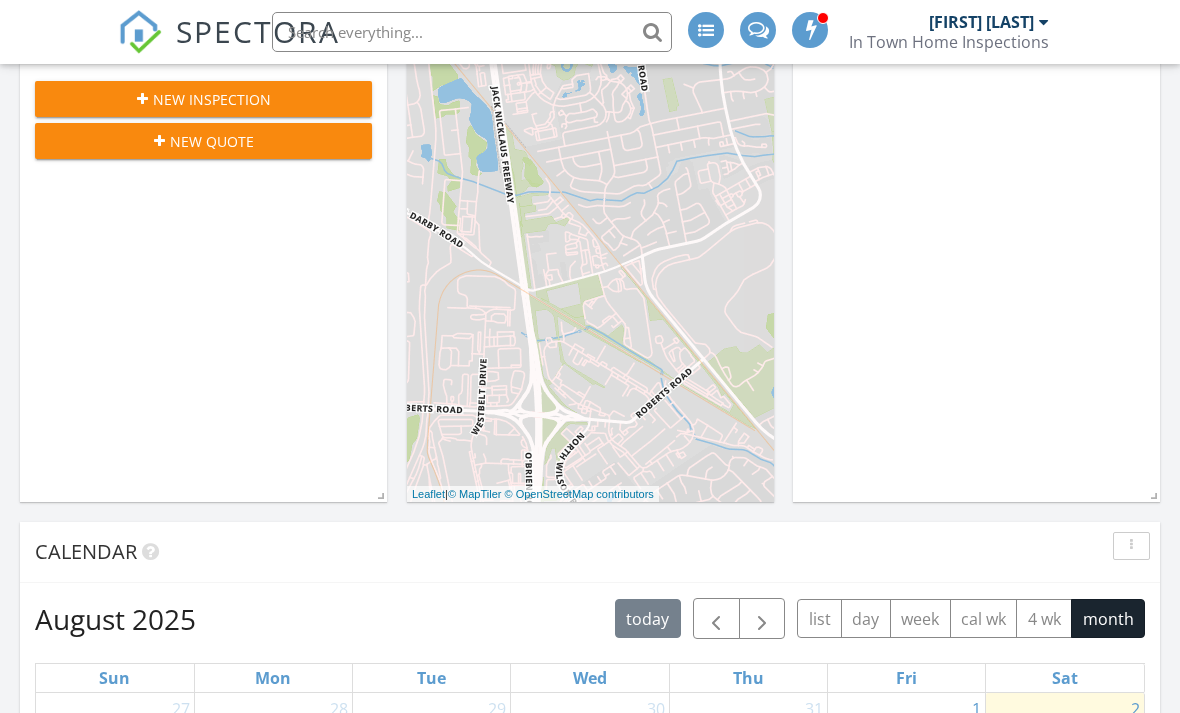scroll, scrollTop: 289, scrollLeft: 0, axis: vertical 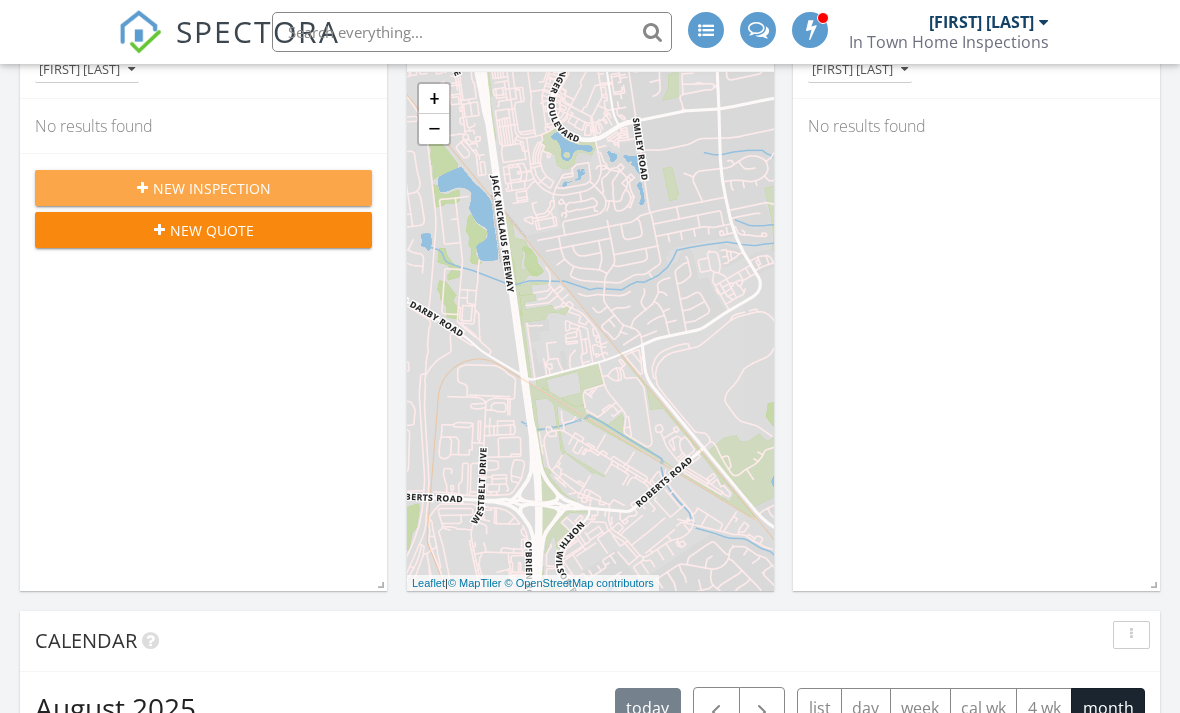 click on "New Inspection" at bounding box center [203, 188] 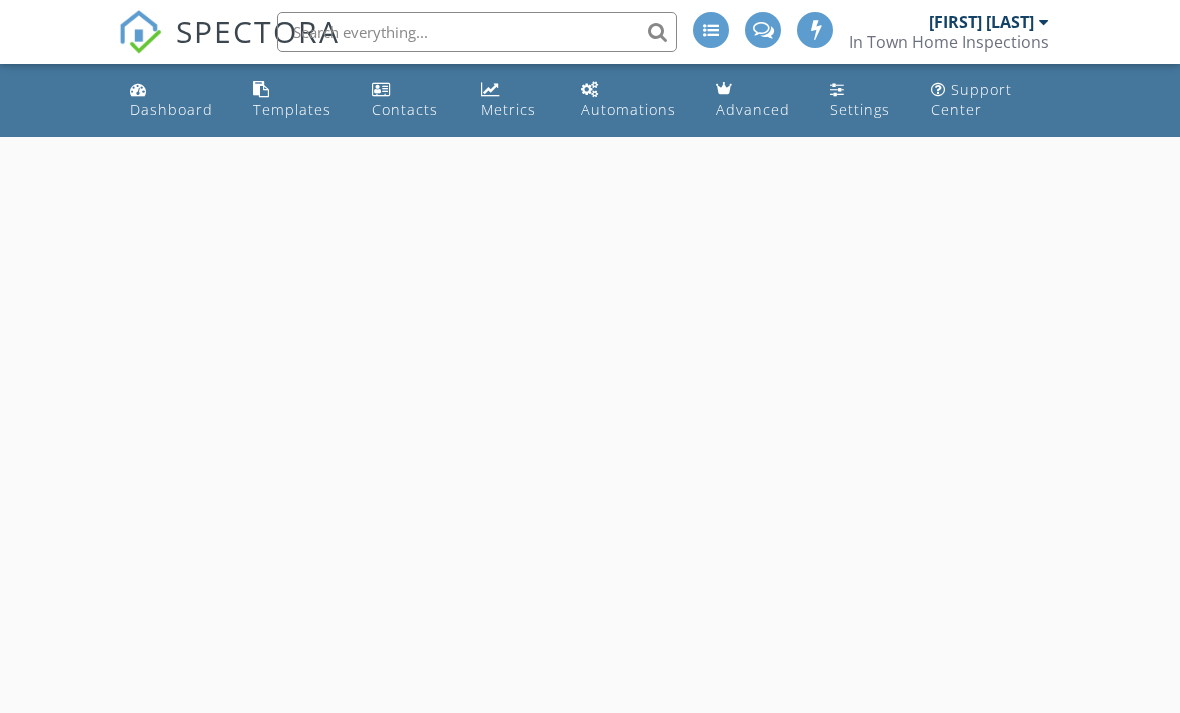 scroll, scrollTop: 0, scrollLeft: 0, axis: both 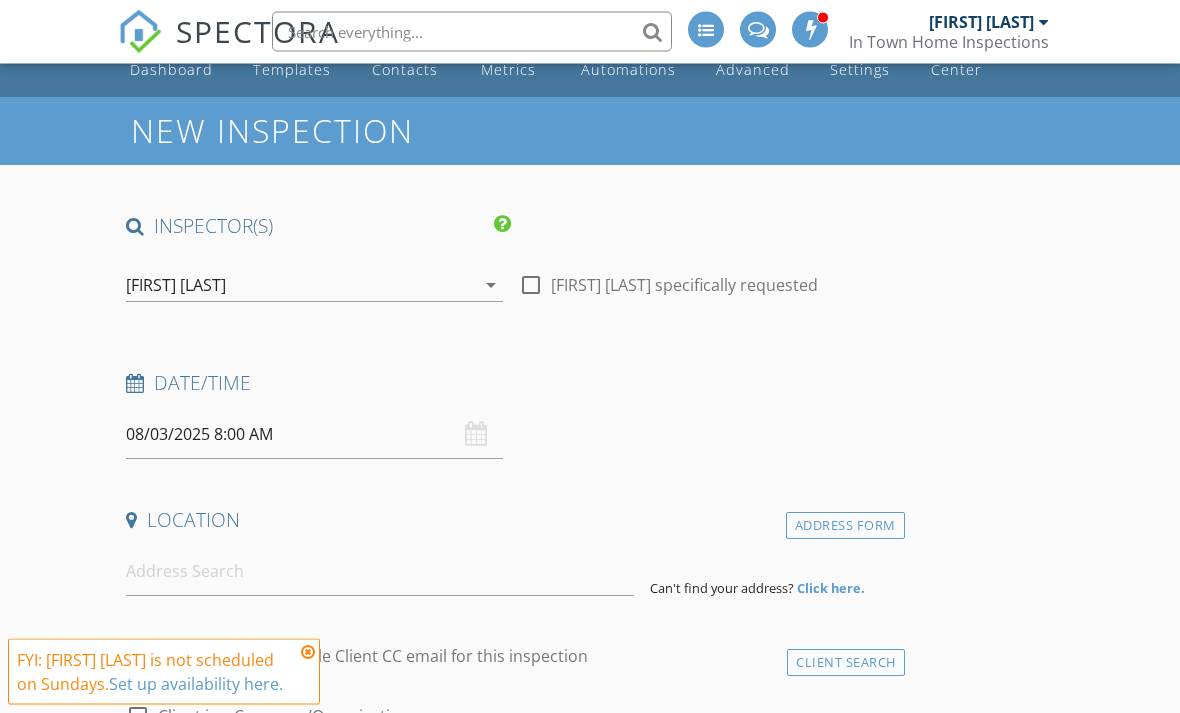 click on "arrow_drop_down" at bounding box center [491, 286] 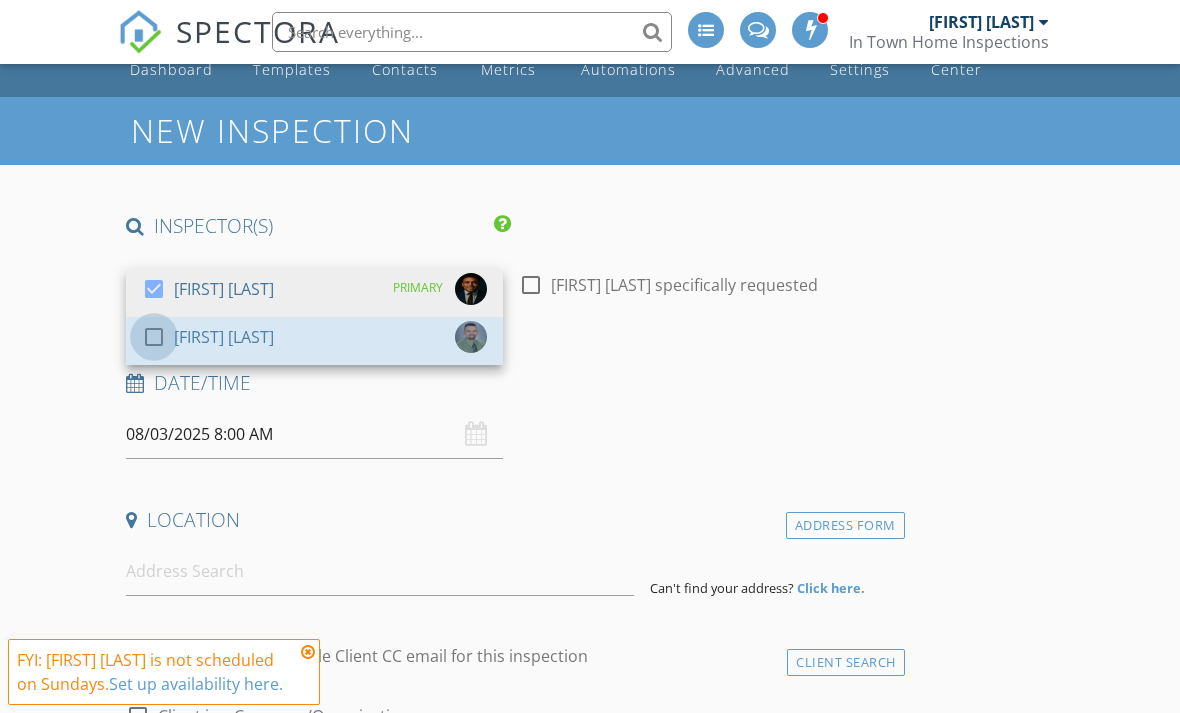 click at bounding box center [154, 337] 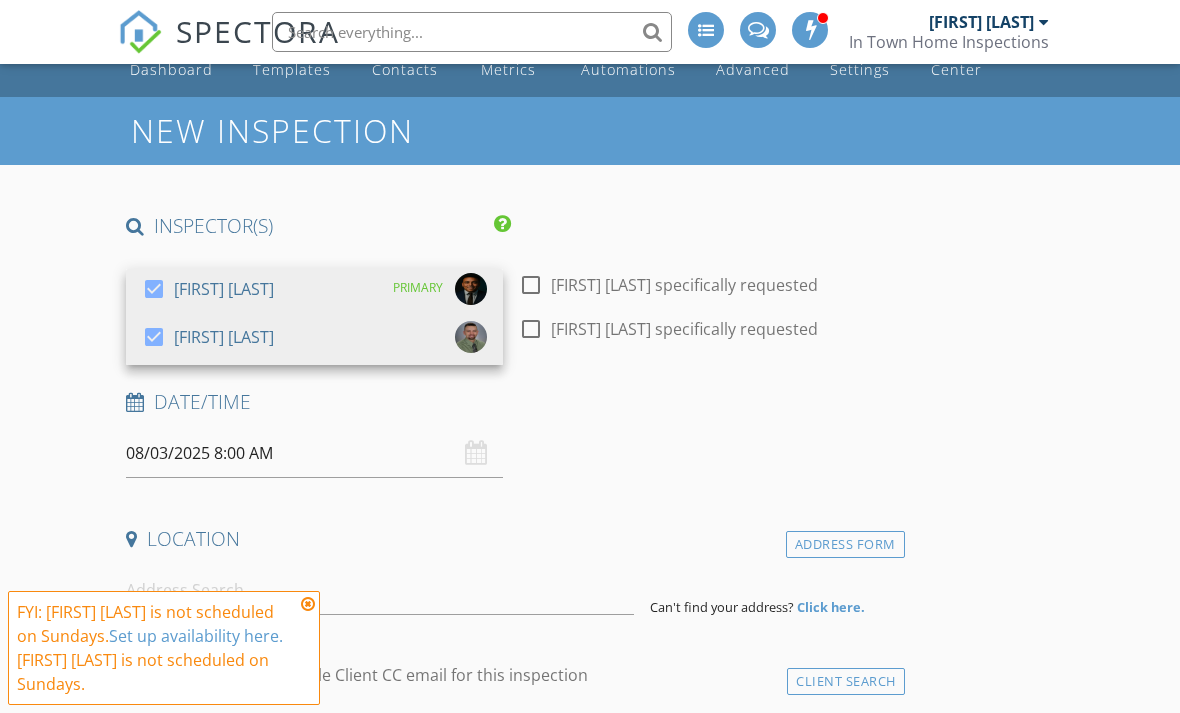 click on "New Inspection
INSPECTOR(S)
check_box   Jay Fitzpatrick   PRIMARY   check_box   Kevin Metzger     Jay Fitzpatrick,  Kevin Metzger arrow_drop_down   check_box_outline_blank Jay Fitzpatrick specifically requested check_box_outline_blank Kevin Metzger specifically requested
Date/Time
08/03/2025 8:00 AM
Location
Address Form       Can't find your address?   Click here.
client
check_box Enable Client CC email for this inspection   Client Search     check_box_outline_blank Client is a Company/Organization     First Name   Last Name   Email   CC Email   Phone   Address   City   State   Zip     Tags         Notes   Private Notes
ADD ADDITIONAL client
SERVICES
check_box_outline_blank   New Construction Inspection   check_box_outline_blank   Residential Inspection" at bounding box center [590, 1879] 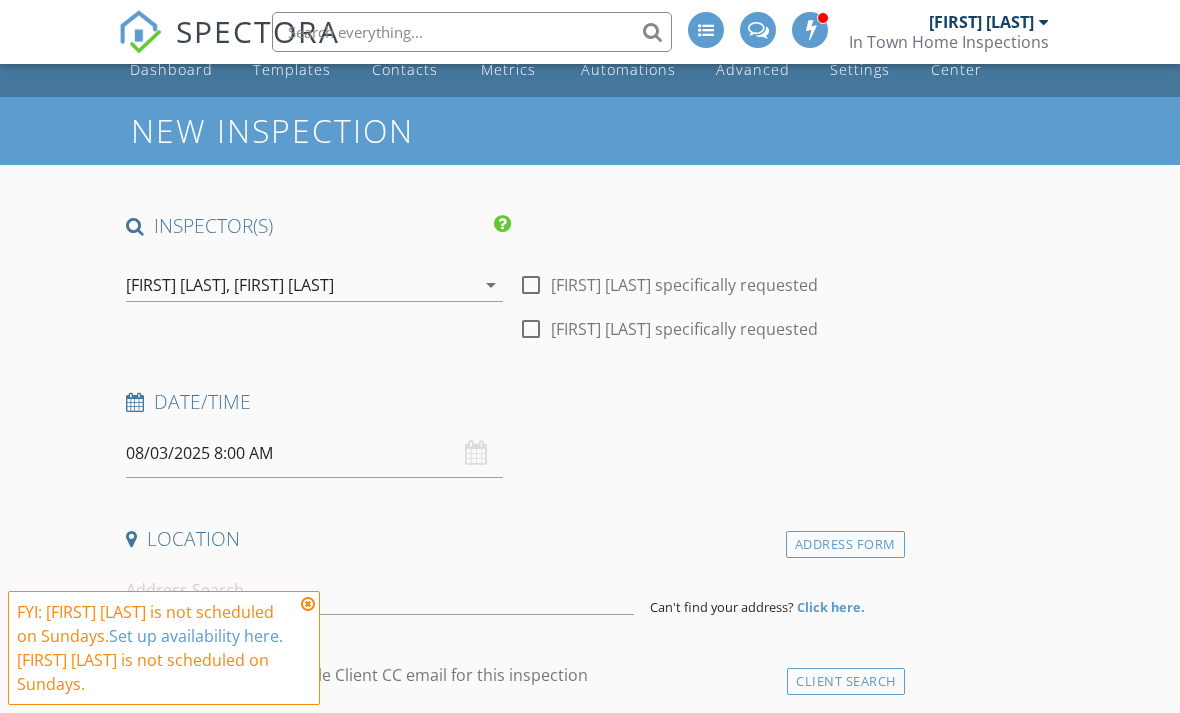 click on "[FIRST] [LAST]" at bounding box center [284, 285] 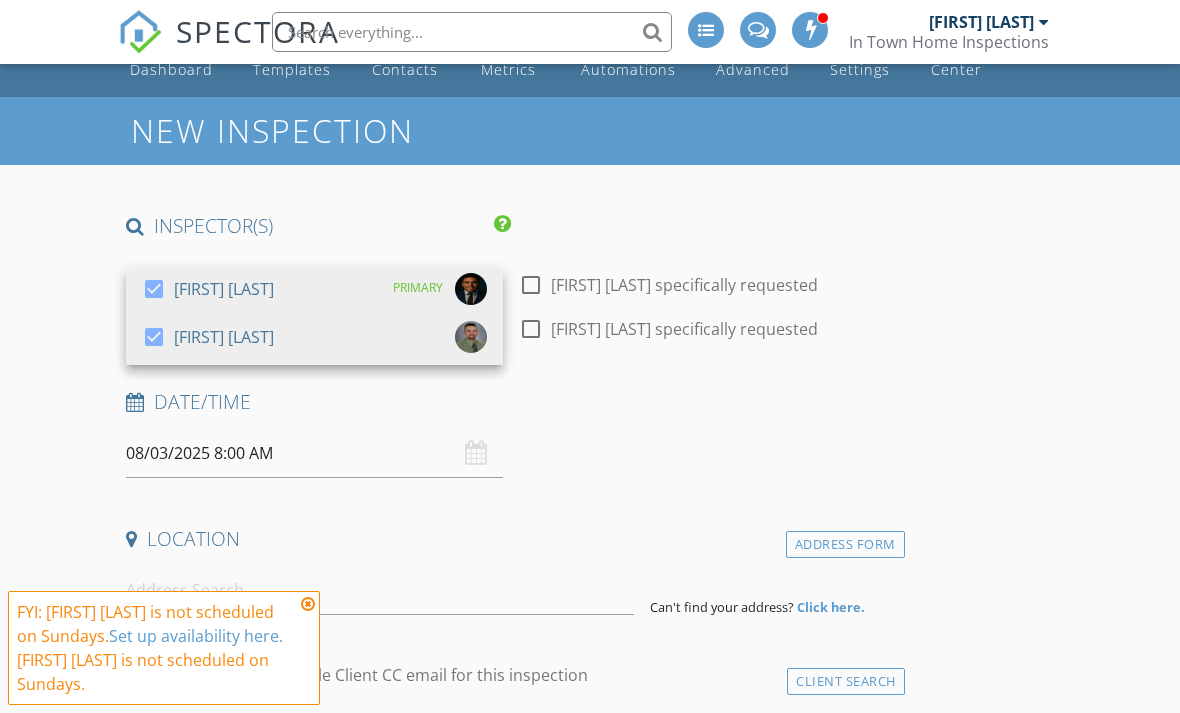 click at bounding box center [154, 289] 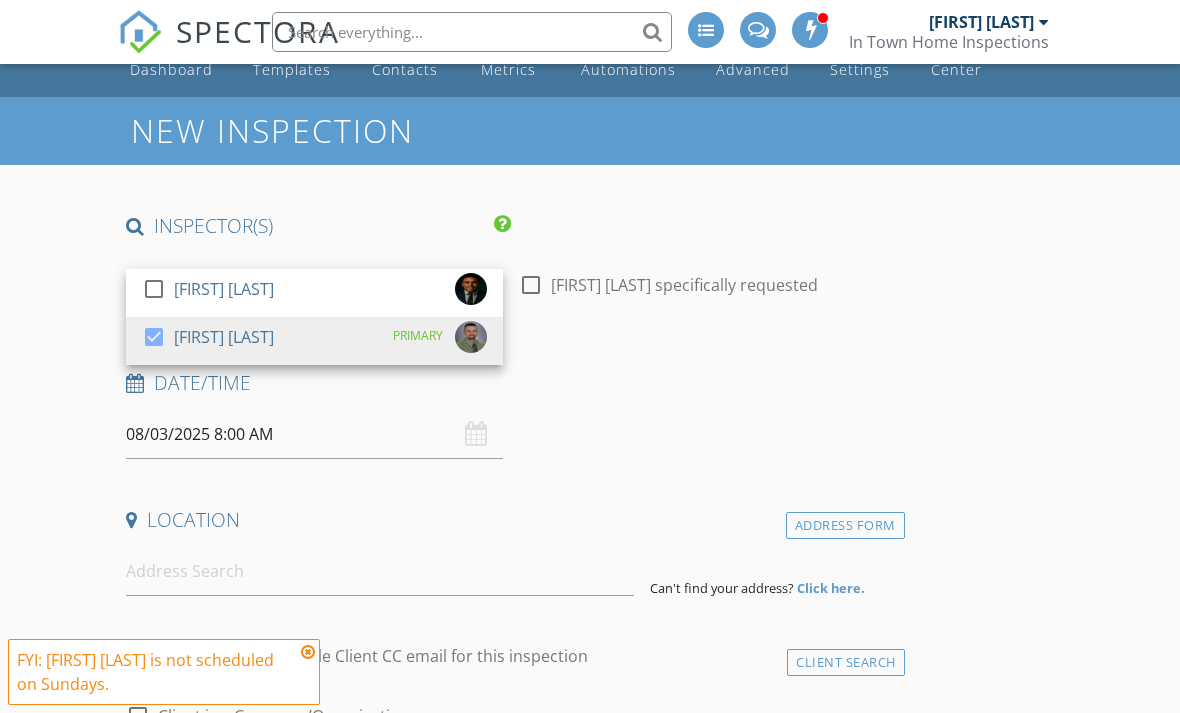 click on "New Inspection
INSPECTOR(S)
check_box_outline_blank   Jay Fitzpatrick     check_box   Kevin Metzger   PRIMARY   Kevin Metzger arrow_drop_down   check_box_outline_blank Kevin Metzger specifically requested
Date/Time
08/03/2025 8:00 AM
Location
Address Form       Can't find your address?   Click here.
client
check_box Enable Client CC email for this inspection   Client Search     check_box_outline_blank Client is a Company/Organization     First Name   Last Name   Email   CC Email   Phone   Address   City   State   Zip     Tags         Notes   Private Notes
ADD ADDITIONAL client
SERVICES
check_box_outline_blank   New Construction Inspection   check_box_outline_blank   Residential Inspection   arrow_drop_down     Select Discount Code arrow_drop_down    Charges       TOTAL" at bounding box center [590, 1870] 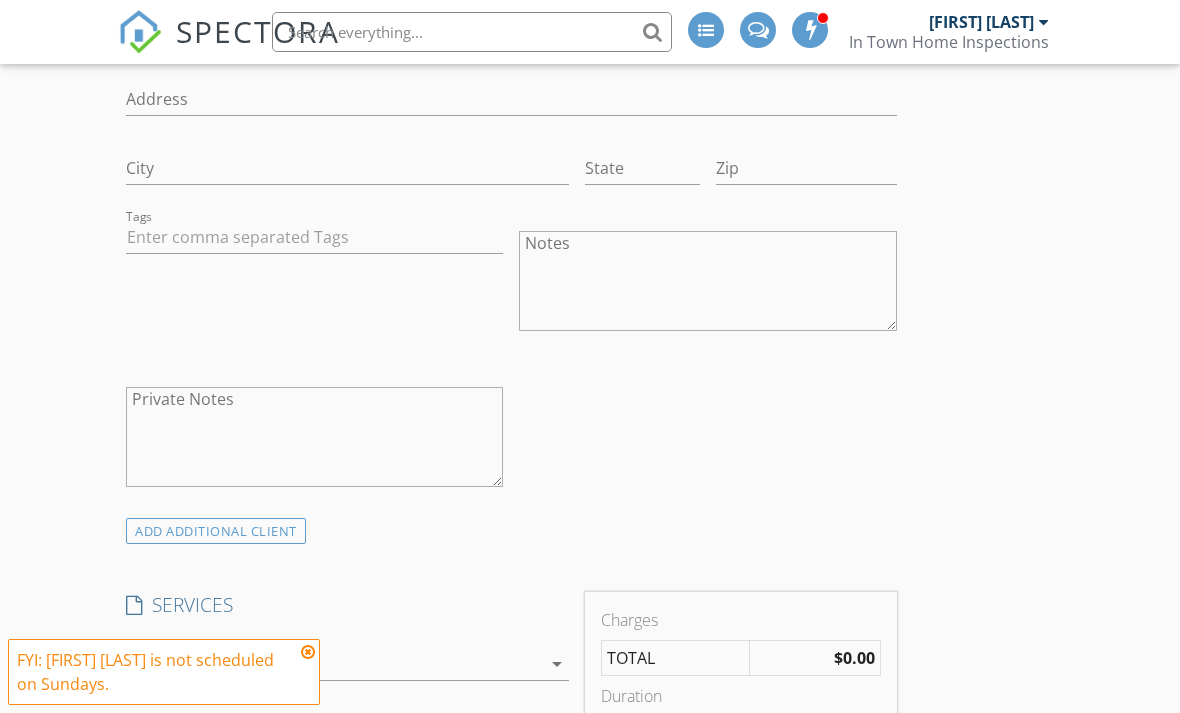 scroll, scrollTop: 859, scrollLeft: 0, axis: vertical 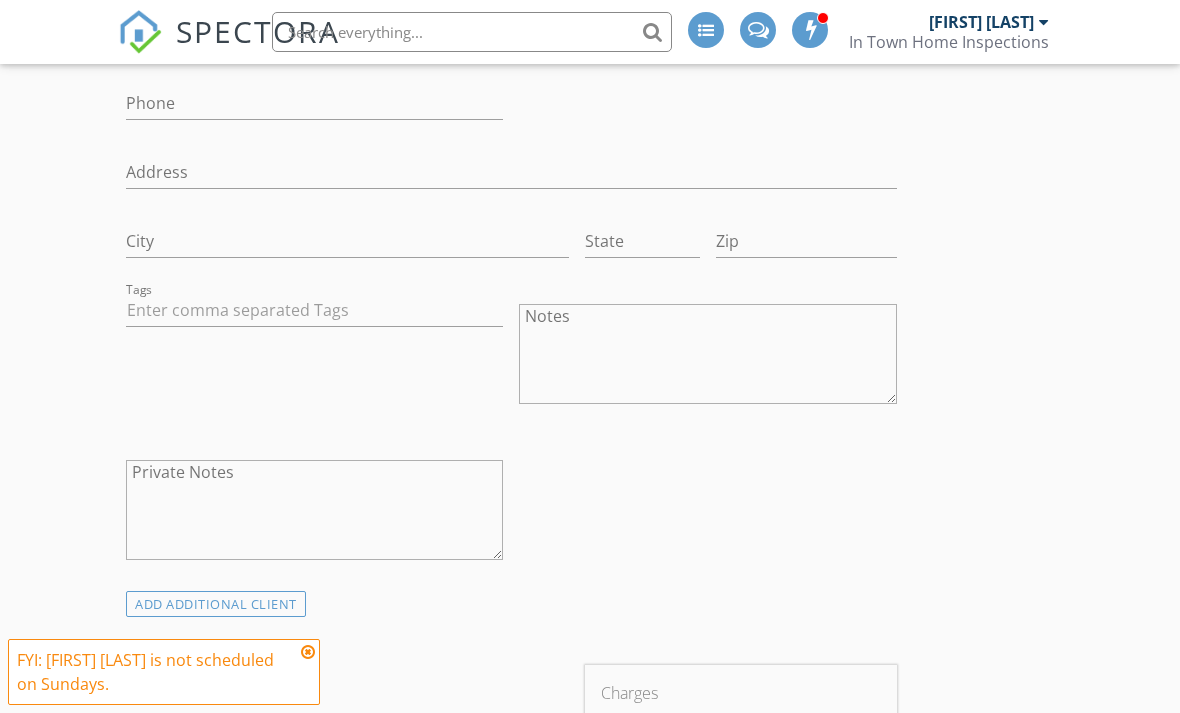 click on "Notes" at bounding box center (707, 354) 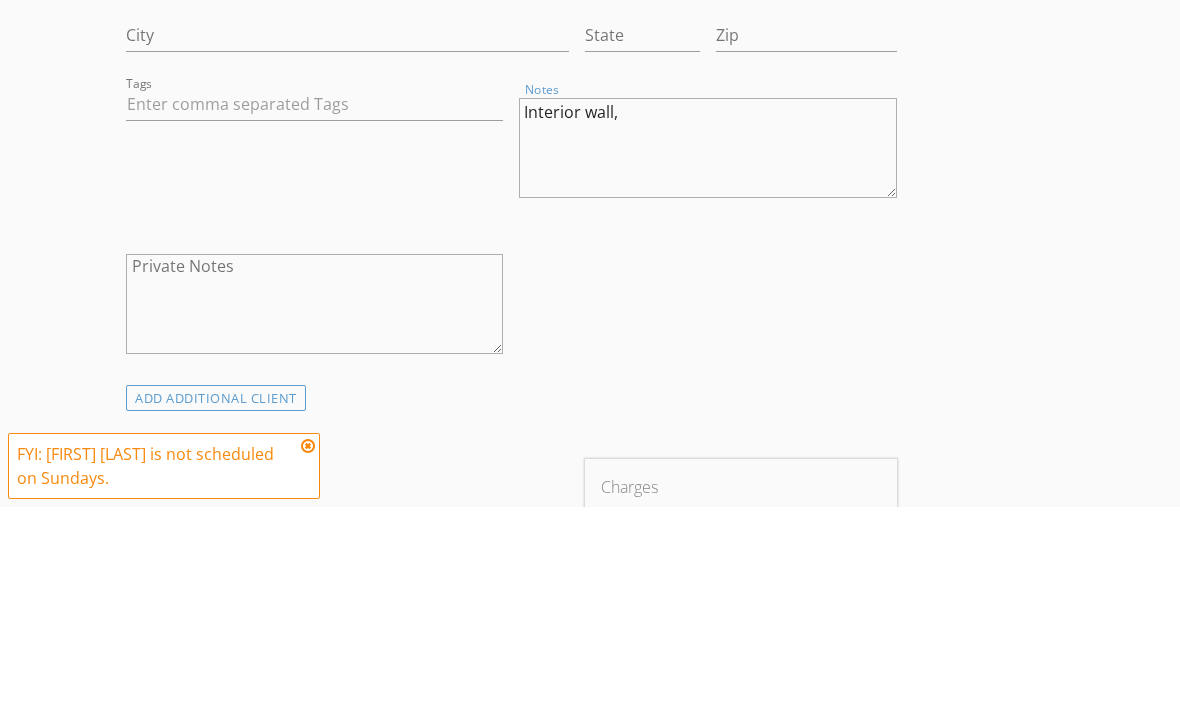 scroll, scrollTop: 1065, scrollLeft: 0, axis: vertical 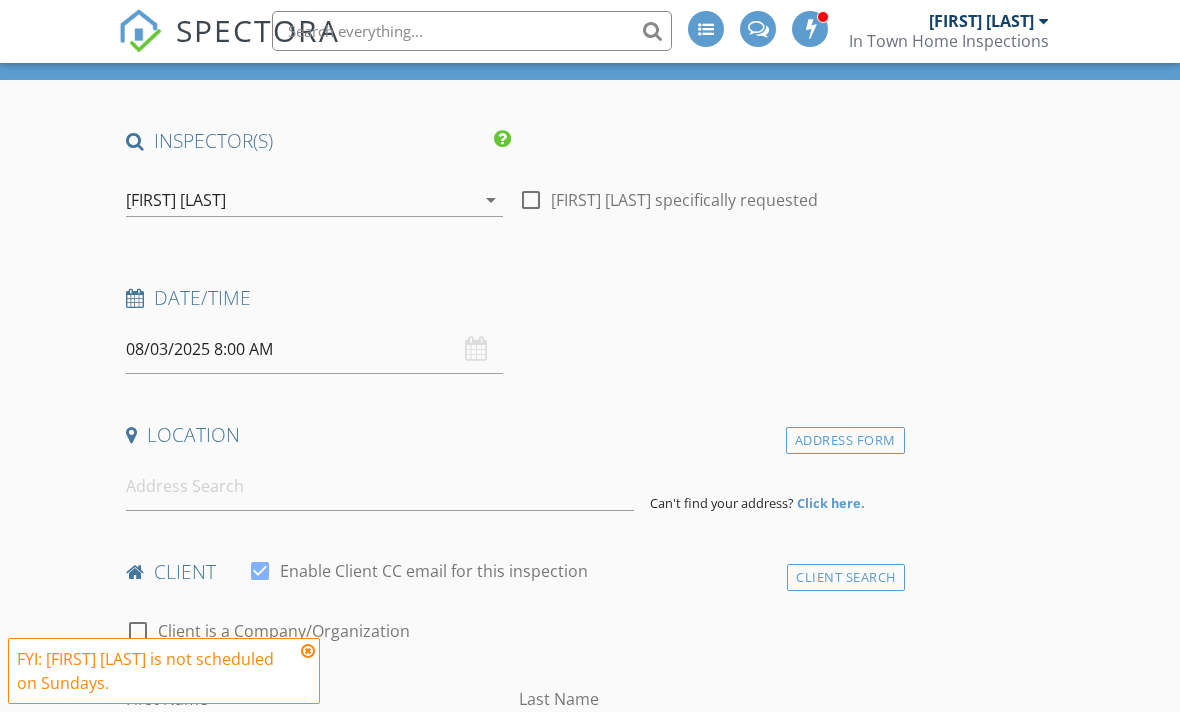 type on "Interior wall," 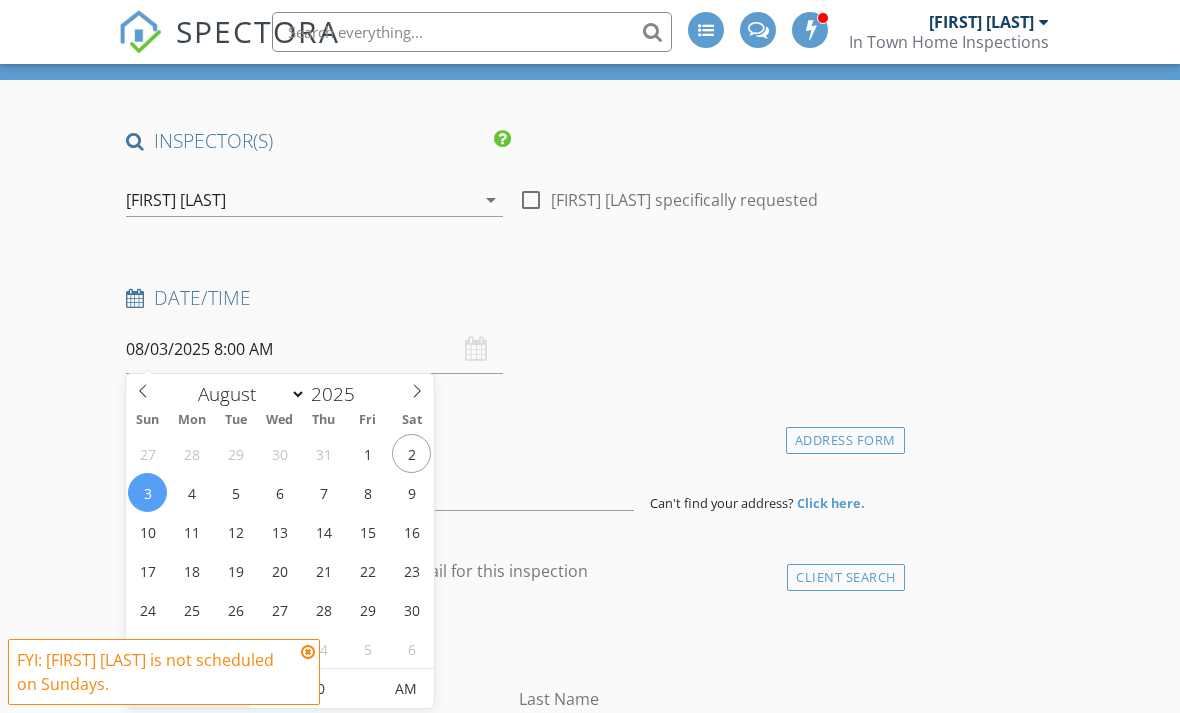 type on "08/04/2025 8:00 AM" 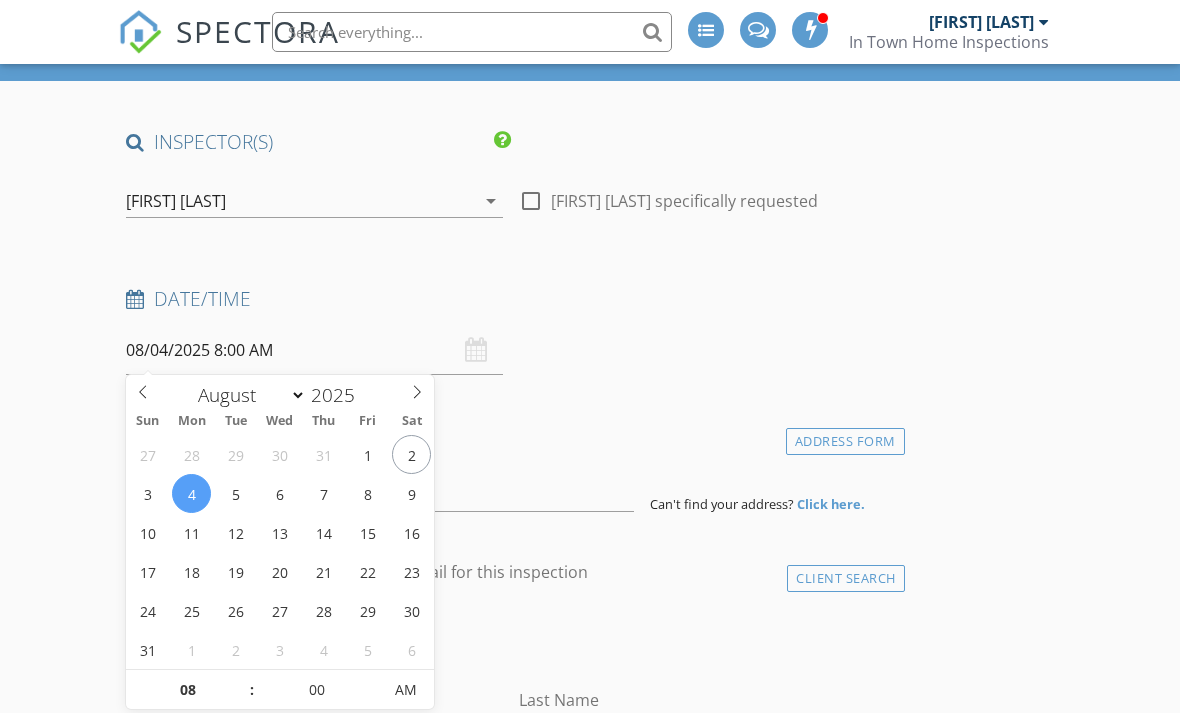 scroll, scrollTop: 125, scrollLeft: 0, axis: vertical 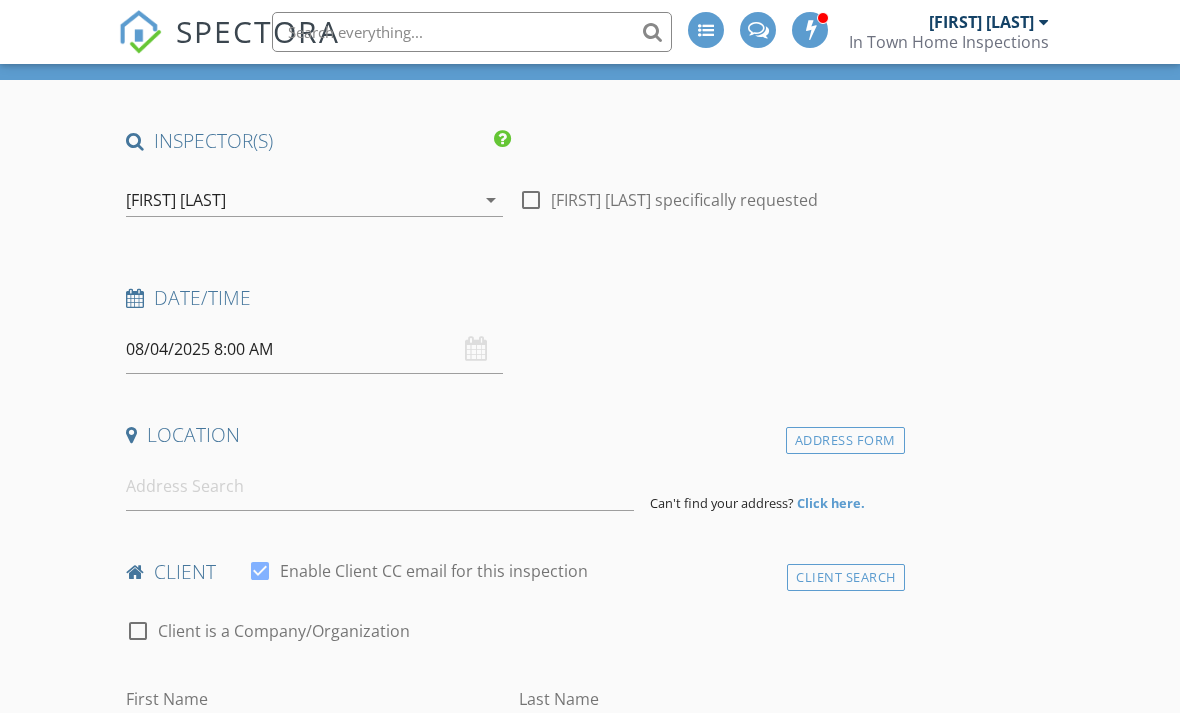 click on "New Inspection
INSPECTOR(S)
check_box_outline_blank   Jay Fitzpatrick     check_box   Kevin Metzger   PRIMARY   Kevin Metzger arrow_drop_down   check_box_outline_blank Kevin Metzger specifically requested
Date/Time
08/04/2025 8:00 AM
Location
Address Form       Can't find your address?   Click here.
client
check_box Enable Client CC email for this inspection   Client Search     check_box_outline_blank Client is a Company/Organization     First Name   Last Name   Email   CC Email   Phone   Address   City   State   Zip     Tags         Notes Interior wall,   Private Notes
ADD ADDITIONAL client
SERVICES
check_box_outline_blank   New Construction Inspection   check_box_outline_blank   Residential Inspection   arrow_drop_down     Select Discount Code arrow_drop_down" at bounding box center [590, 1785] 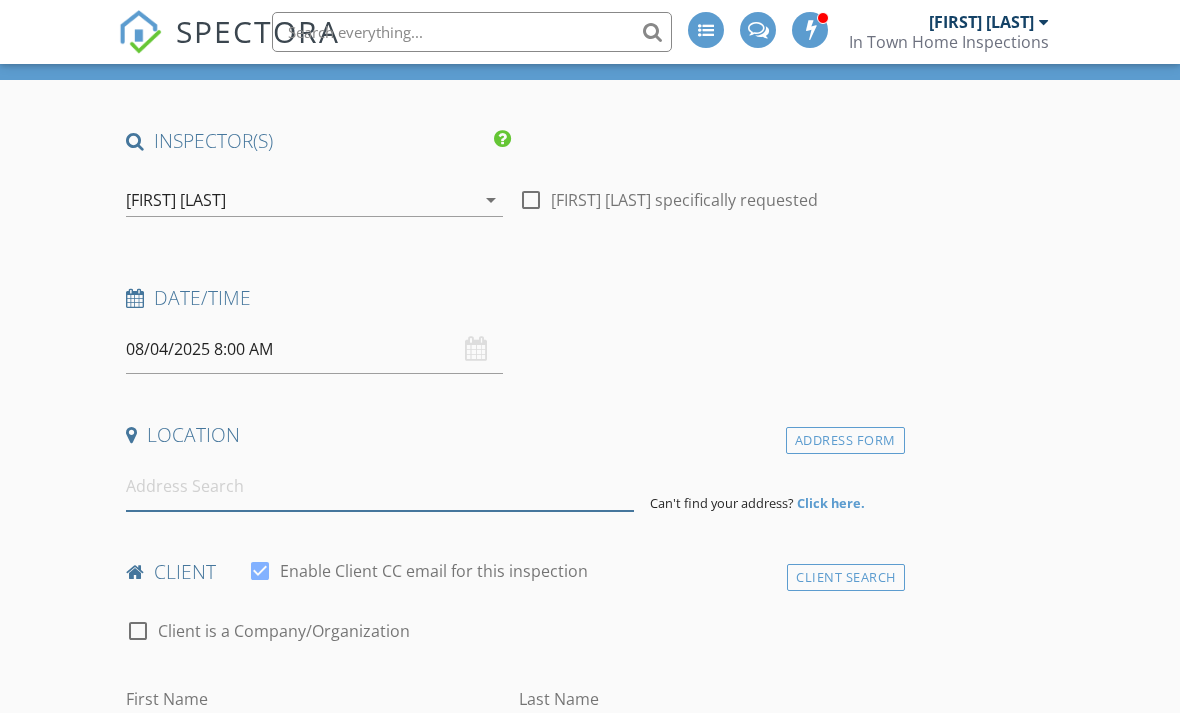 click at bounding box center [380, 486] 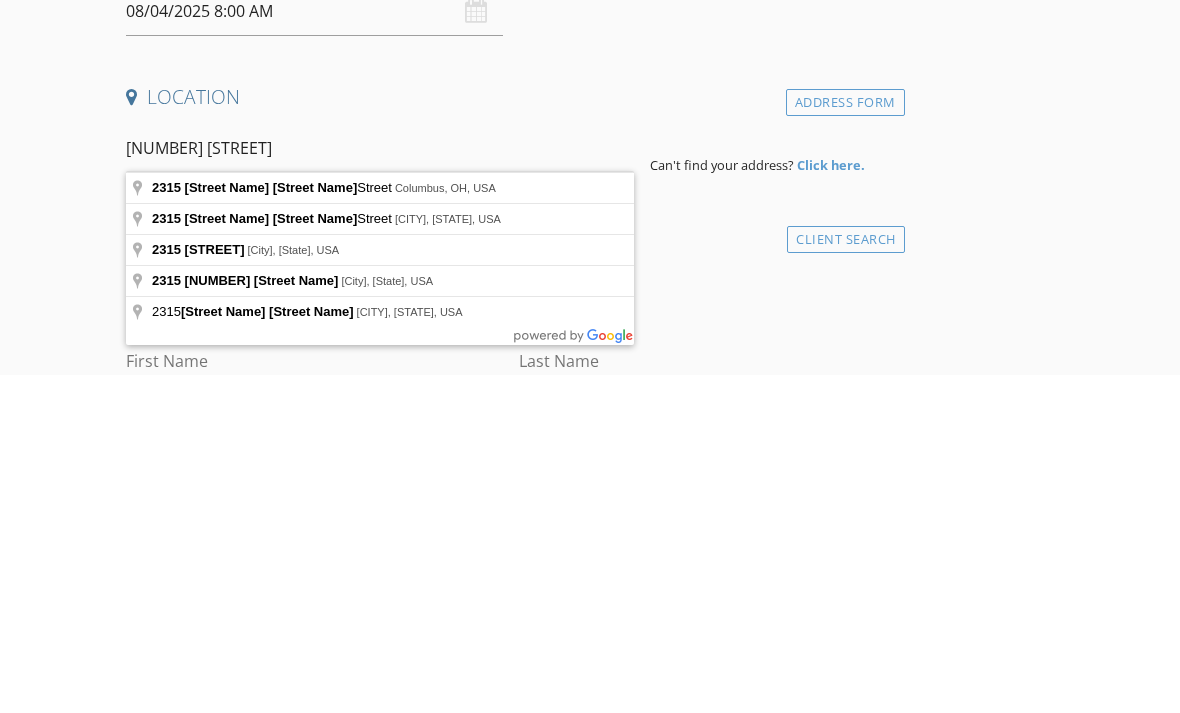 type on "2315 North 4th Street, Columbus, OH, USA" 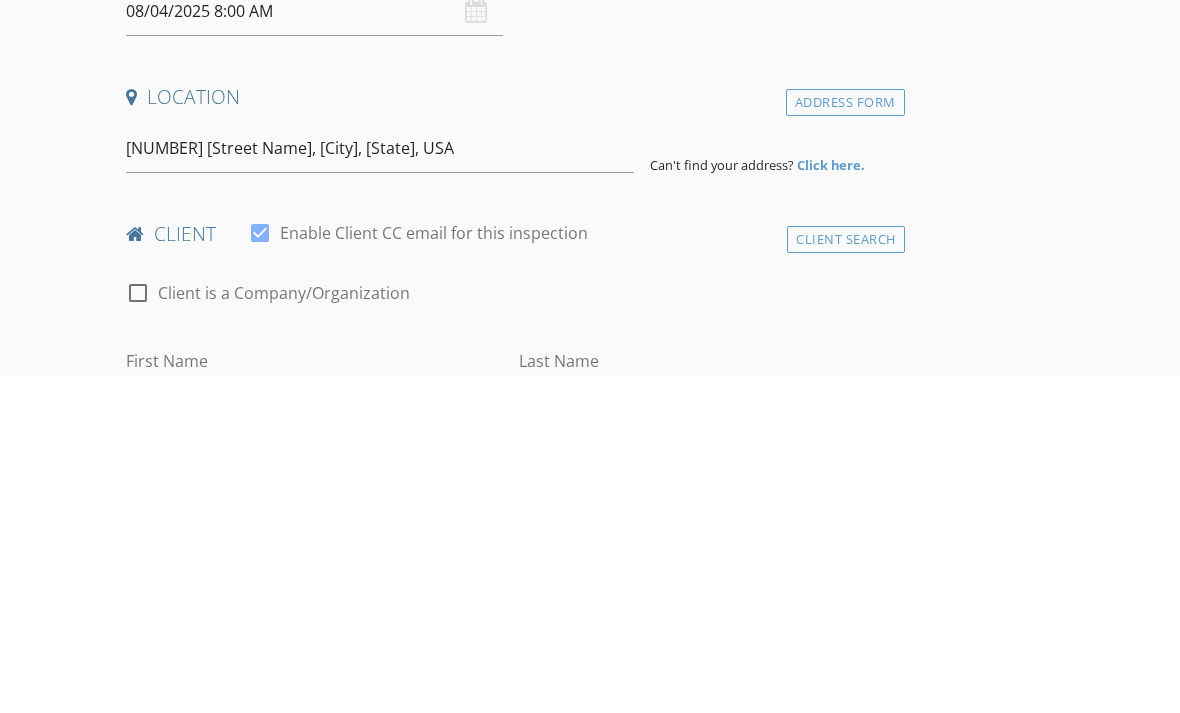 scroll, scrollTop: 463, scrollLeft: 0, axis: vertical 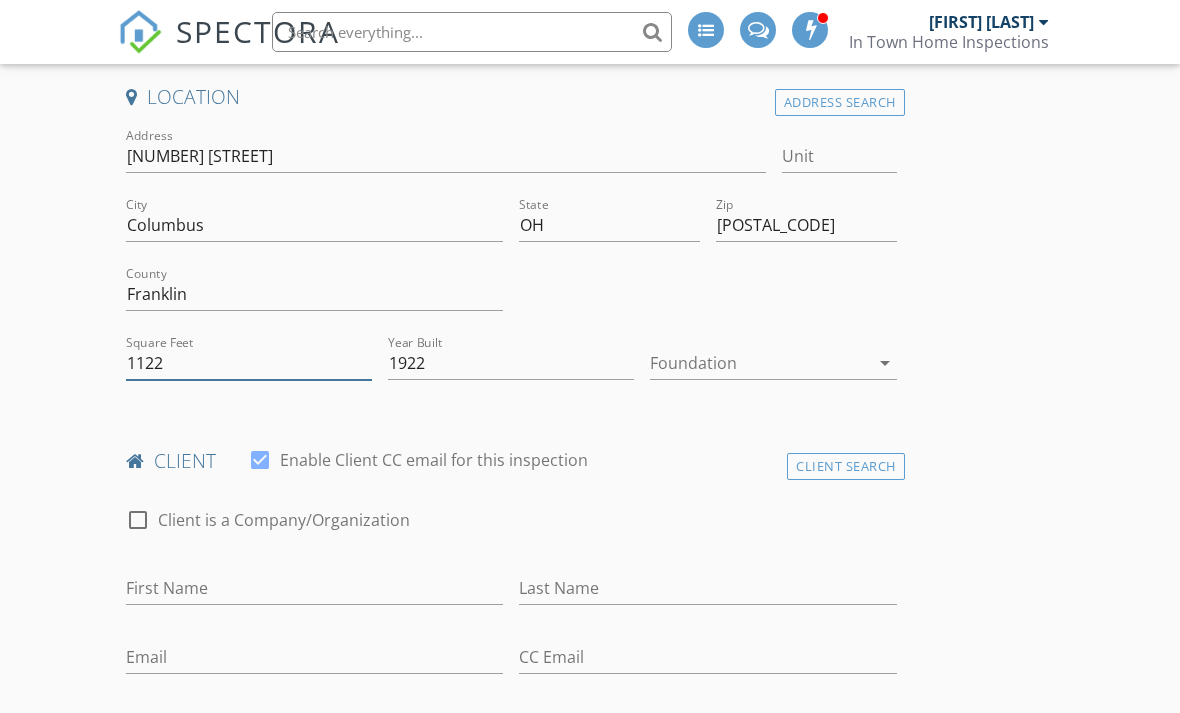 click on "1122" at bounding box center (249, 363) 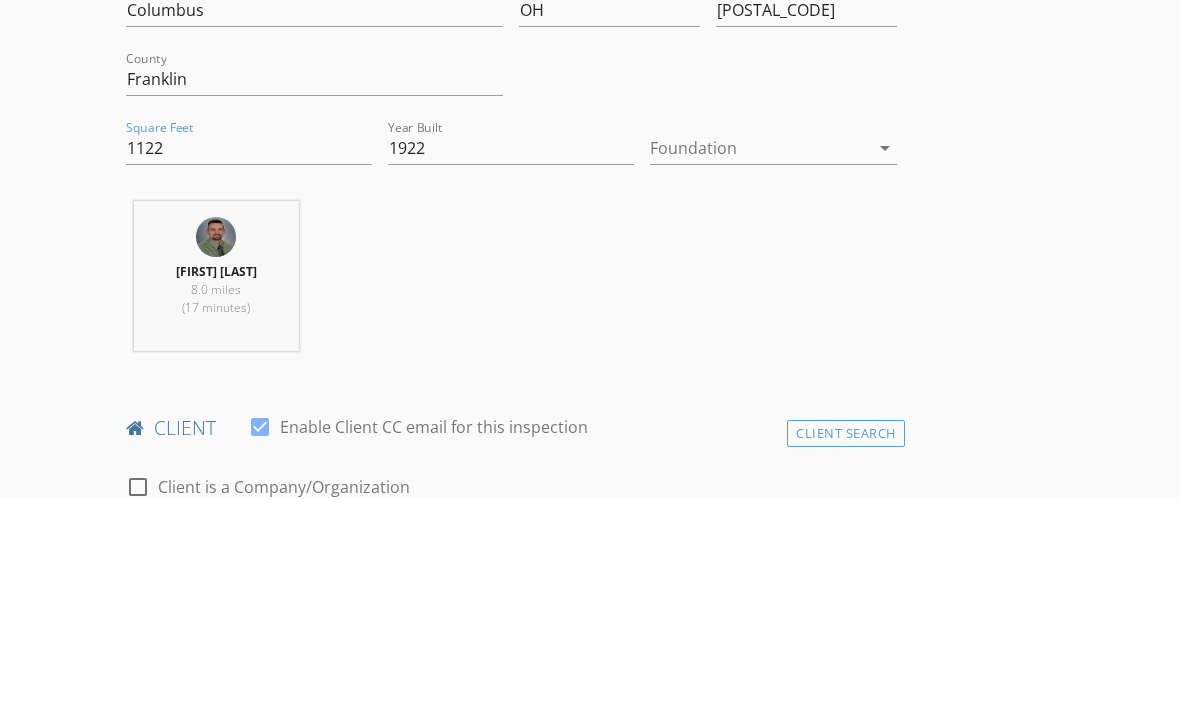 scroll, scrollTop: 678, scrollLeft: 0, axis: vertical 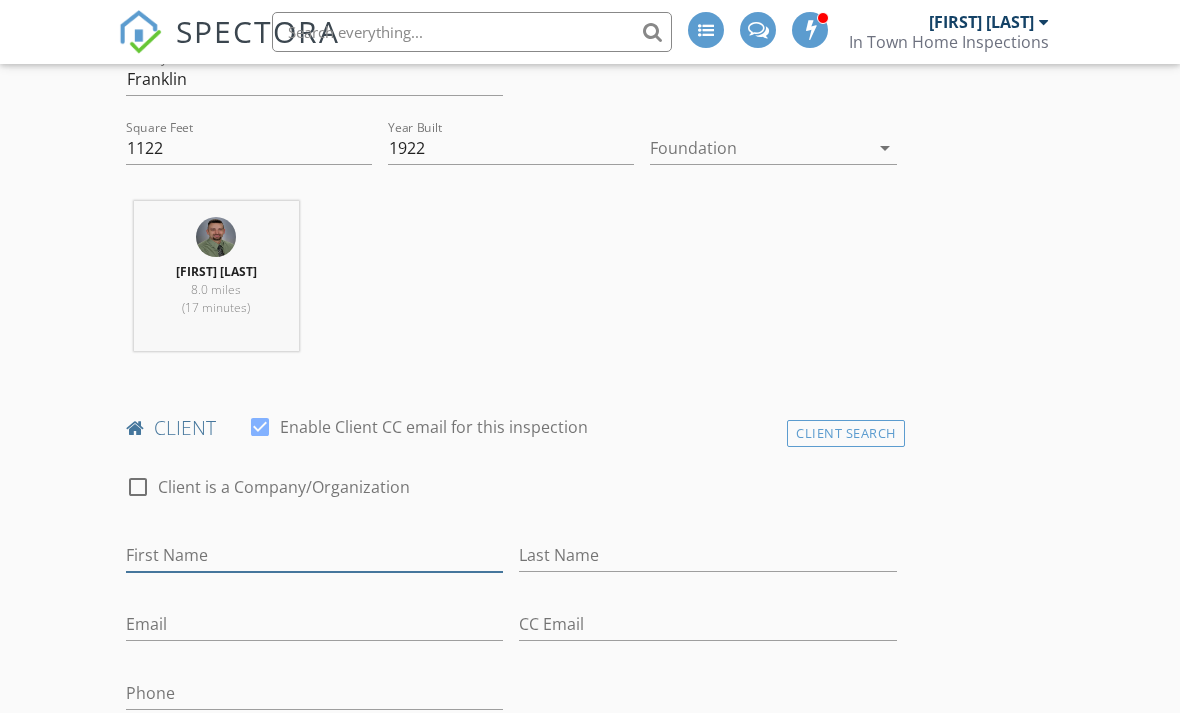 click on "First Name" at bounding box center [314, 555] 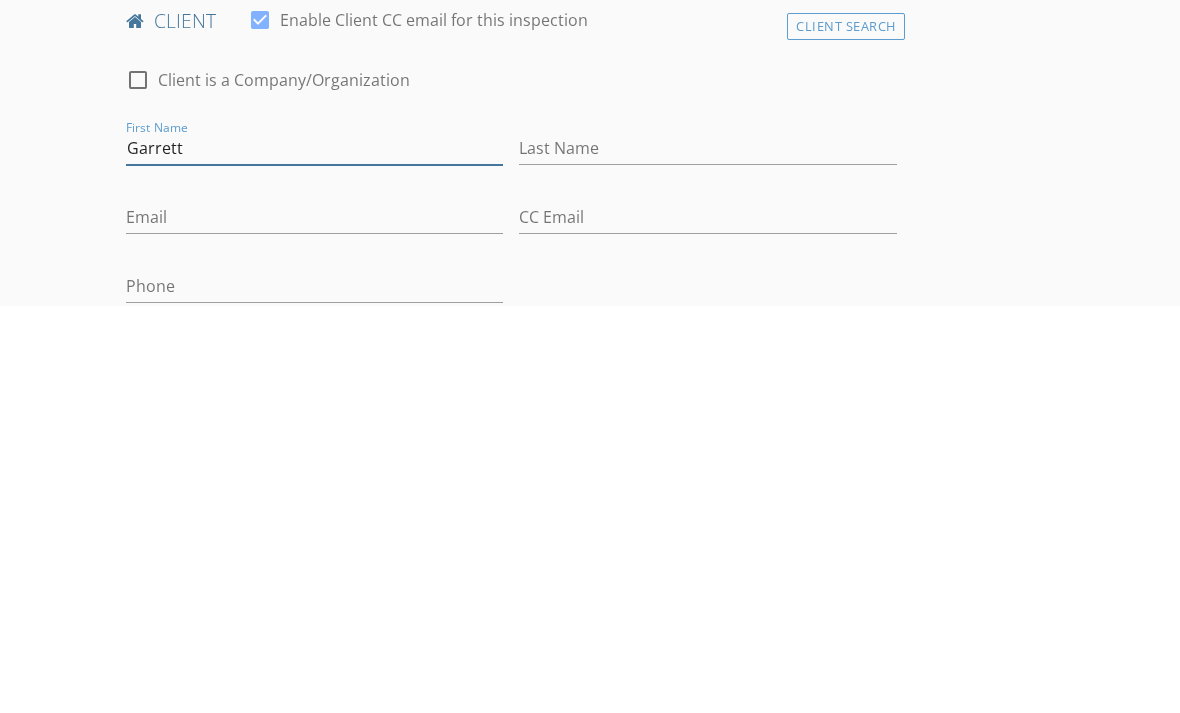 type on "Garrett" 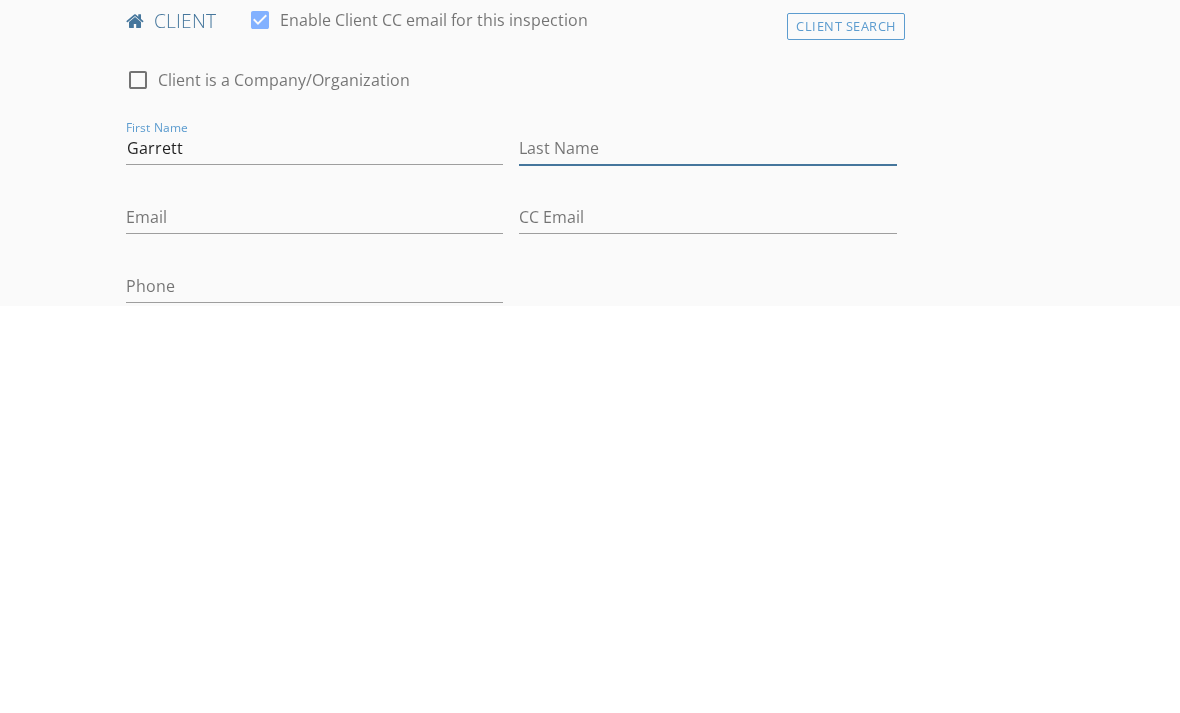 click on "Last Name" at bounding box center [707, 555] 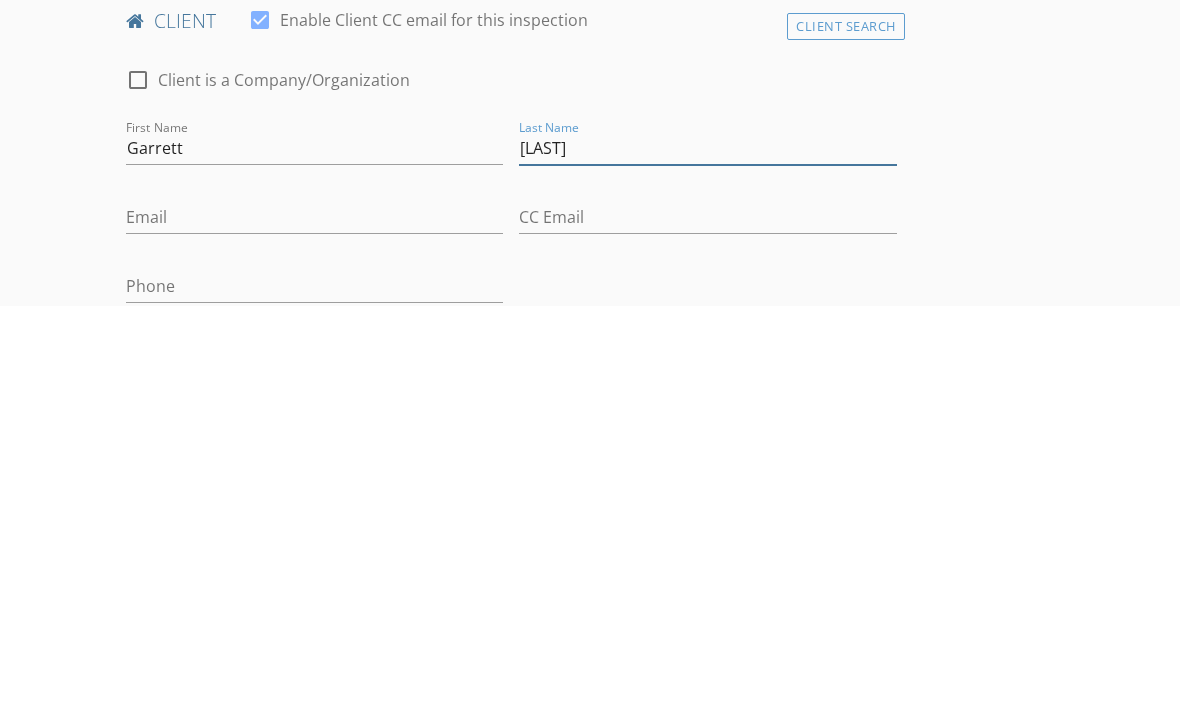 type on "[LAST]" 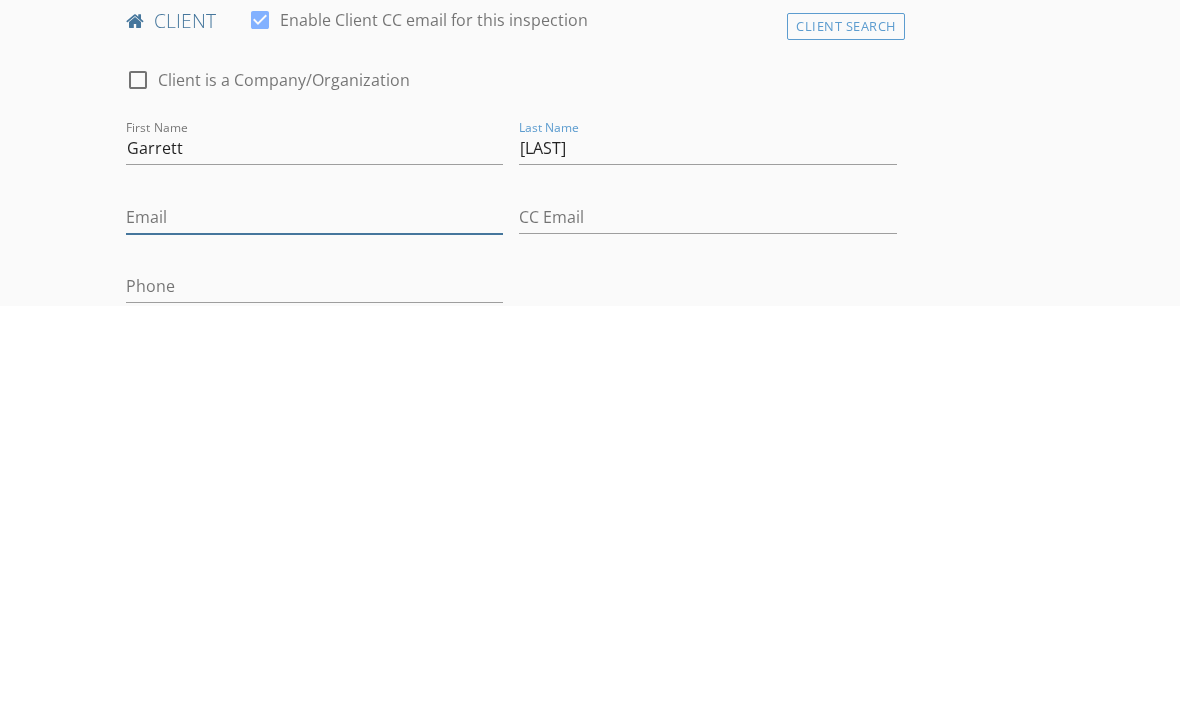 click on "Email" at bounding box center [314, 624] 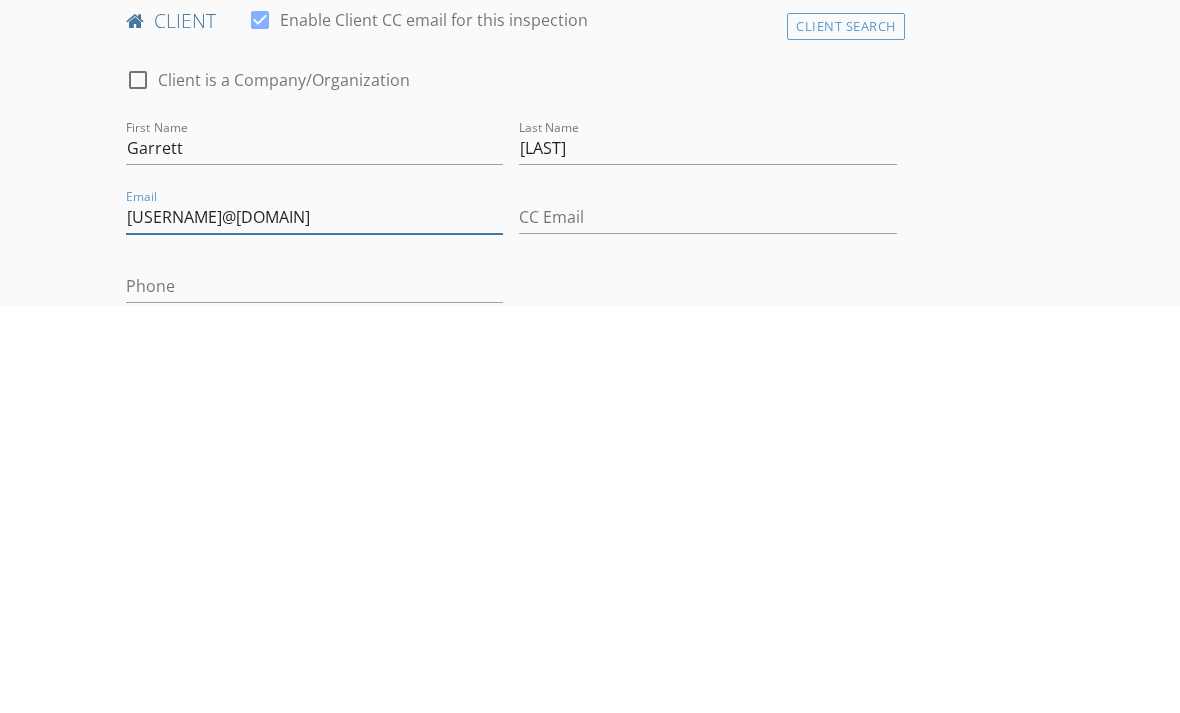 type on "Garrettrubin627@gmail.com" 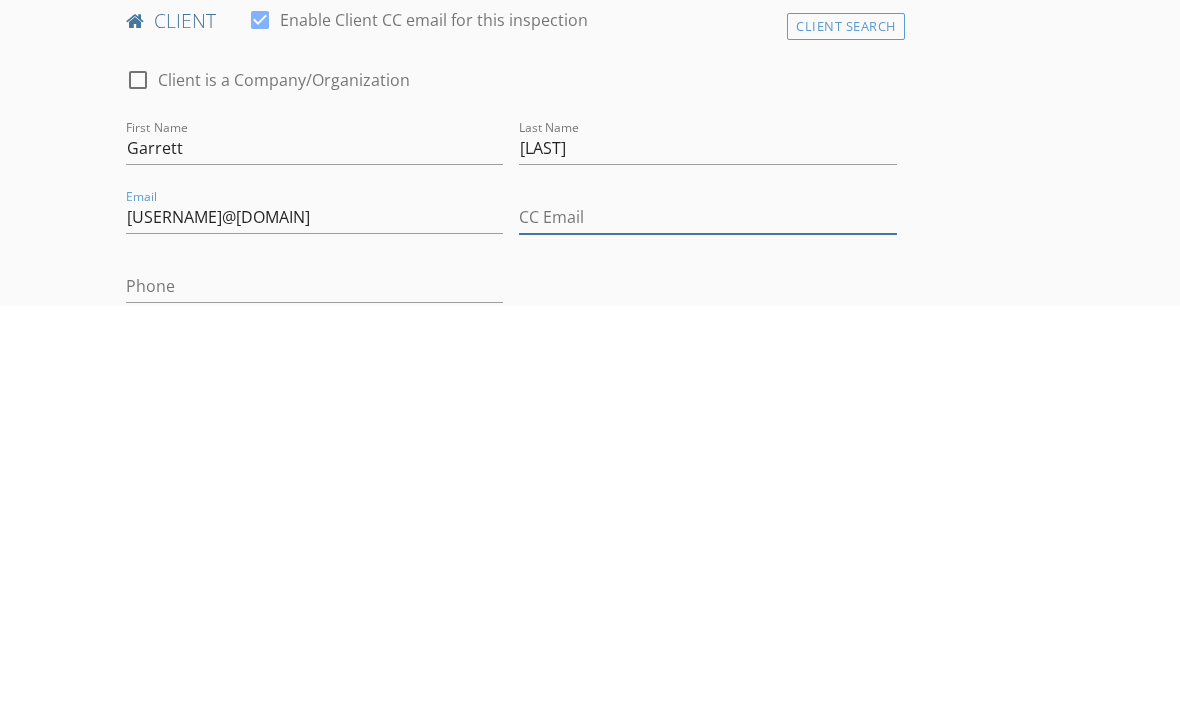 click on "CC Email" at bounding box center (707, 624) 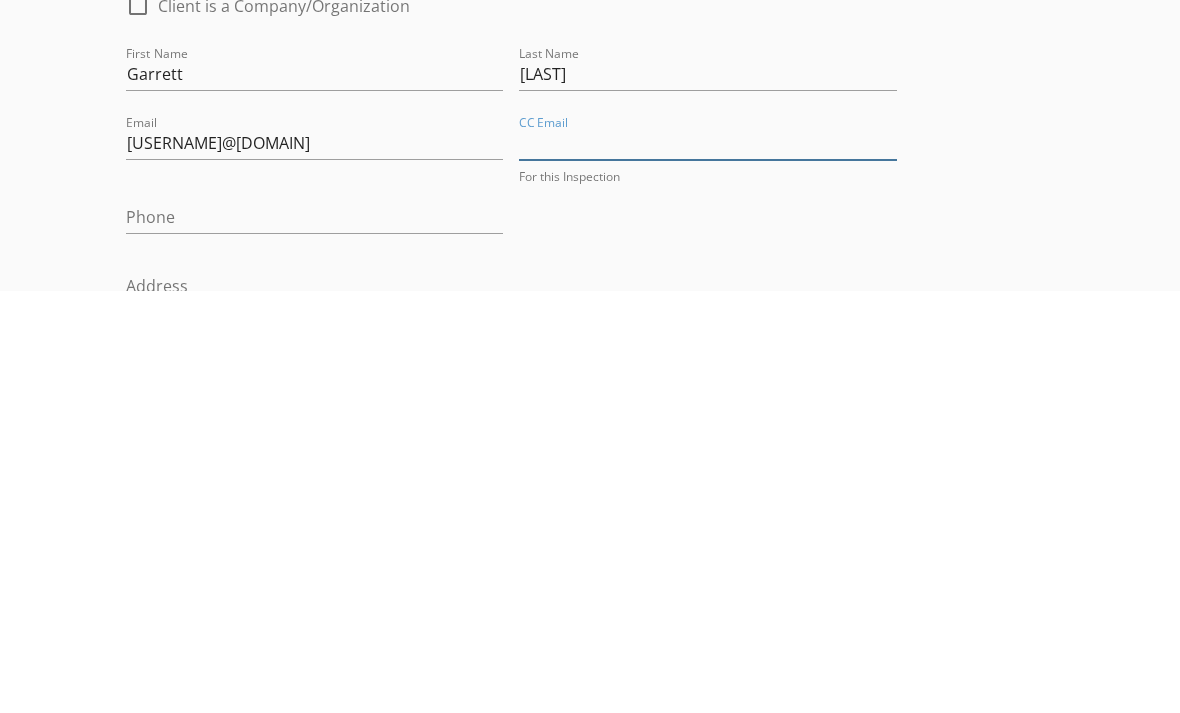 scroll, scrollTop: 739, scrollLeft: 0, axis: vertical 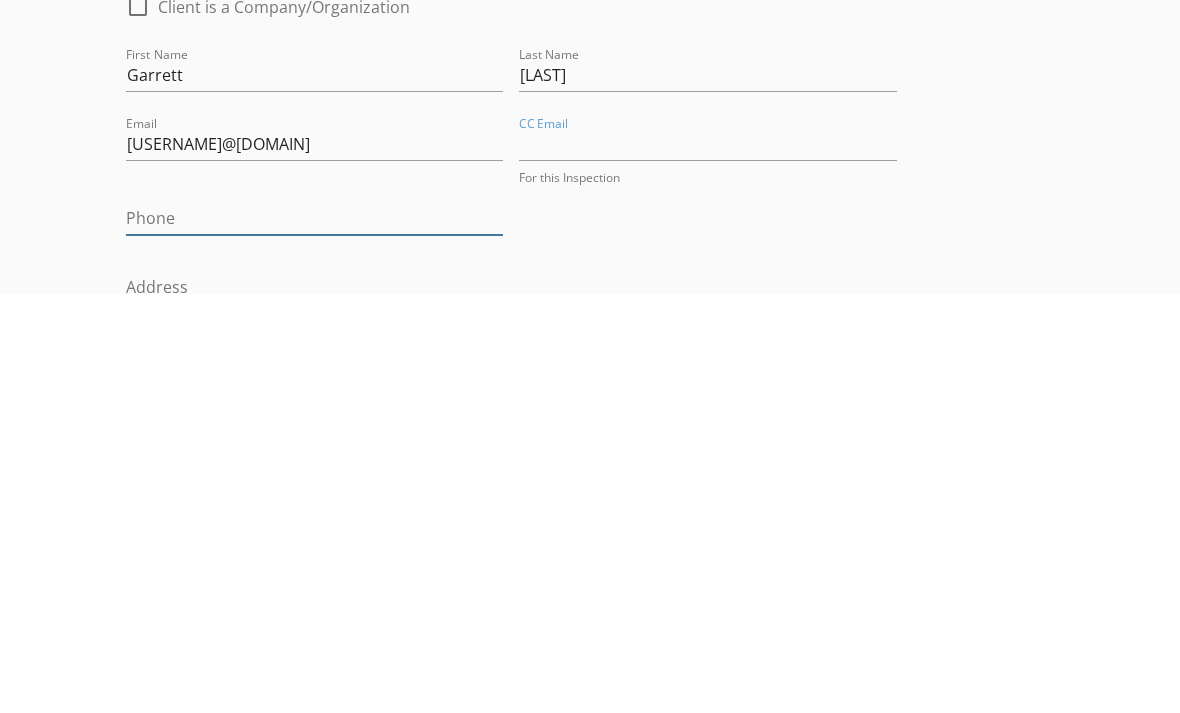 click on "Phone" at bounding box center [314, 637] 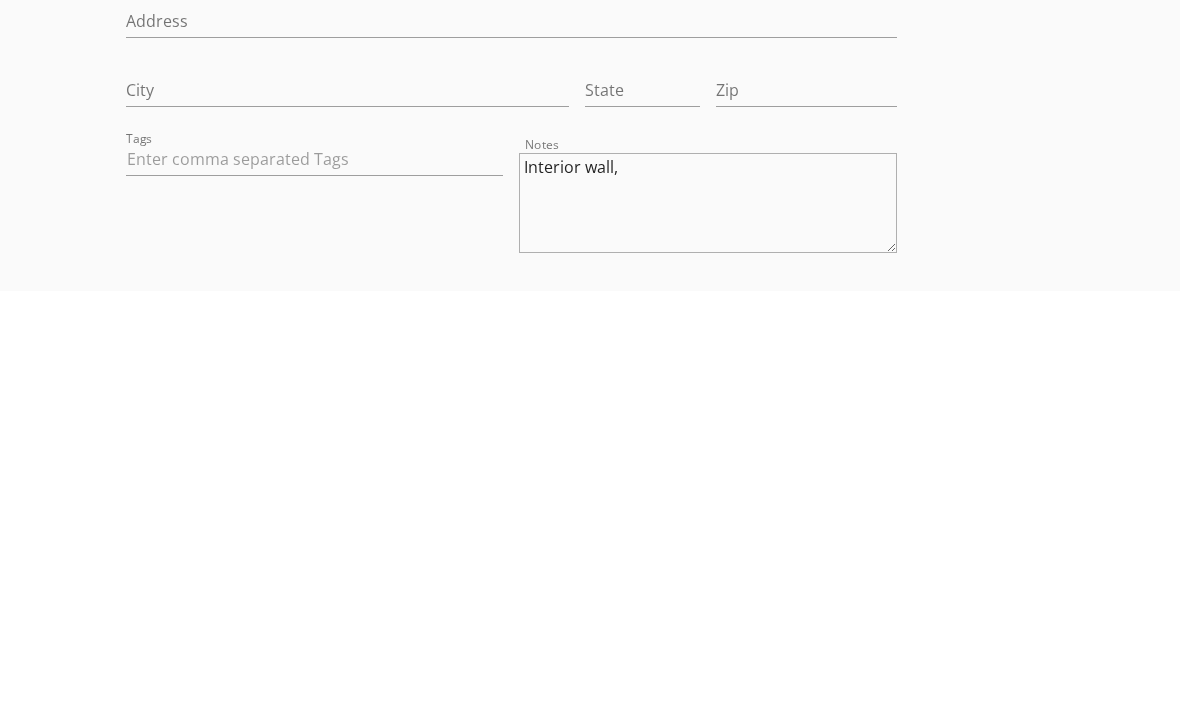 scroll, scrollTop: 1017, scrollLeft: 0, axis: vertical 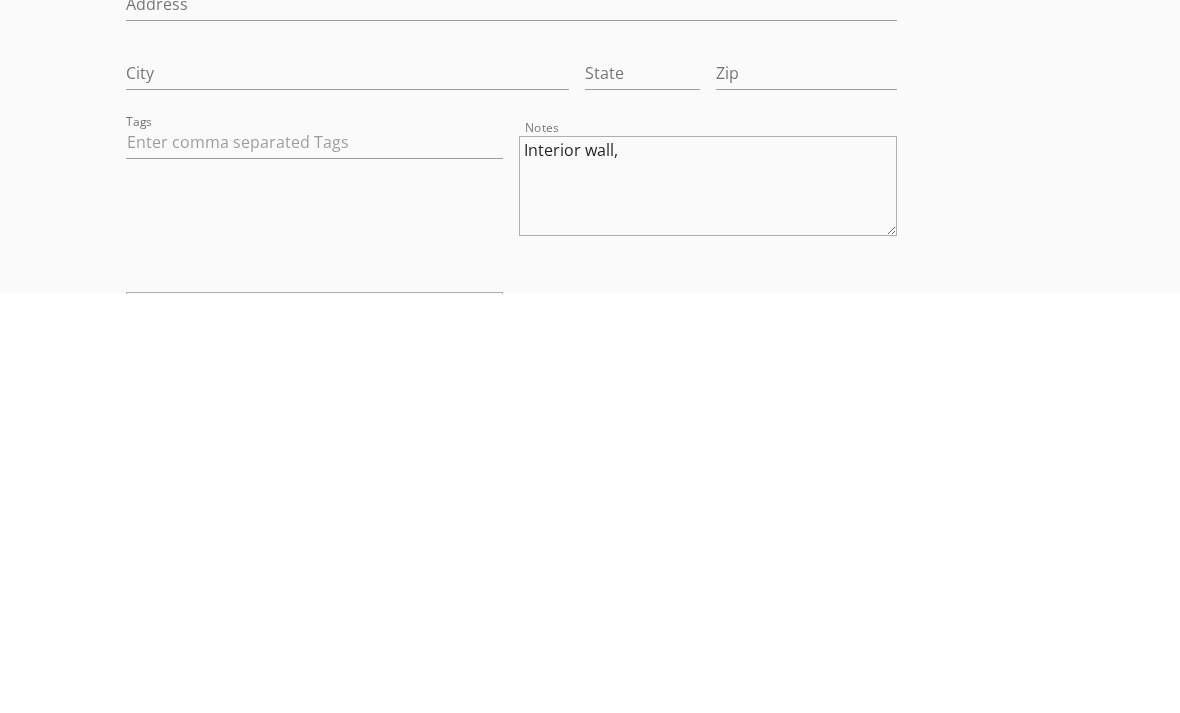 type on "[PHONE]" 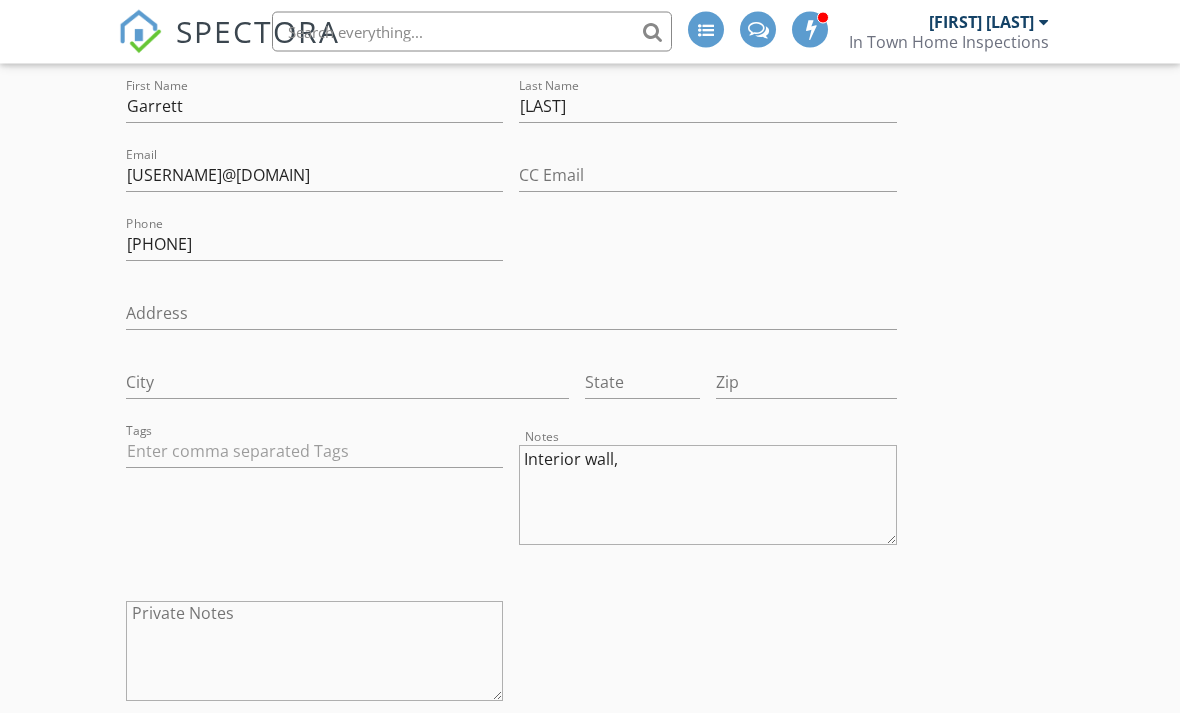 scroll, scrollTop: 1127, scrollLeft: 0, axis: vertical 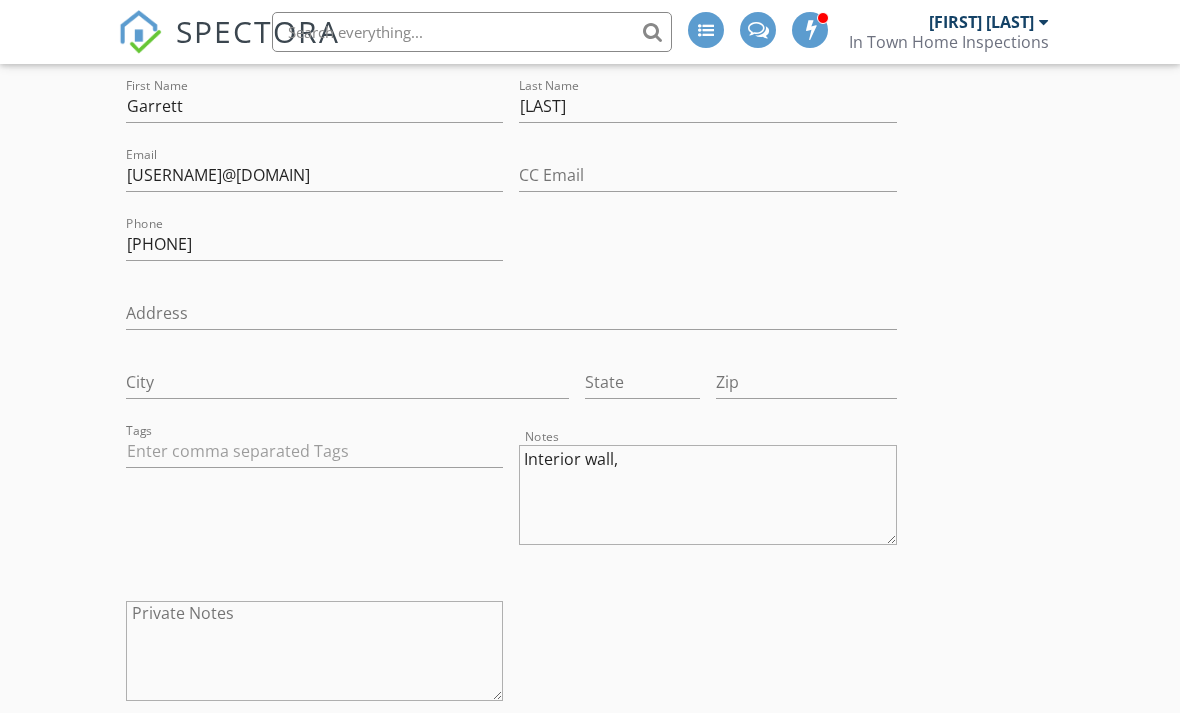 click on "Interior wall," at bounding box center (707, 495) 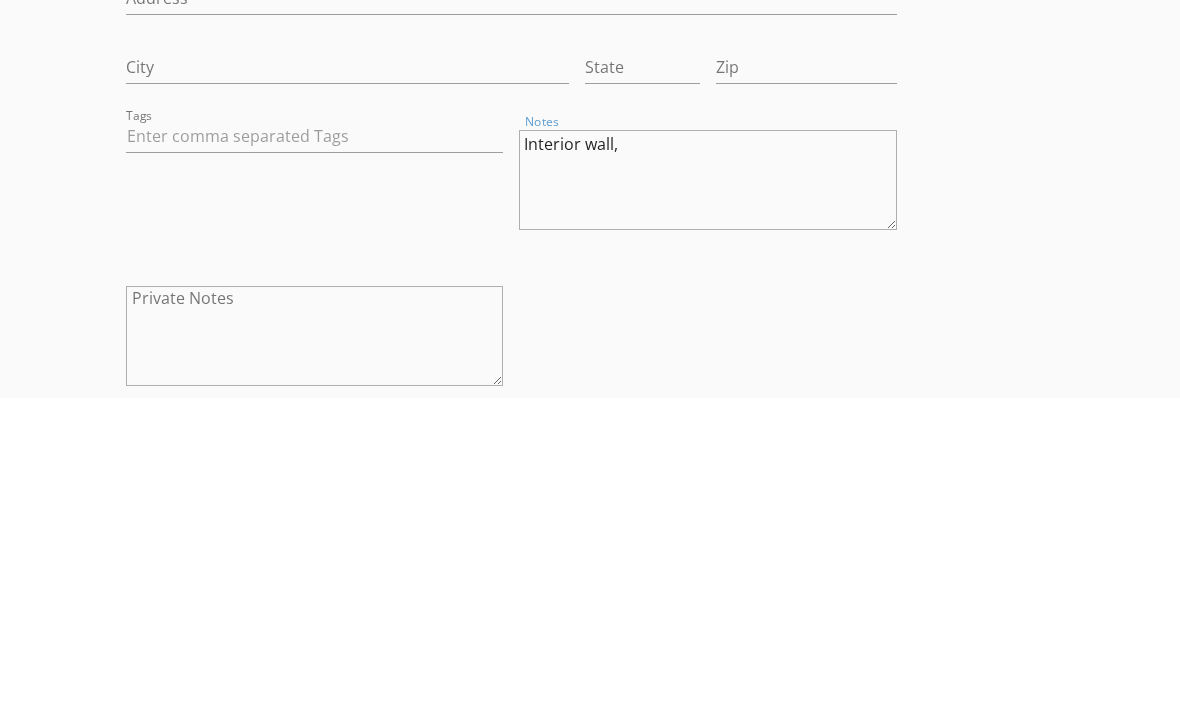 click on "Interior wall," at bounding box center (707, 495) 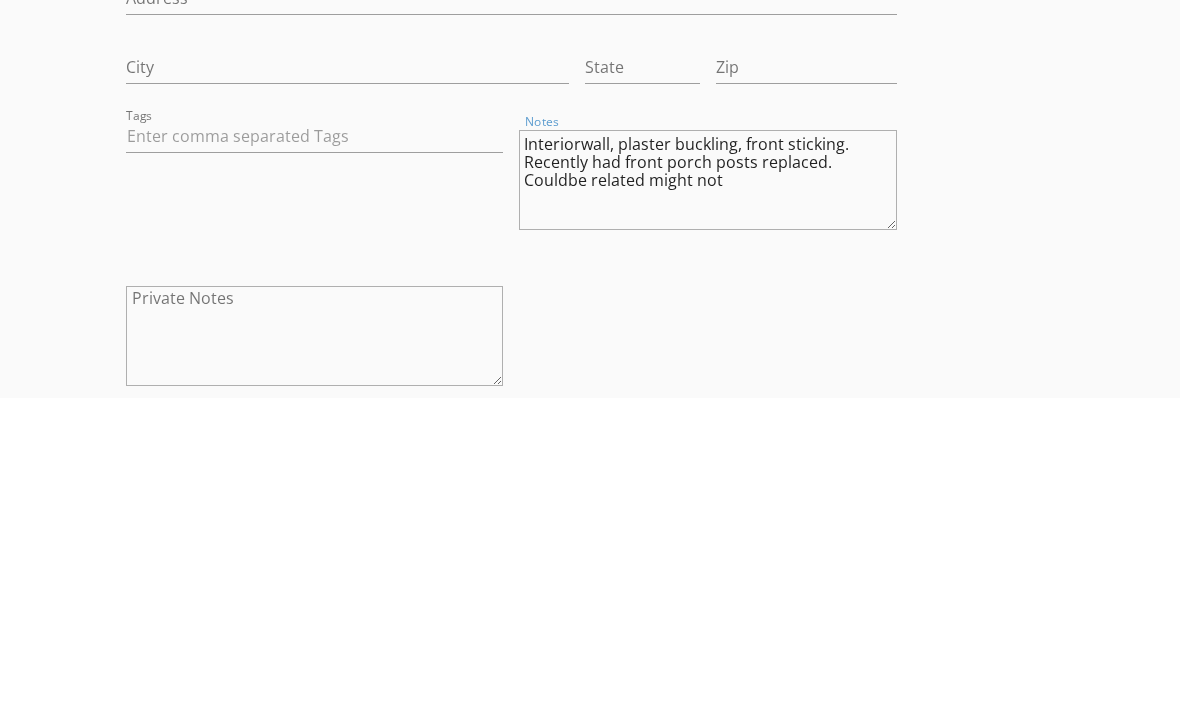 click on "Interiorwall, plaster buckling, front sticking. Recently had front porch posts replaced. Couldbe related might not" at bounding box center [707, 495] 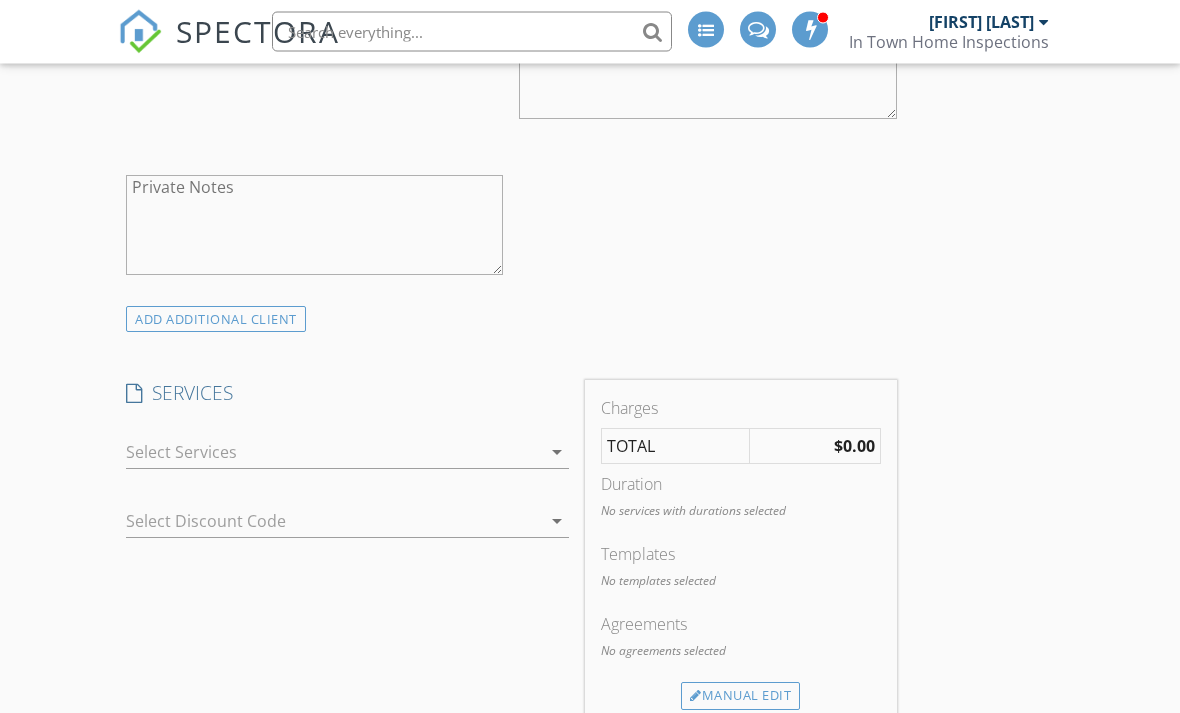 click at bounding box center [333, 453] 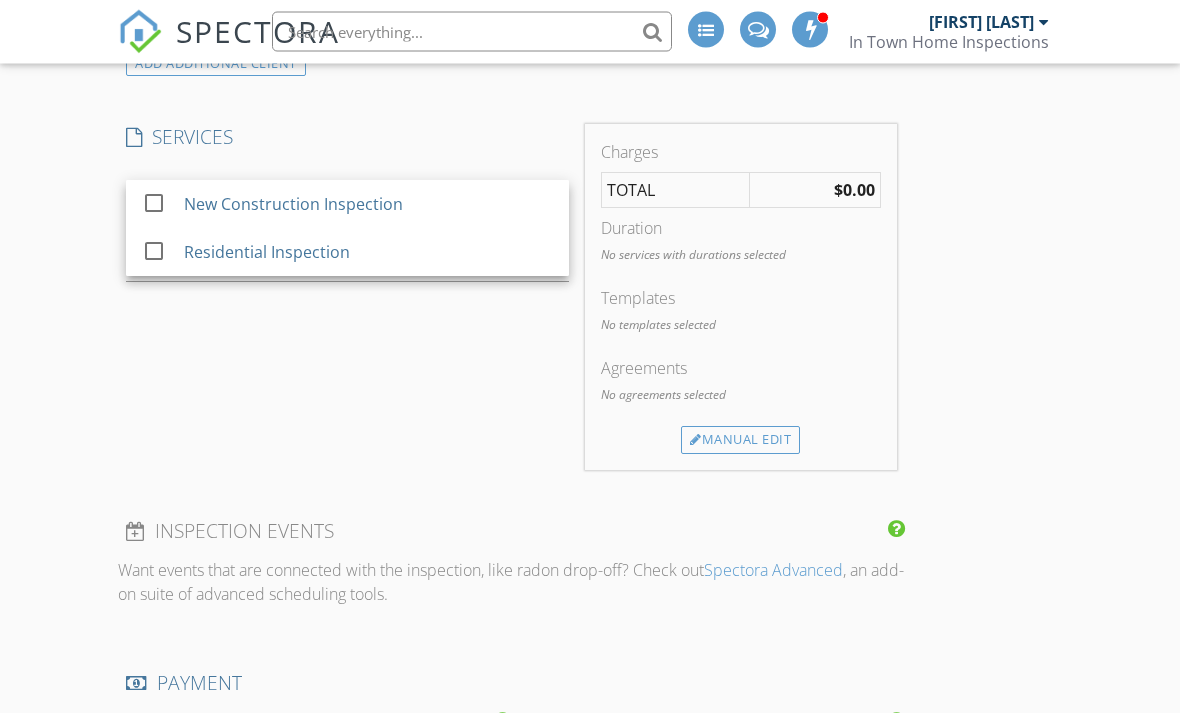 scroll, scrollTop: 1809, scrollLeft: 0, axis: vertical 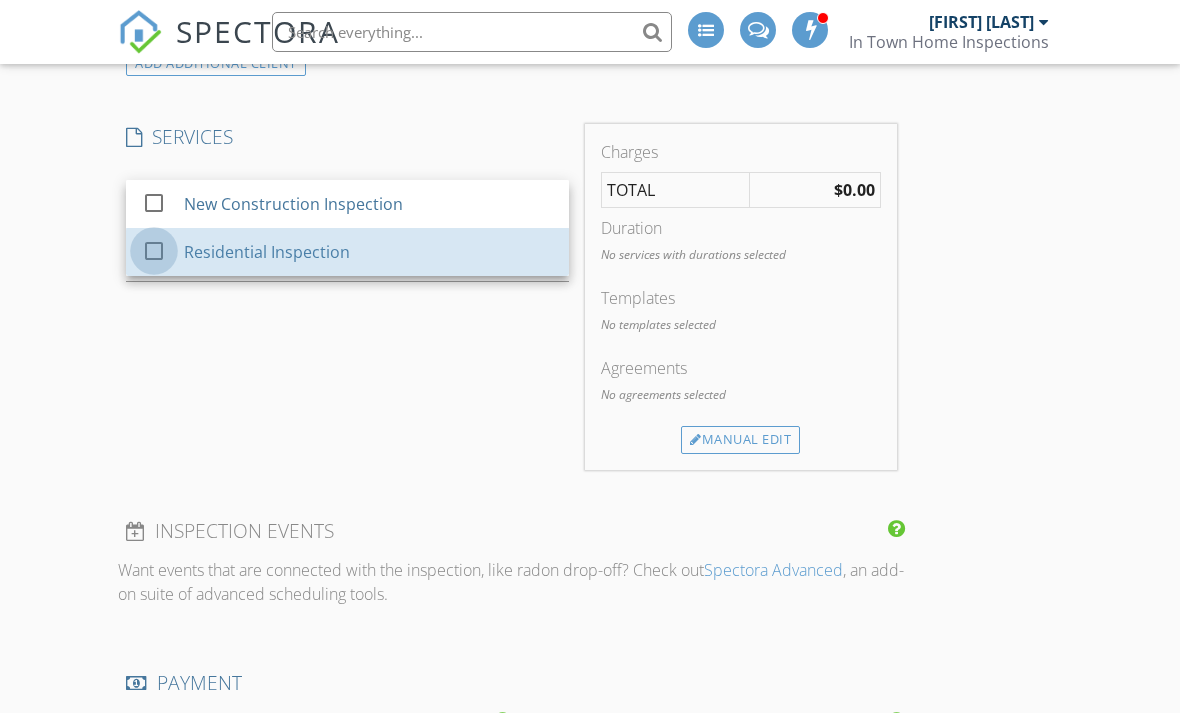 click at bounding box center (154, 251) 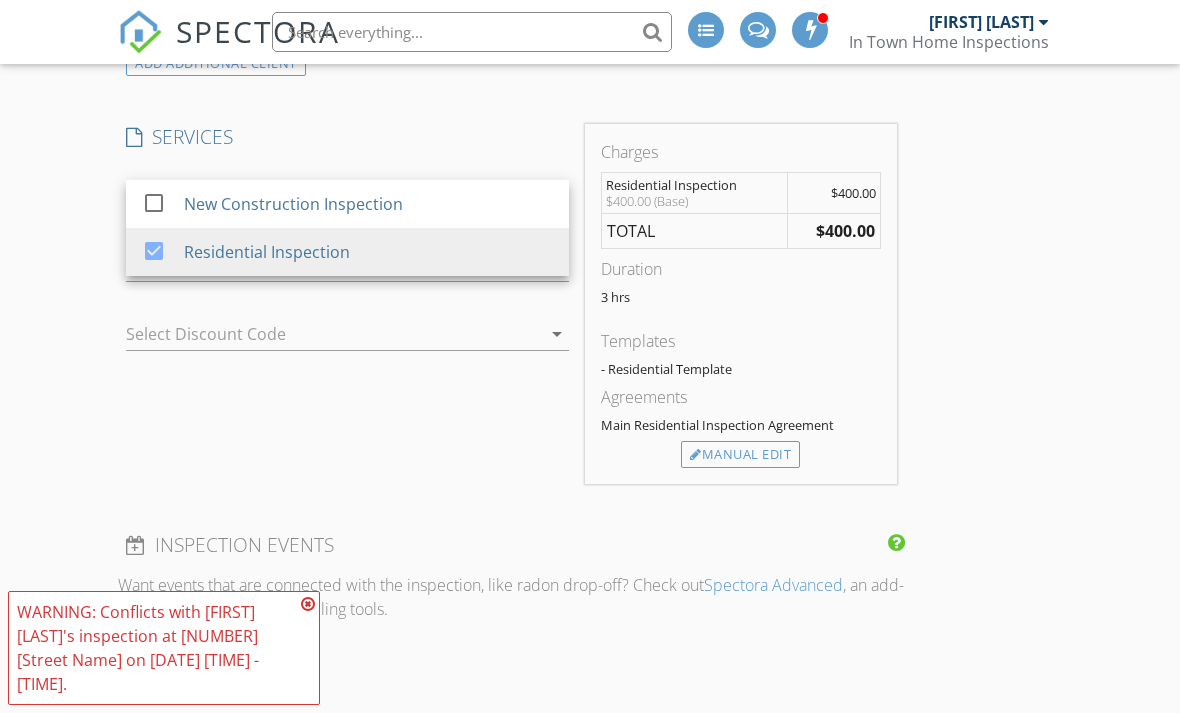 click on "New Inspection
INSPECTOR(S)
check_box_outline_blank   Jay Fitzpatrick     check_box   Kevin Metzger   PRIMARY   Kevin Metzger arrow_drop_down   check_box_outline_blank Kevin Metzger specifically requested
Date/Time
08/04/2025 8:00 AM
Location
Address Search       Address 2315 N 4th St   Unit   City Columbus   State OH   Zip 43202   County Franklin     Square Feet 1122   Year Built 1922   Foundation arrow_drop_down     Kevin Metzger     8.0 miles     (17 minutes)
client
check_box Enable Client CC email for this inspection   Client Search     check_box_outline_blank Client is a Company/Organization     First Name Garrett   Last Name Rubin   Email Garrettrubin627@gmail.com   CC Email   Phone 216-554-0950   Address   City   State   Zip     Tags         Notes   Private Notes
ADD ADDITIONAL client" at bounding box center (590, 313) 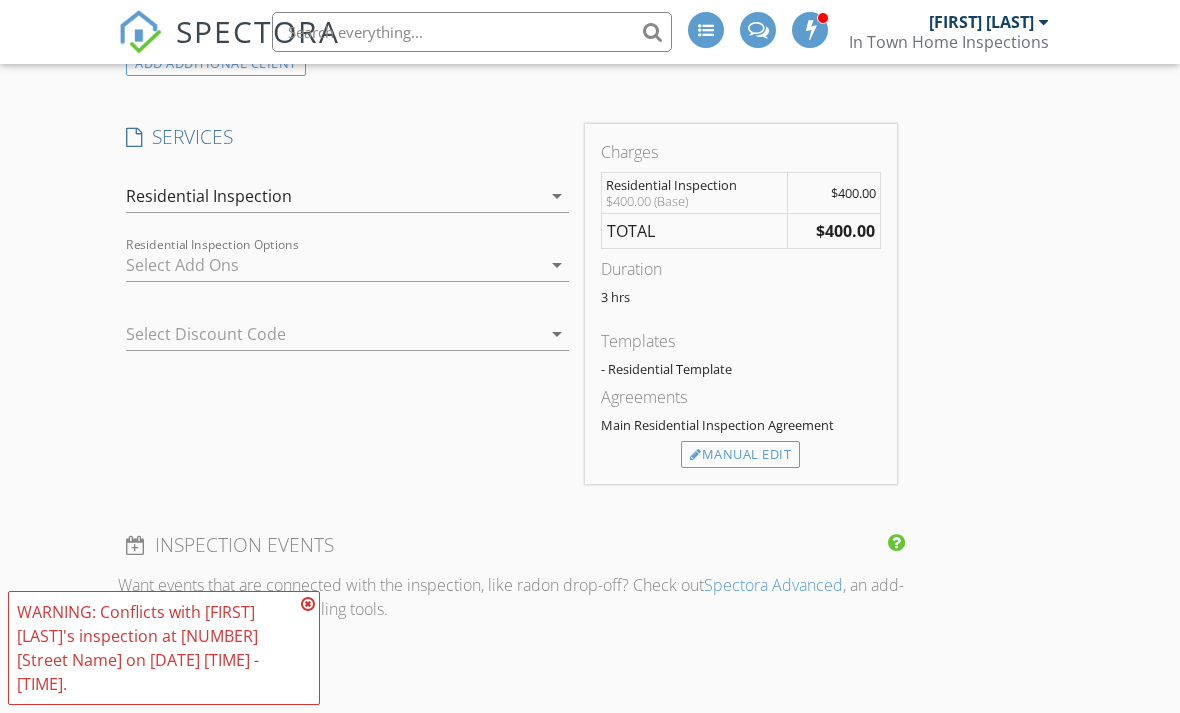 click at bounding box center (333, 265) 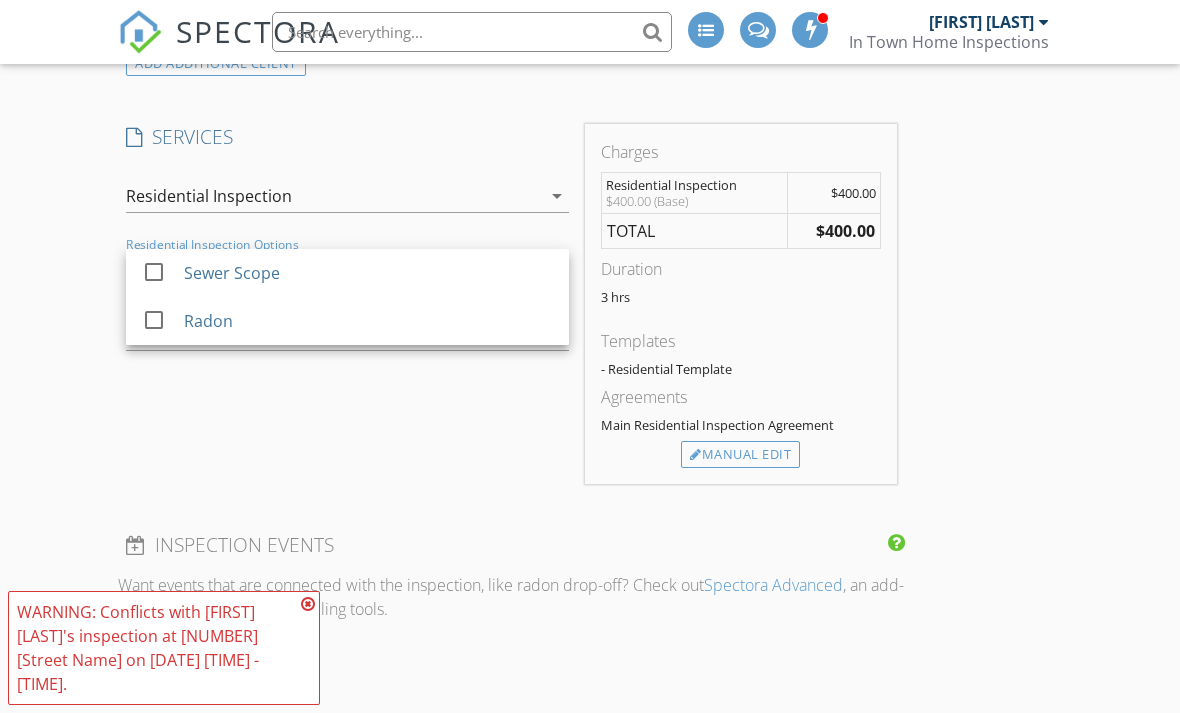 click on "New Inspection
INSPECTOR(S)
check_box_outline_blank   Jay Fitzpatrick     check_box   Kevin Metzger   PRIMARY   Kevin Metzger arrow_drop_down   check_box_outline_blank Kevin Metzger specifically requested
Date/Time
08/04/2025 8:00 AM
Location
Address Search       Address 2315 N 4th St   Unit   City Columbus   State OH   Zip 43202   County Franklin     Square Feet 1122   Year Built 1922   Foundation arrow_drop_down     Kevin Metzger     8.0 miles     (17 minutes)
client
check_box Enable Client CC email for this inspection   Client Search     check_box_outline_blank Client is a Company/Organization     First Name Garrett   Last Name Rubin   Email Garrettrubin627@gmail.com   CC Email   Phone 216-554-0950   Address   City   State   Zip     Tags         Notes   Private Notes
ADD ADDITIONAL client" at bounding box center (590, 313) 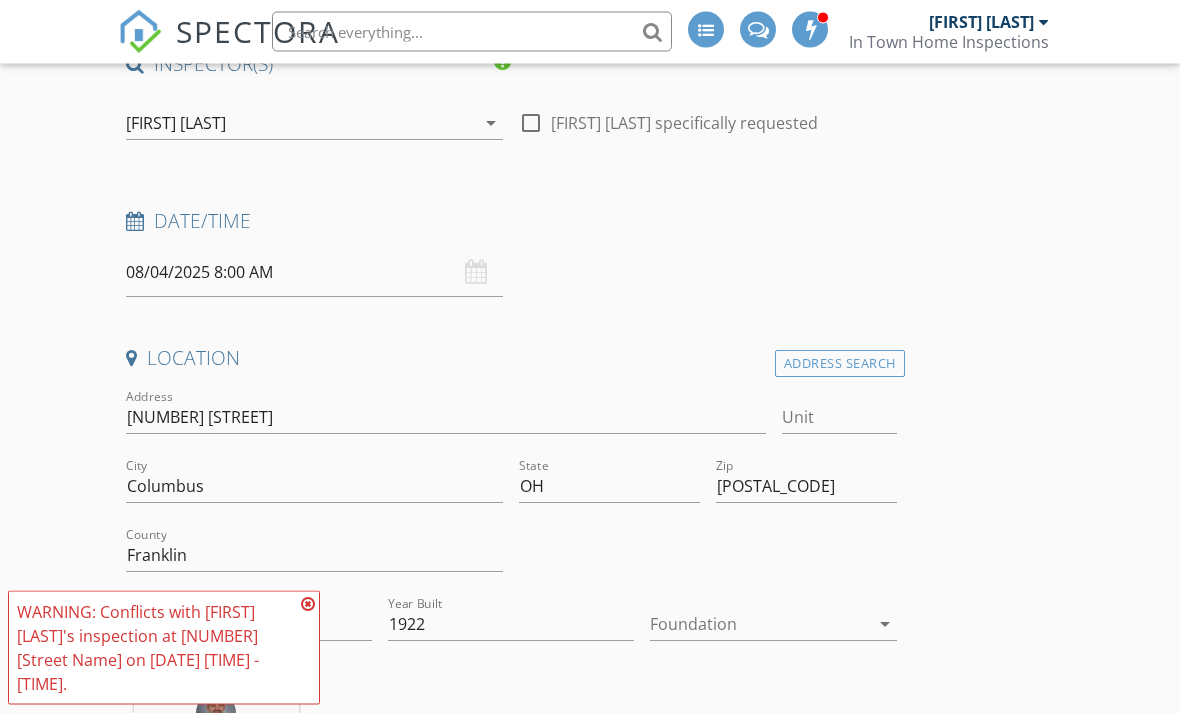 scroll, scrollTop: 211, scrollLeft: 0, axis: vertical 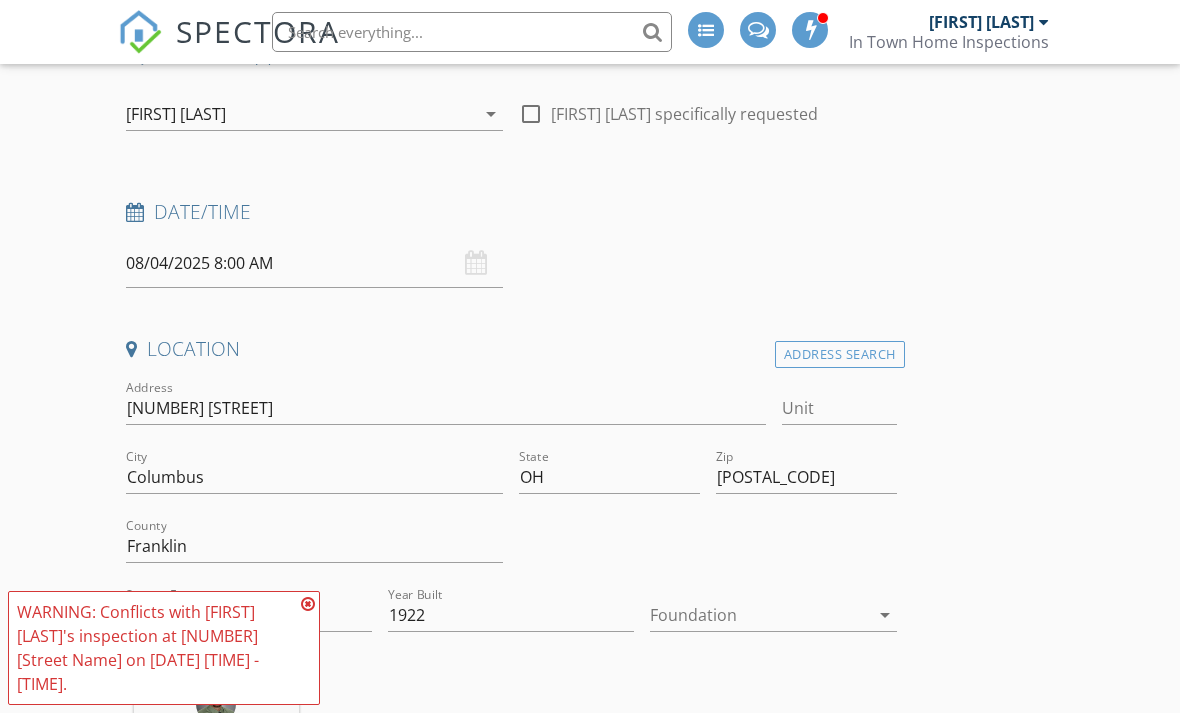 click at bounding box center (308, 604) 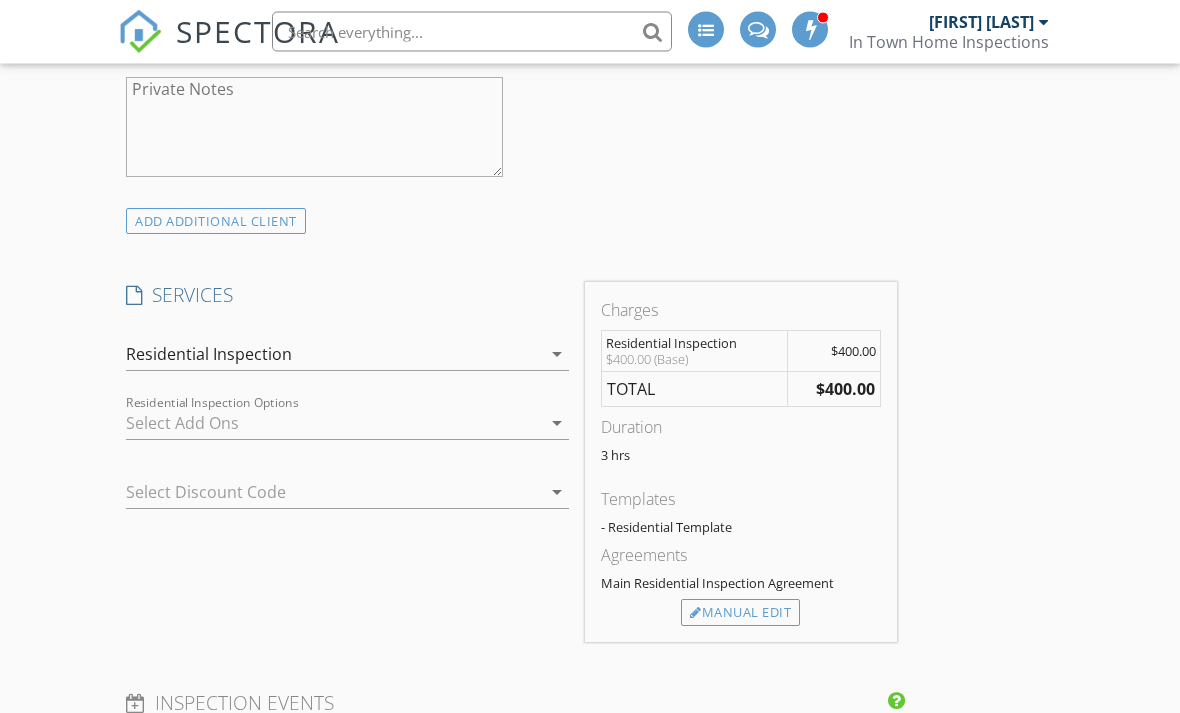 scroll, scrollTop: 1652, scrollLeft: 0, axis: vertical 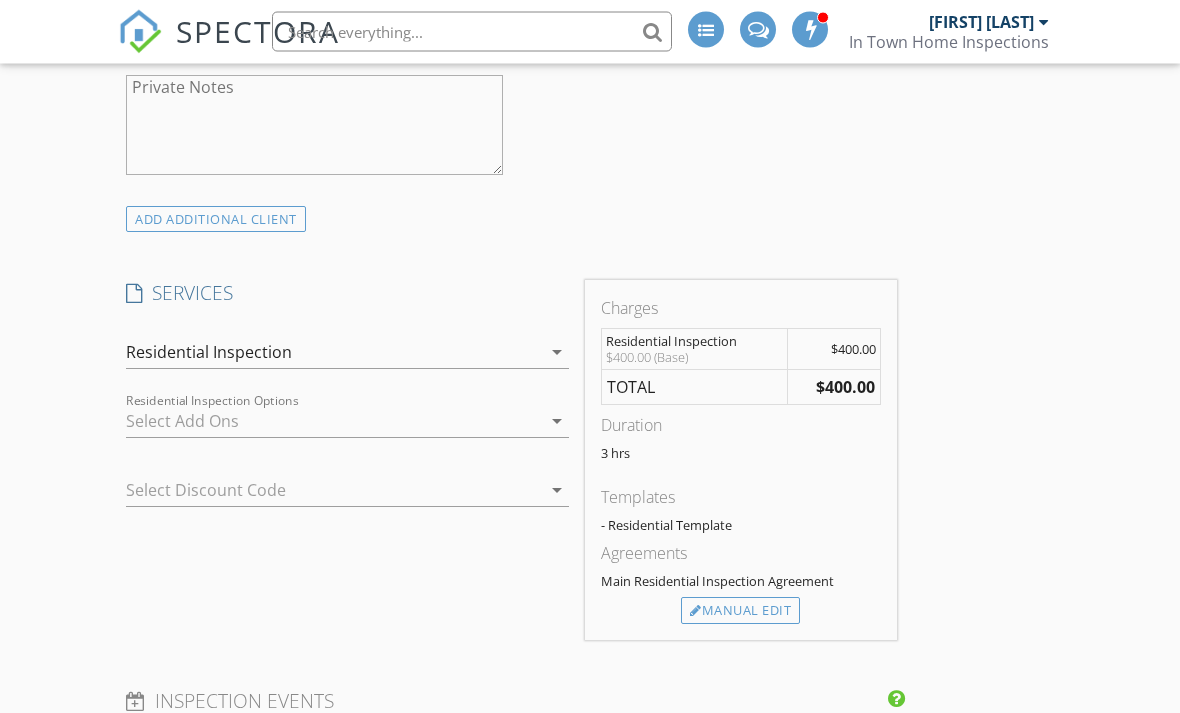 click on "Manual Edit" at bounding box center (740, 612) 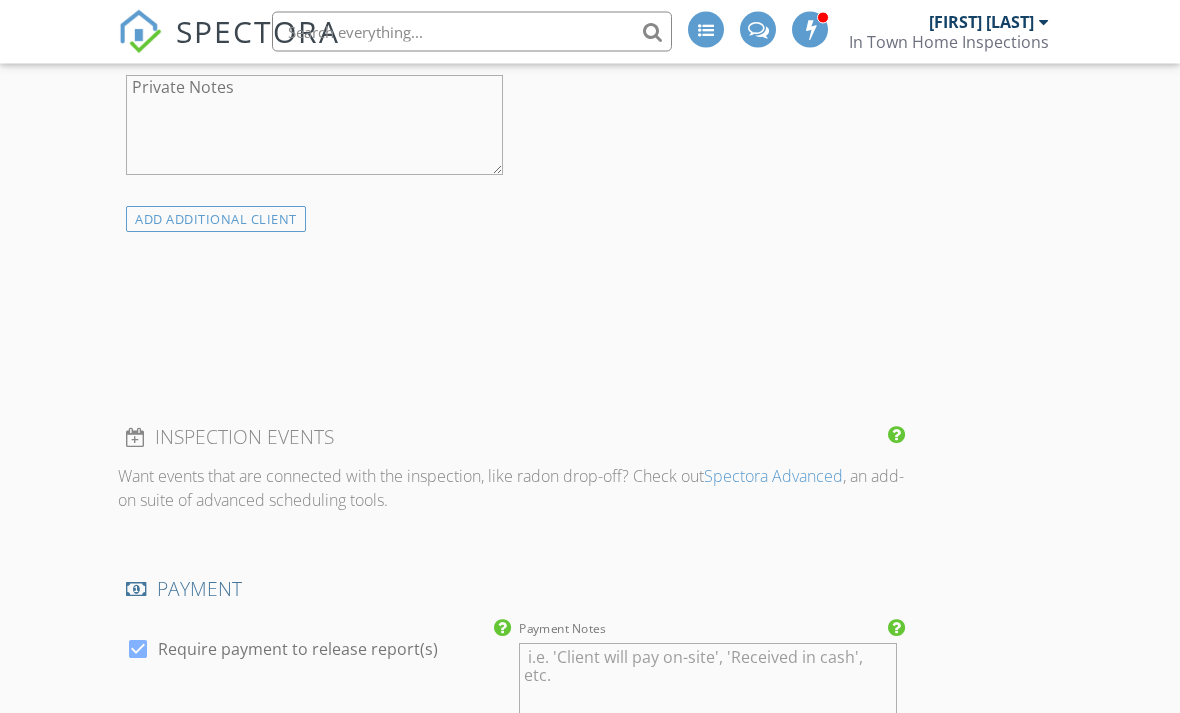 scroll, scrollTop: 1653, scrollLeft: 0, axis: vertical 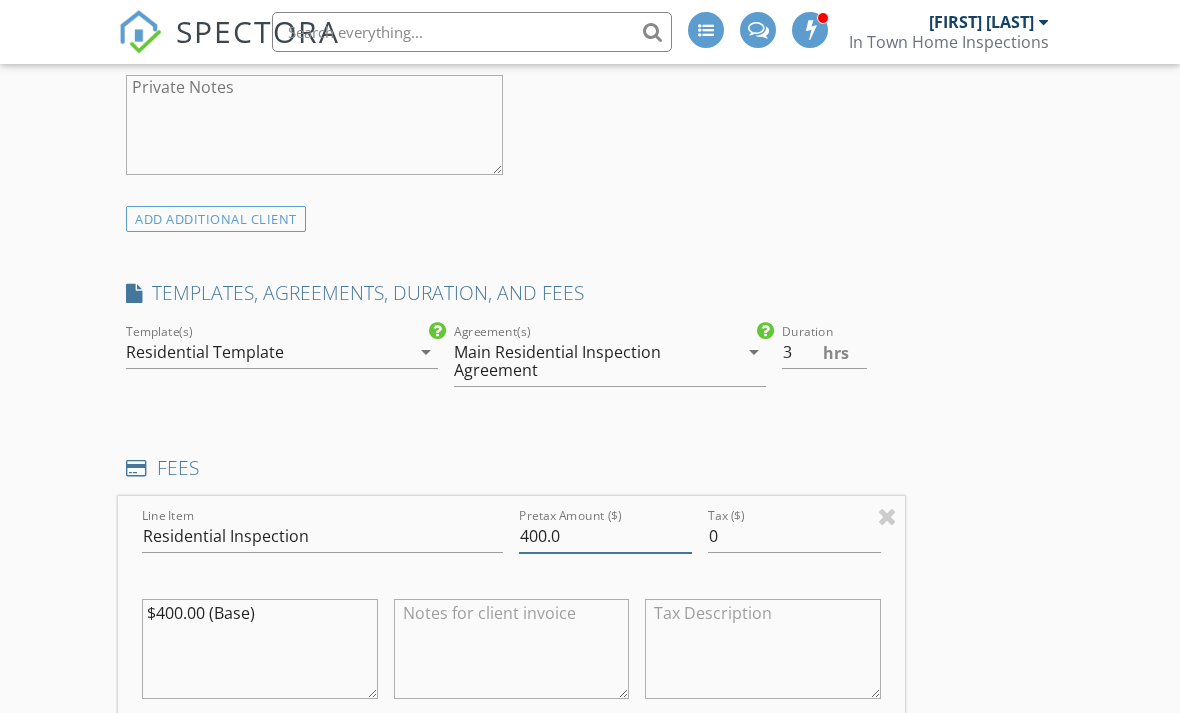 click on "400.0" at bounding box center [605, 536] 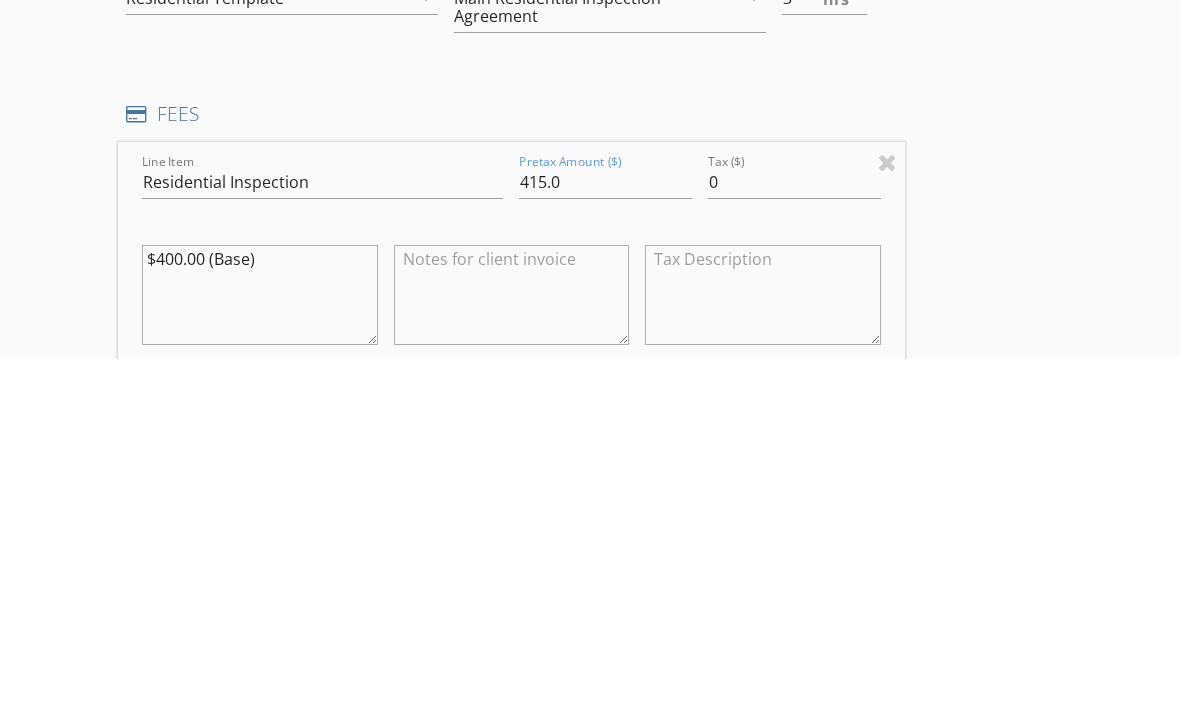 scroll, scrollTop: 2007, scrollLeft: 0, axis: vertical 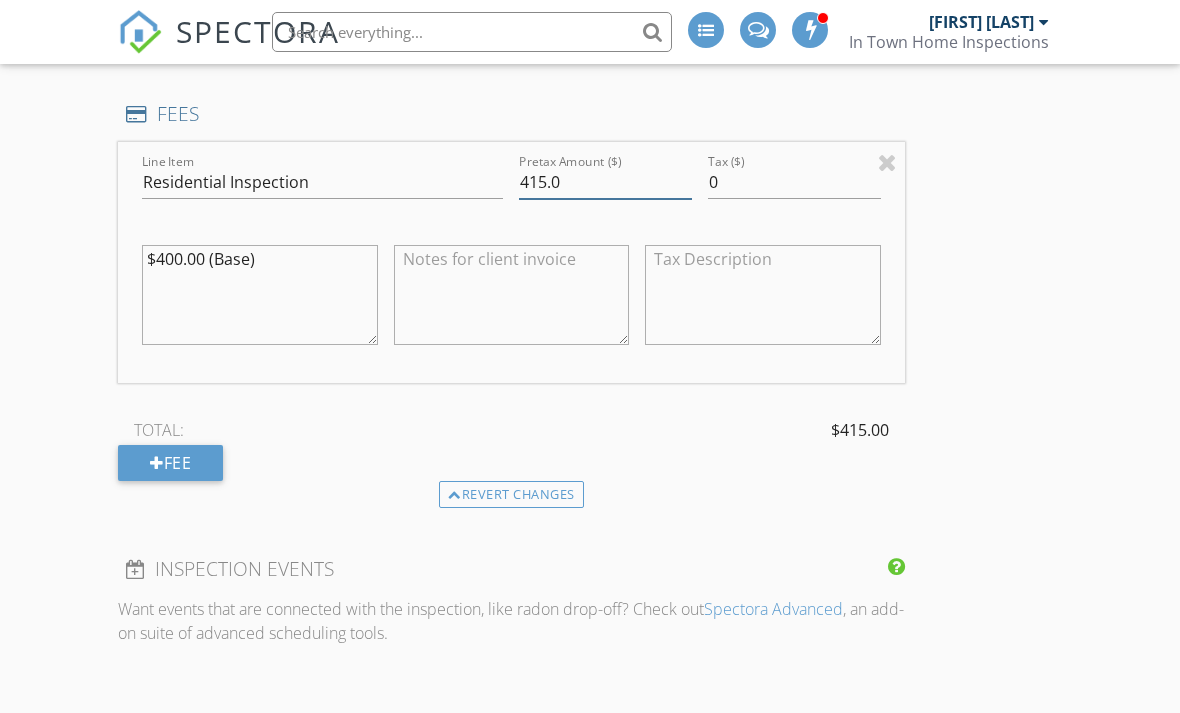 type on "415.0" 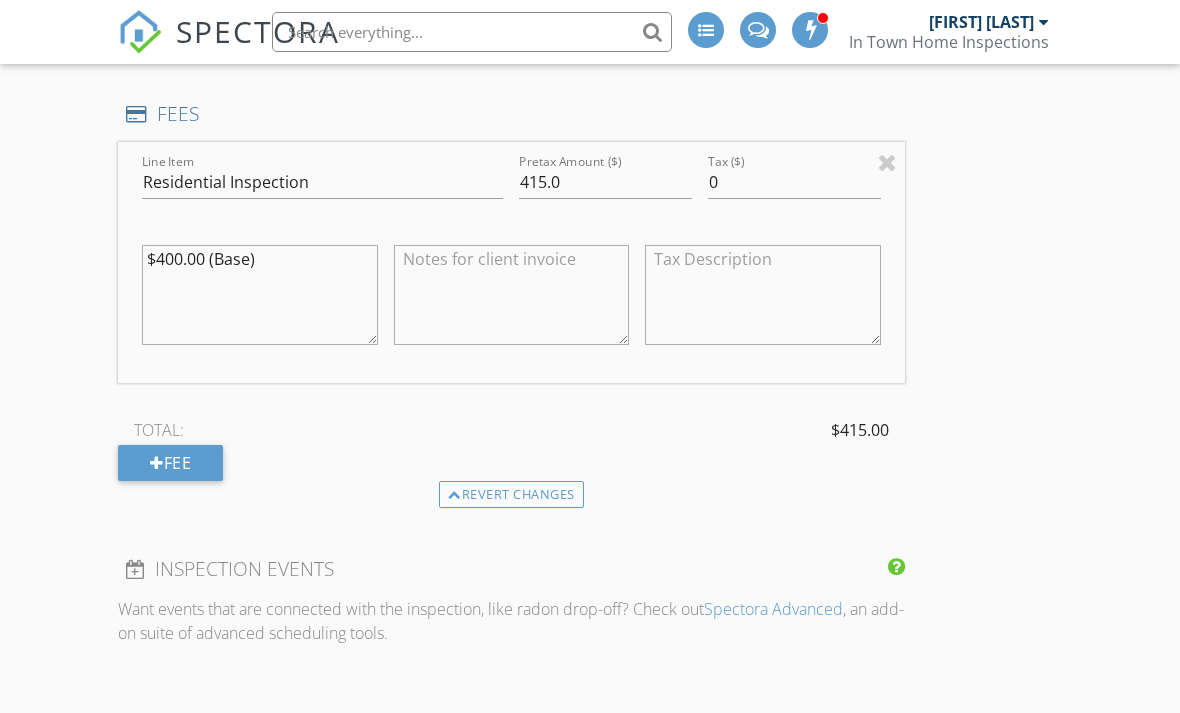 click on "$400.00 (Base)" at bounding box center [260, 295] 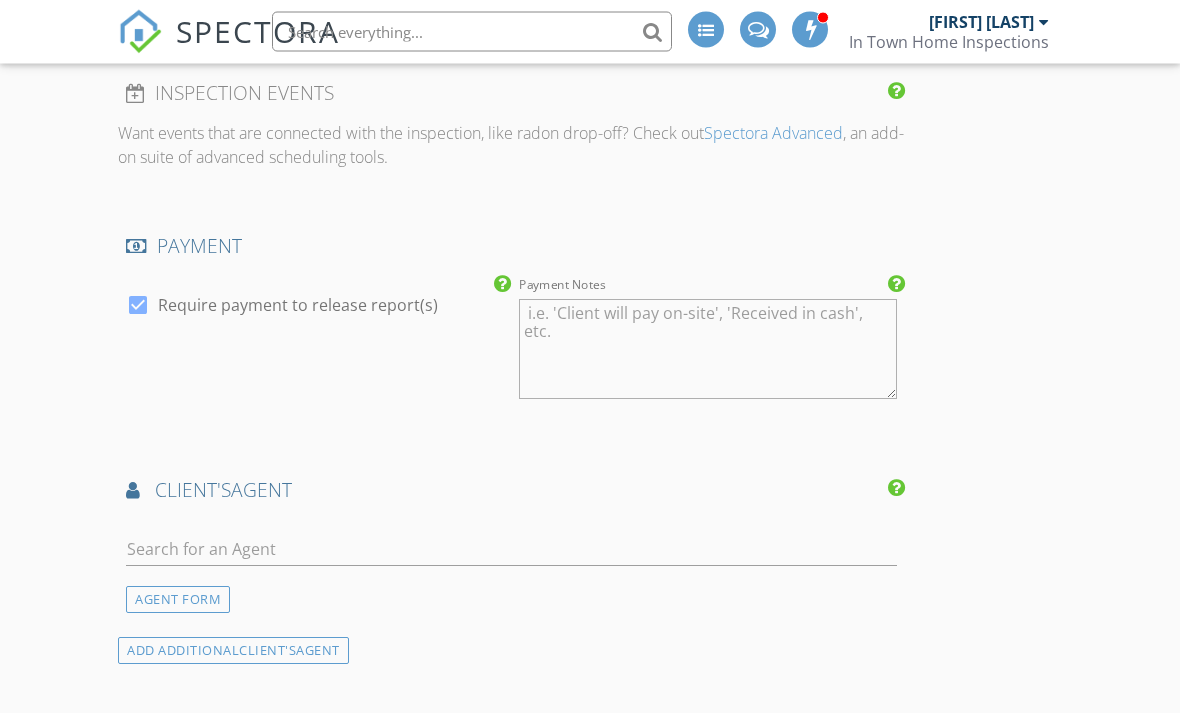 type on "$415.00 (Base)" 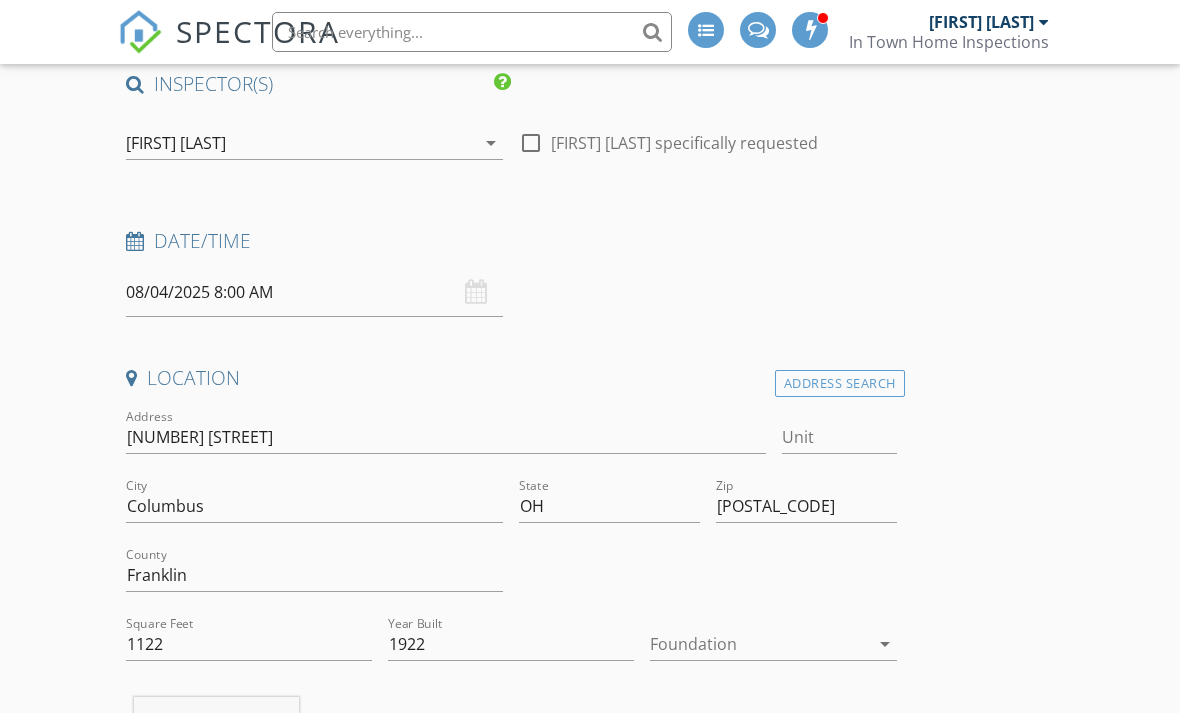 scroll, scrollTop: 0, scrollLeft: 0, axis: both 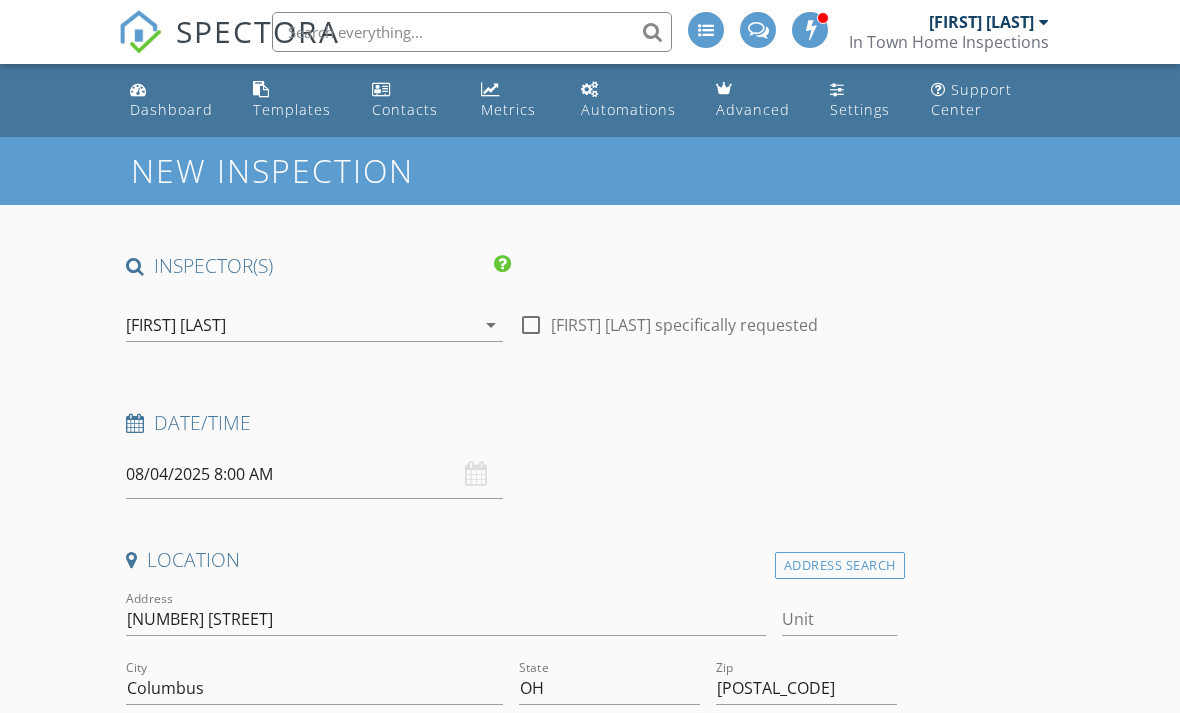 type on "Client will make payment" 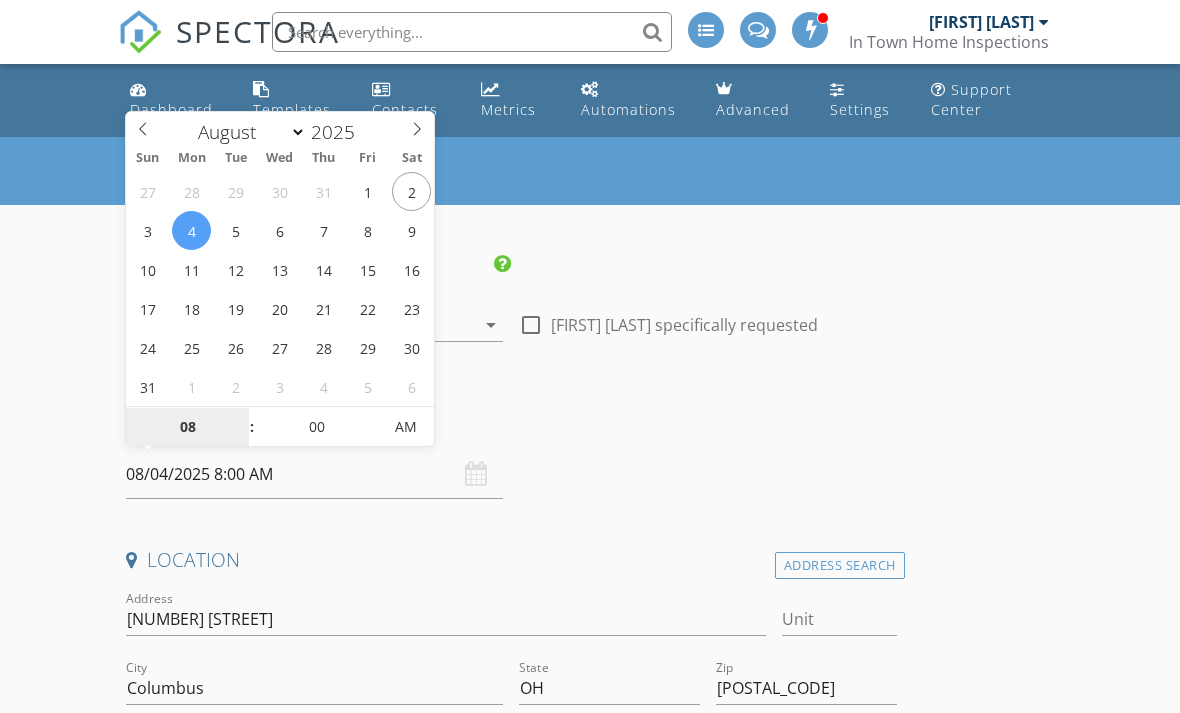 click on "08" at bounding box center [187, 428] 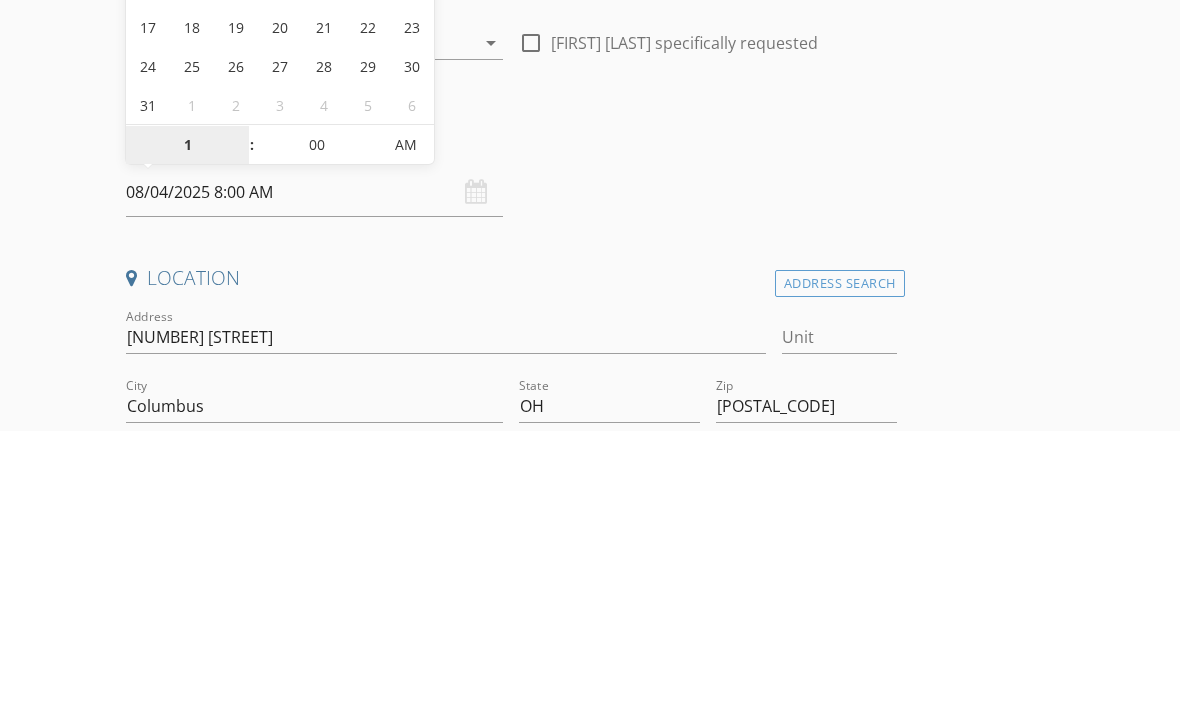 type on "10" 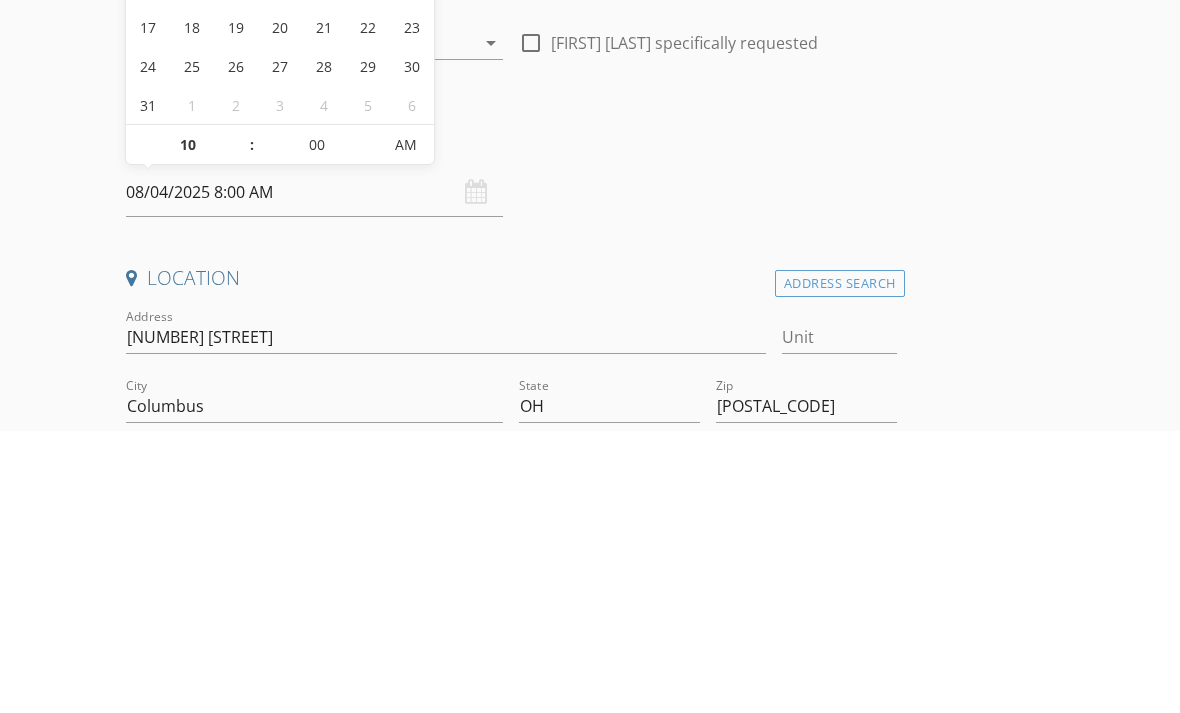 type on "08/04/2025 10:00 AM" 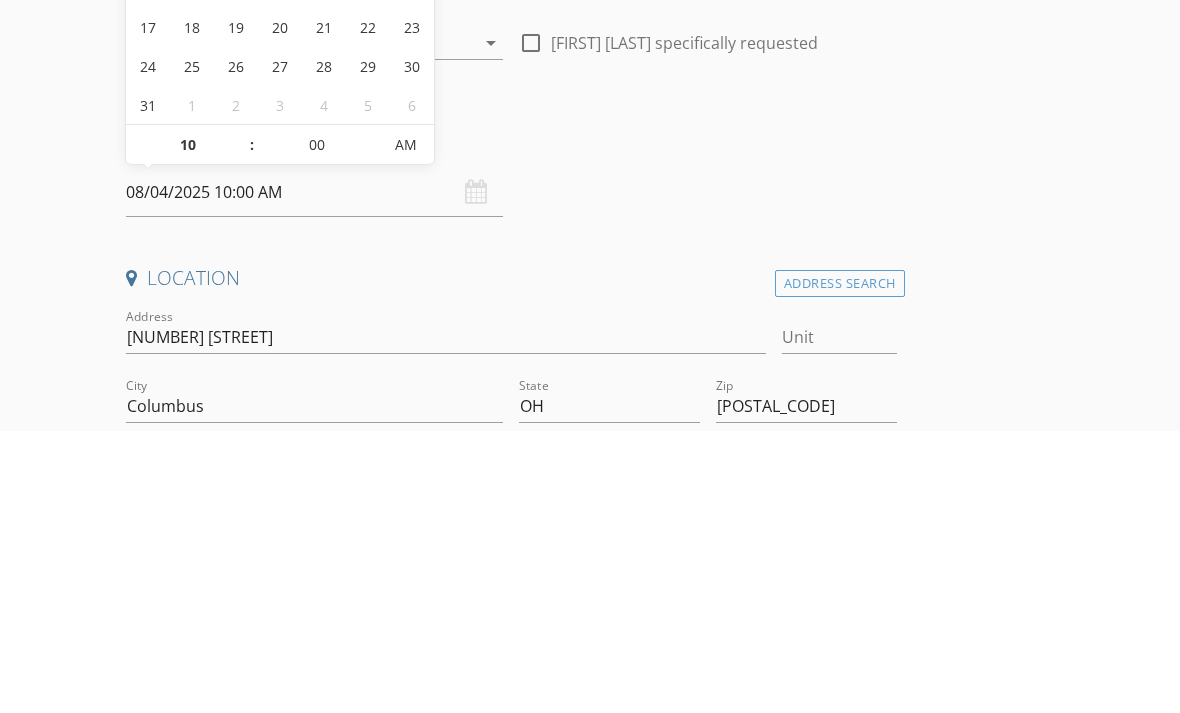 scroll, scrollTop: 282, scrollLeft: 0, axis: vertical 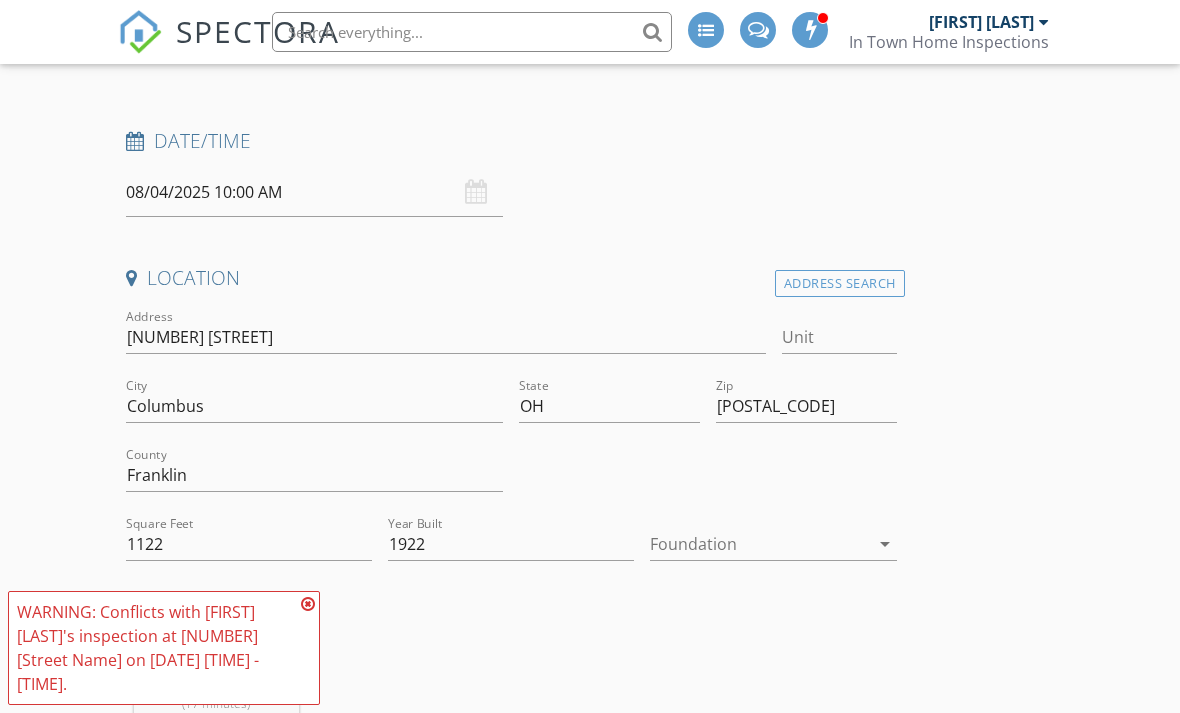 click on "New Inspection
INSPECTOR(S)
check_box_outline_blank   Jay Fitzpatrick     check_box   Kevin Metzger   PRIMARY   Kevin Metzger arrow_drop_down   check_box_outline_blank Kevin Metzger specifically requested
Date/Time
08/04/2025 10:00 AM
Location
Address Search       Address 2315 N 4th St   Unit   City Columbus   State OH   Zip 43202   County Franklin     Square Feet 1122   Year Built 1922   Foundation arrow_drop_down     Kevin Metzger     8.0 miles     (17 minutes)
client
check_box Enable Client CC email for this inspection   Client Search     check_box_outline_blank Client is a Company/Organization     First Name Garrett   Last Name Rubin   Email Garrettrubin627@gmail.com   CC Email   Phone 216-554-0950   Address   City   State   Zip     Tags         Notes   Private Notes
ADD ADDITIONAL client" at bounding box center (590, 1951) 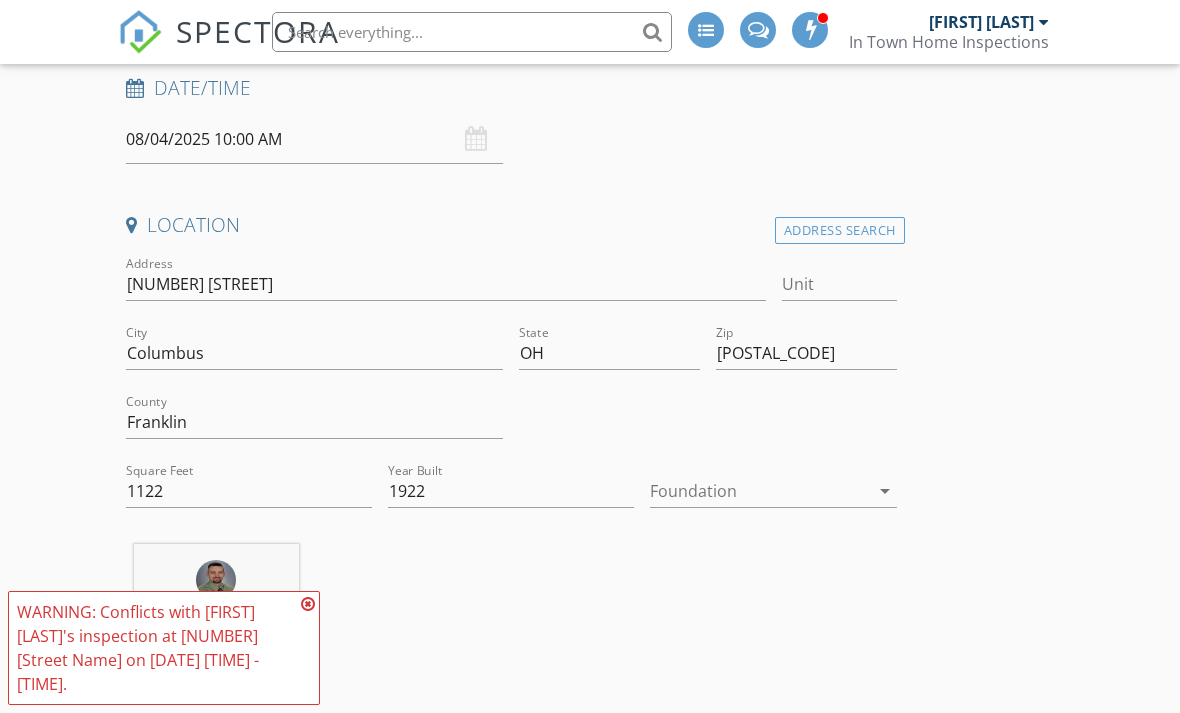scroll, scrollTop: 0, scrollLeft: 0, axis: both 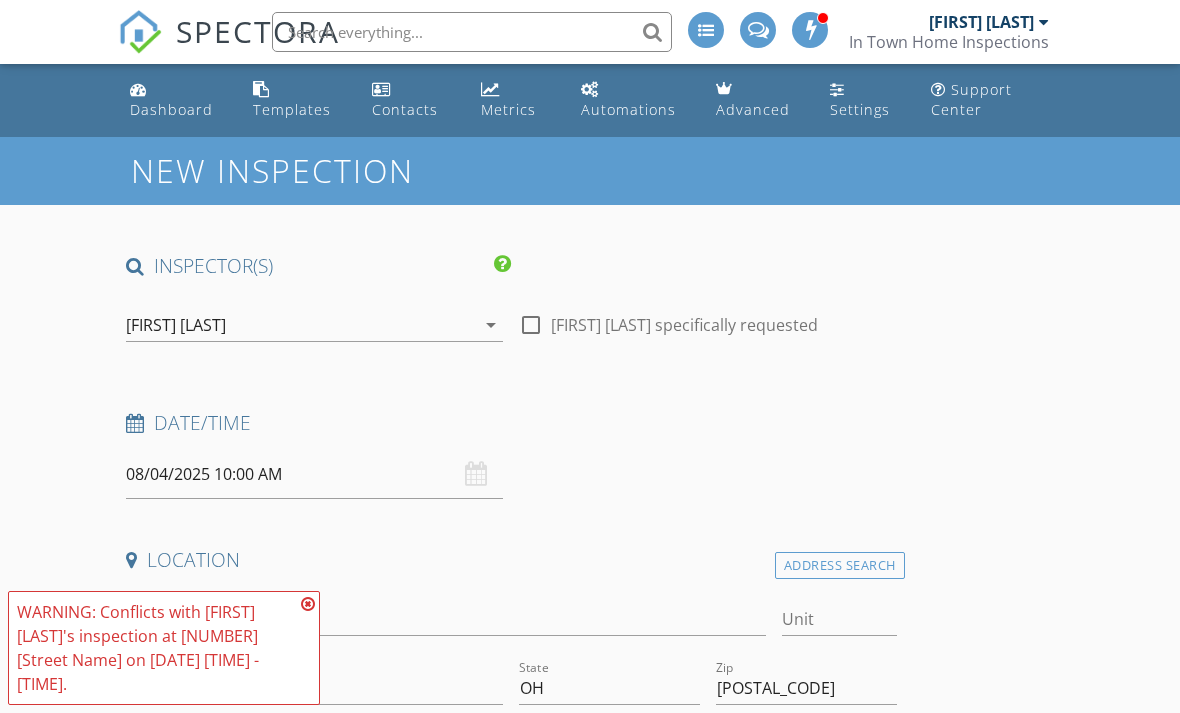click on "Dashboard" at bounding box center [171, 109] 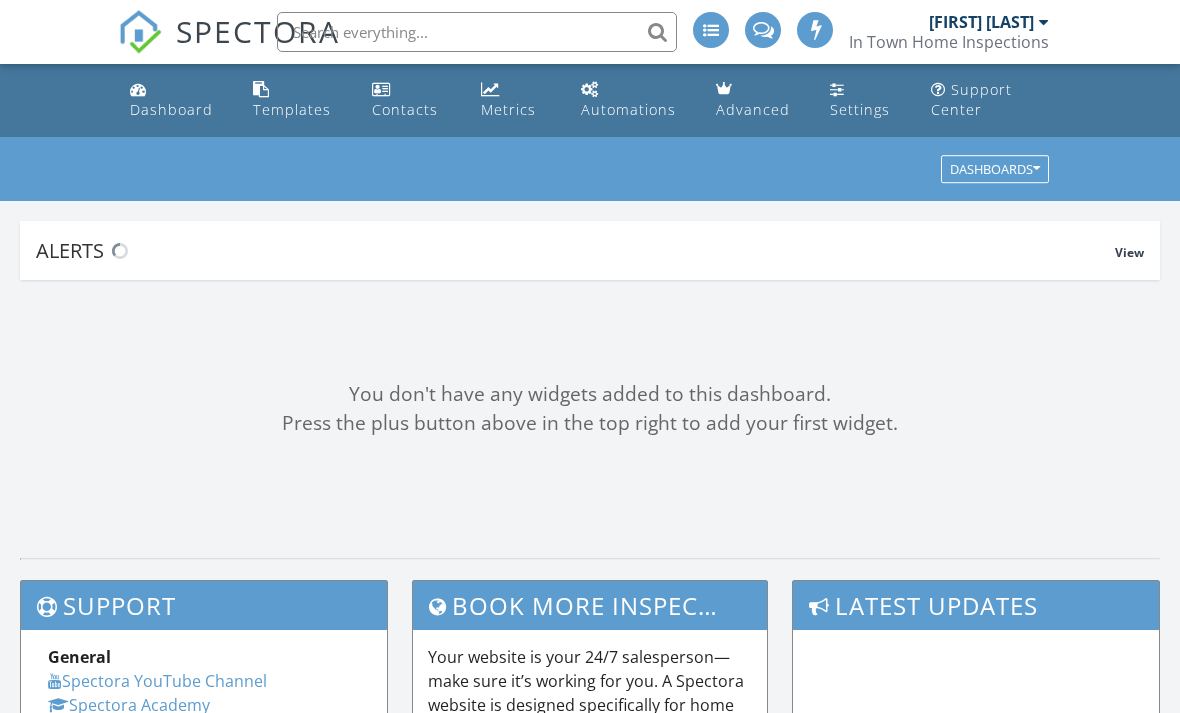 scroll, scrollTop: 0, scrollLeft: 0, axis: both 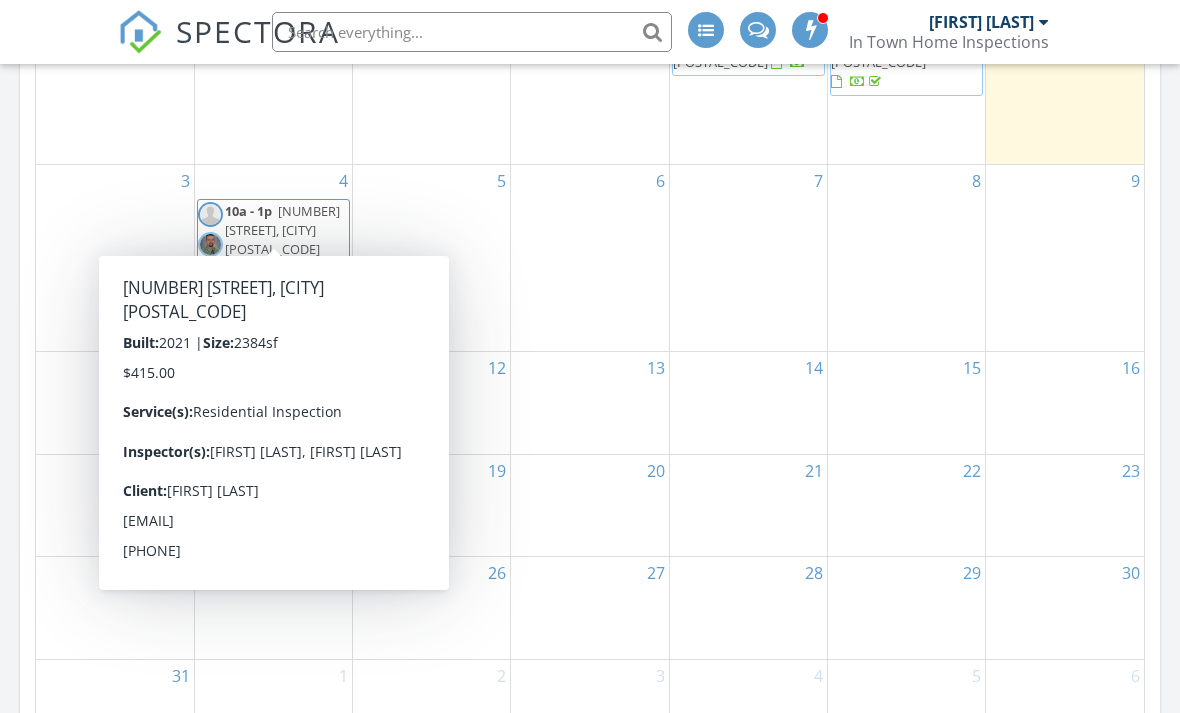 click on "6326 Celeste St, Westerville 43081" at bounding box center [282, 230] 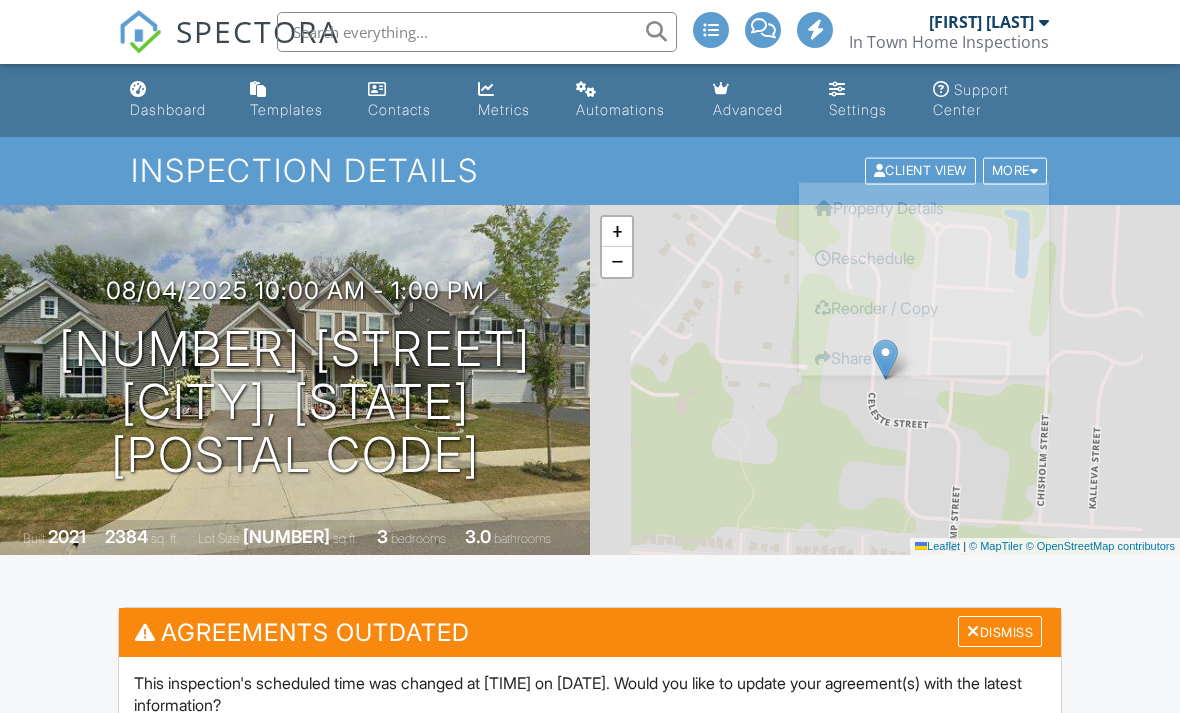 scroll, scrollTop: 0, scrollLeft: 0, axis: both 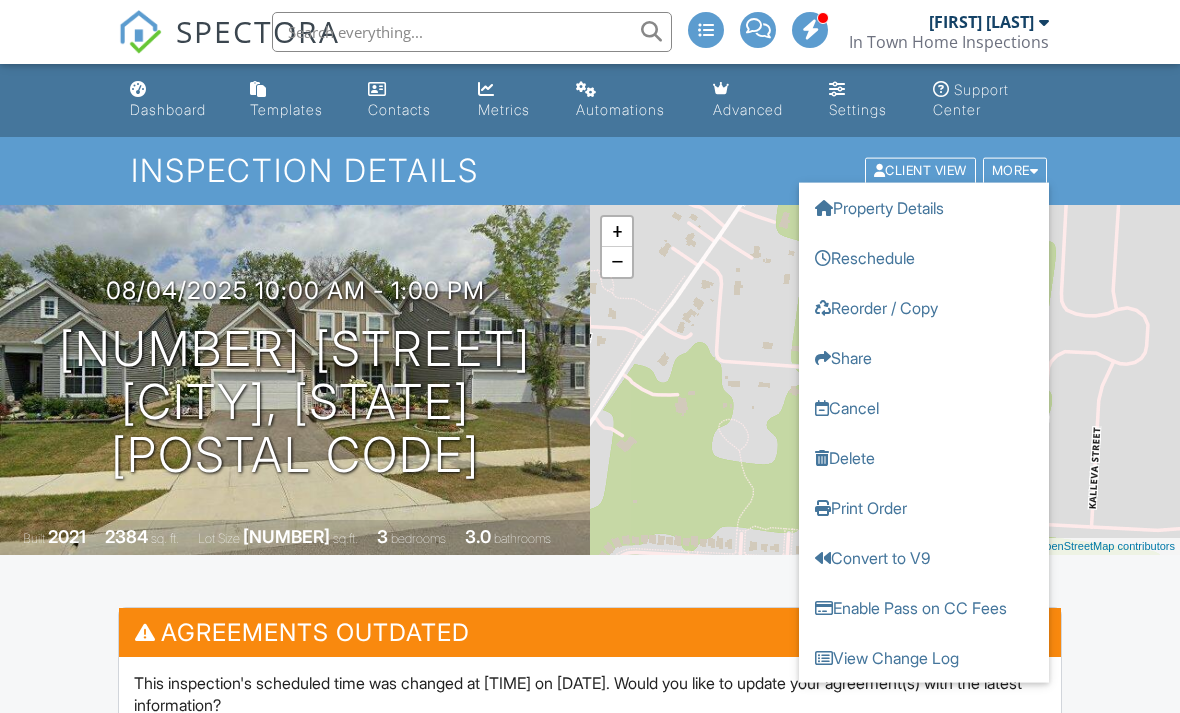 click on "Reschedule" at bounding box center (924, 258) 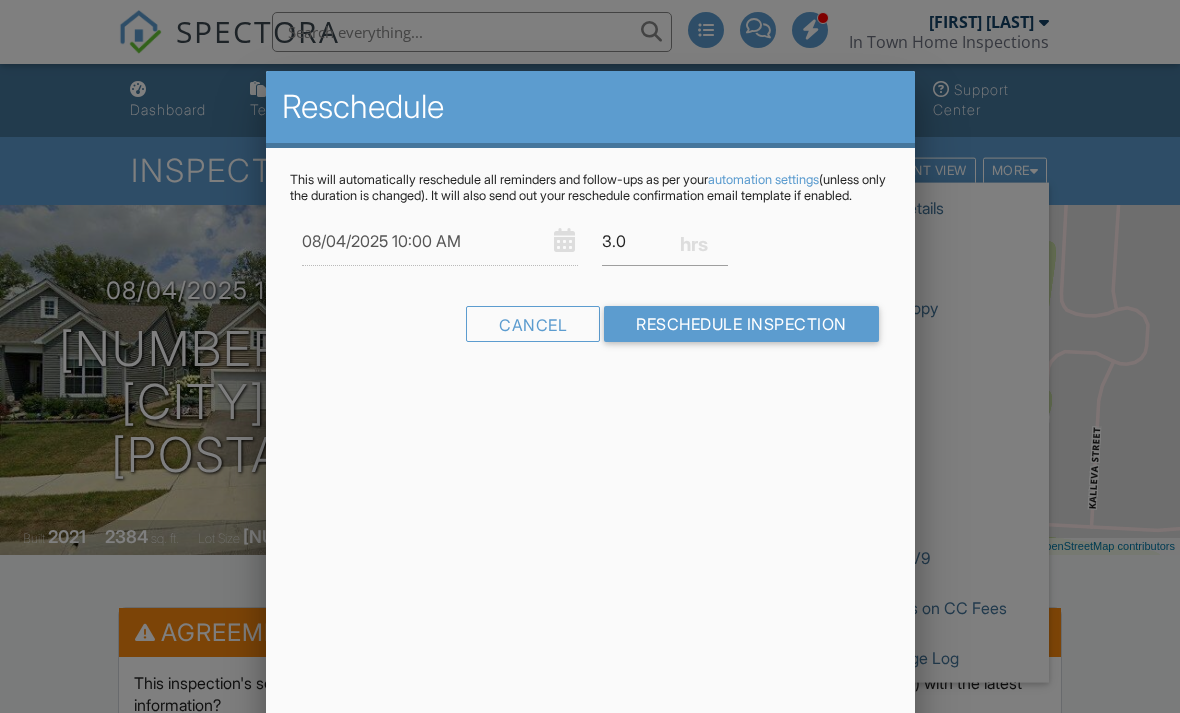 click on "Reschedule
This will automatically reschedule all reminders and follow-ups as per your  automation settings  (unless only the duration is changed). It will also send out your reschedule confirmation email template if enabled.
[DATE] [TIME]
[DURATION]
Warning: this date/time is in the past.
Cancel
Reschedule Inspection" at bounding box center [590, 421] 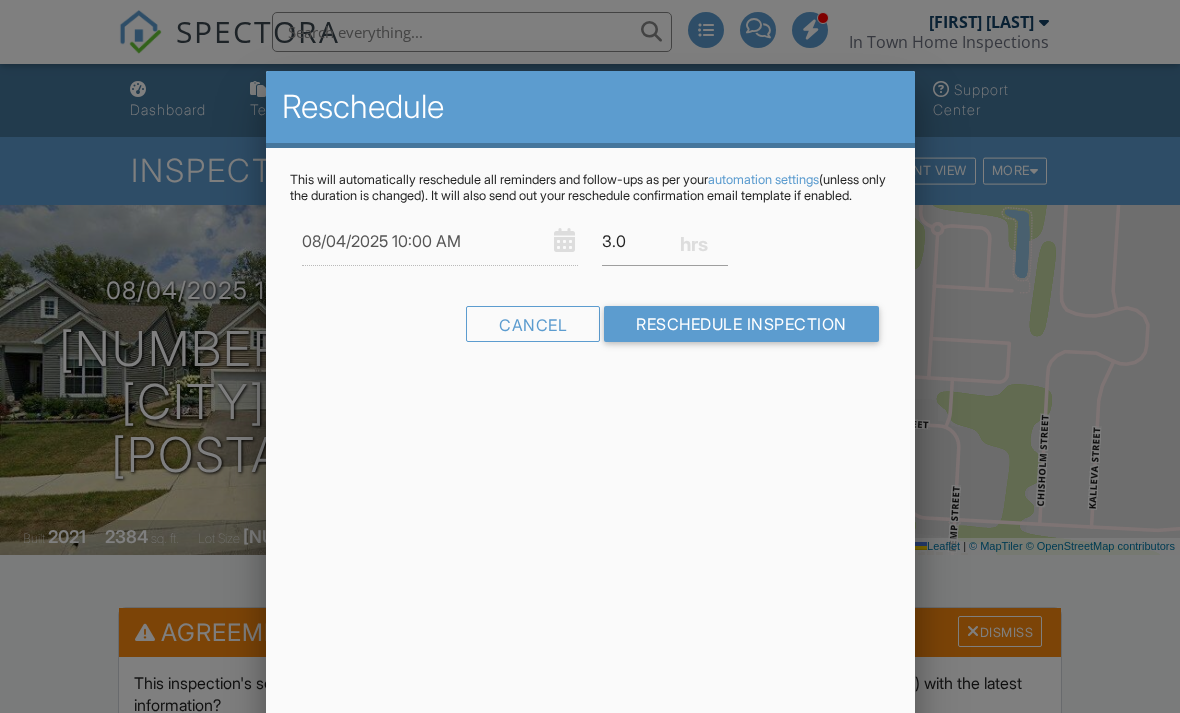 click on "Cancel" at bounding box center (533, 324) 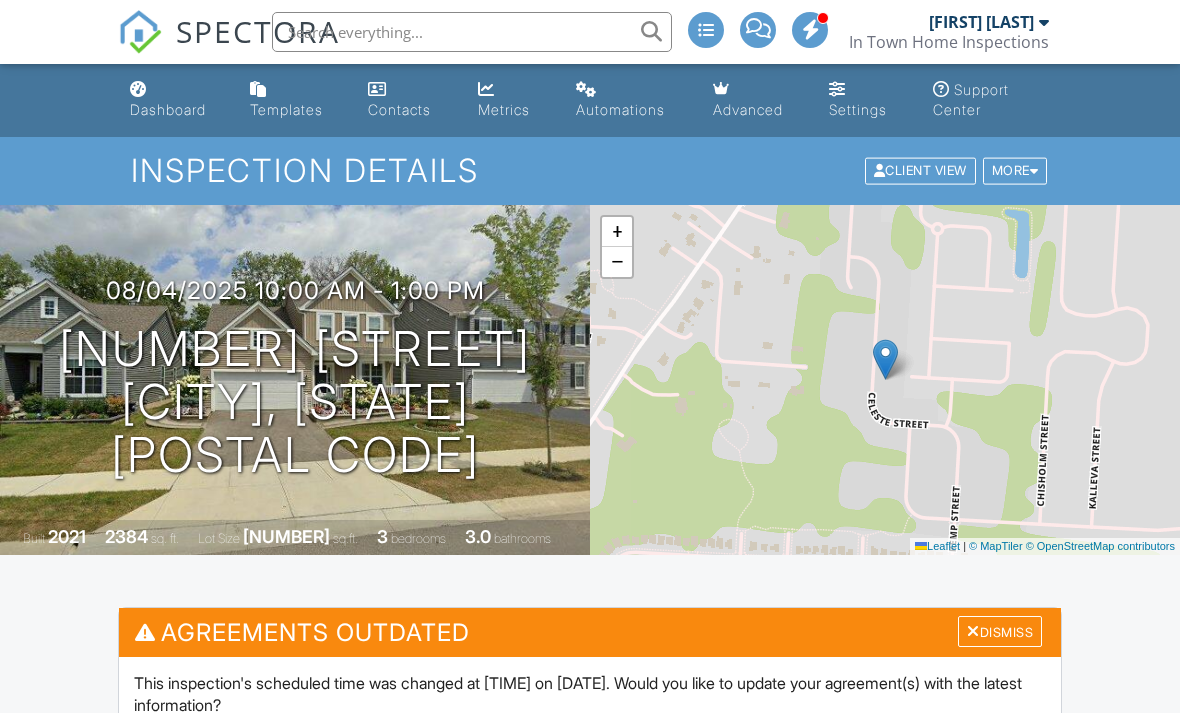 click on "More" at bounding box center [1015, 171] 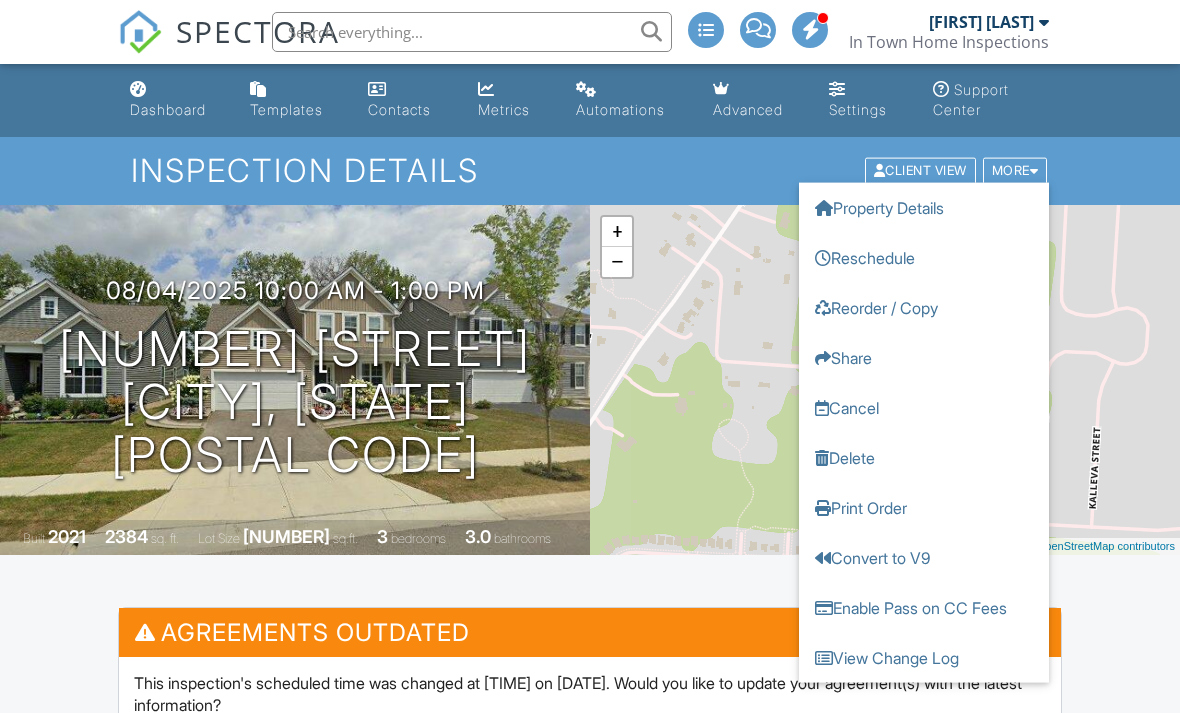 click on "Cancel" at bounding box center (924, 408) 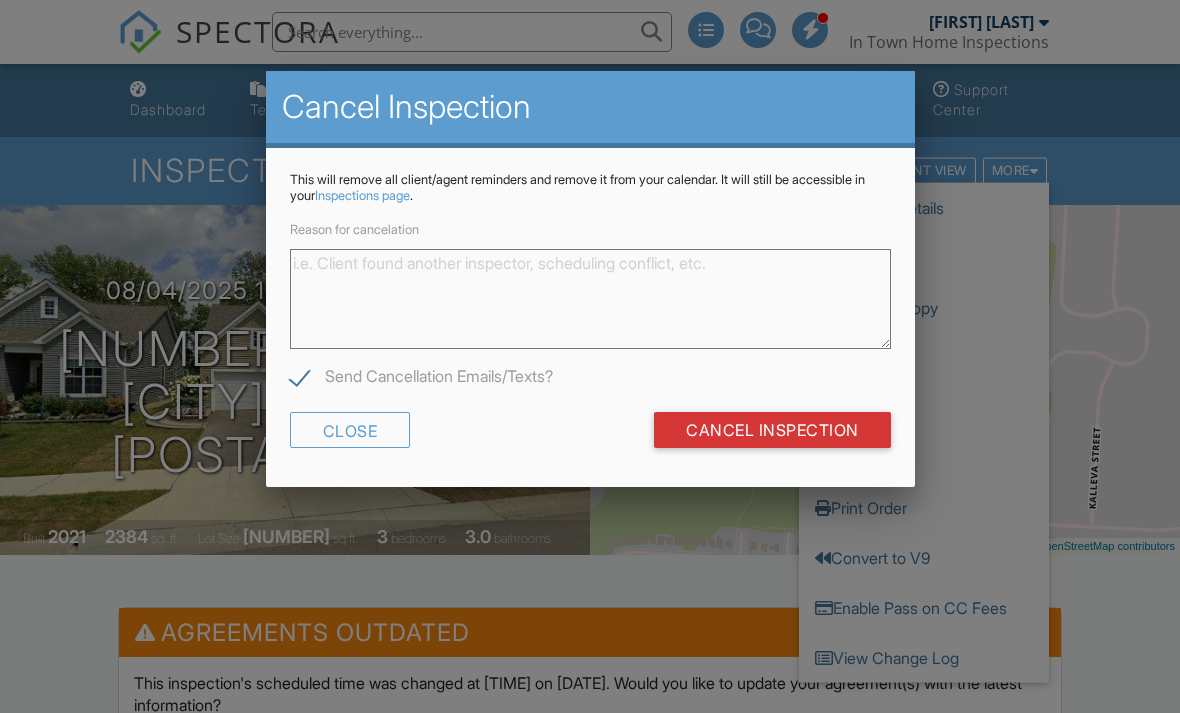 click on "Reason for cancelation" at bounding box center [590, 299] 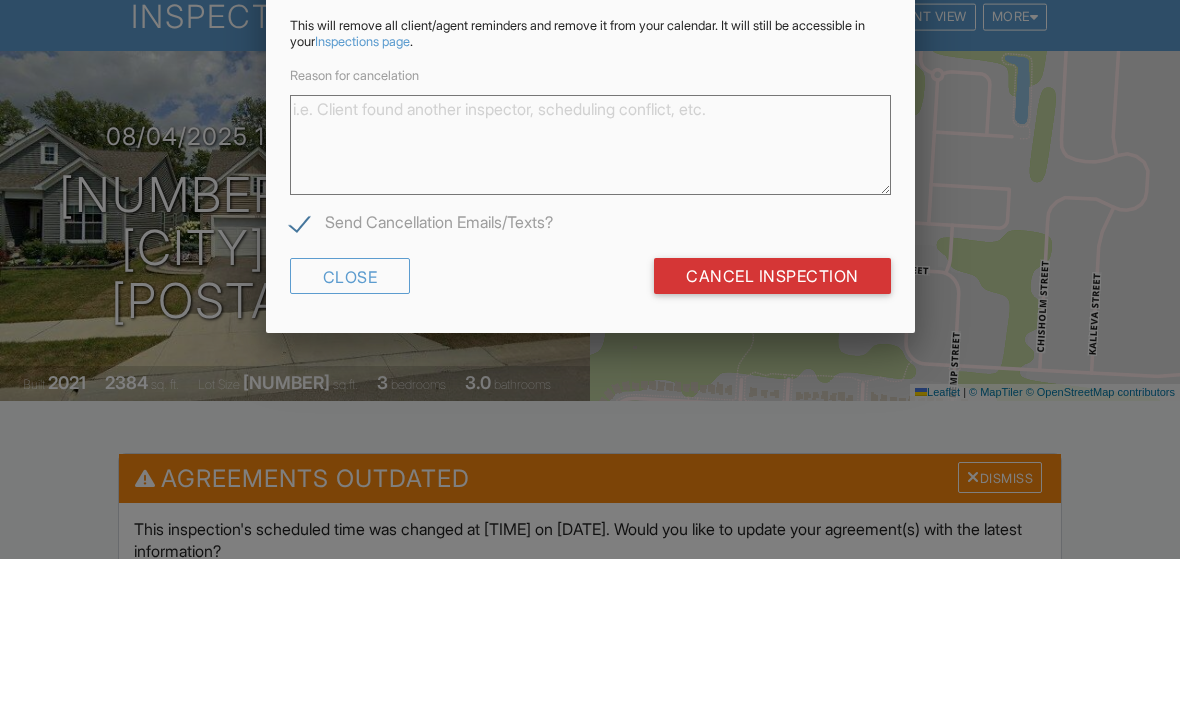 type on "H" 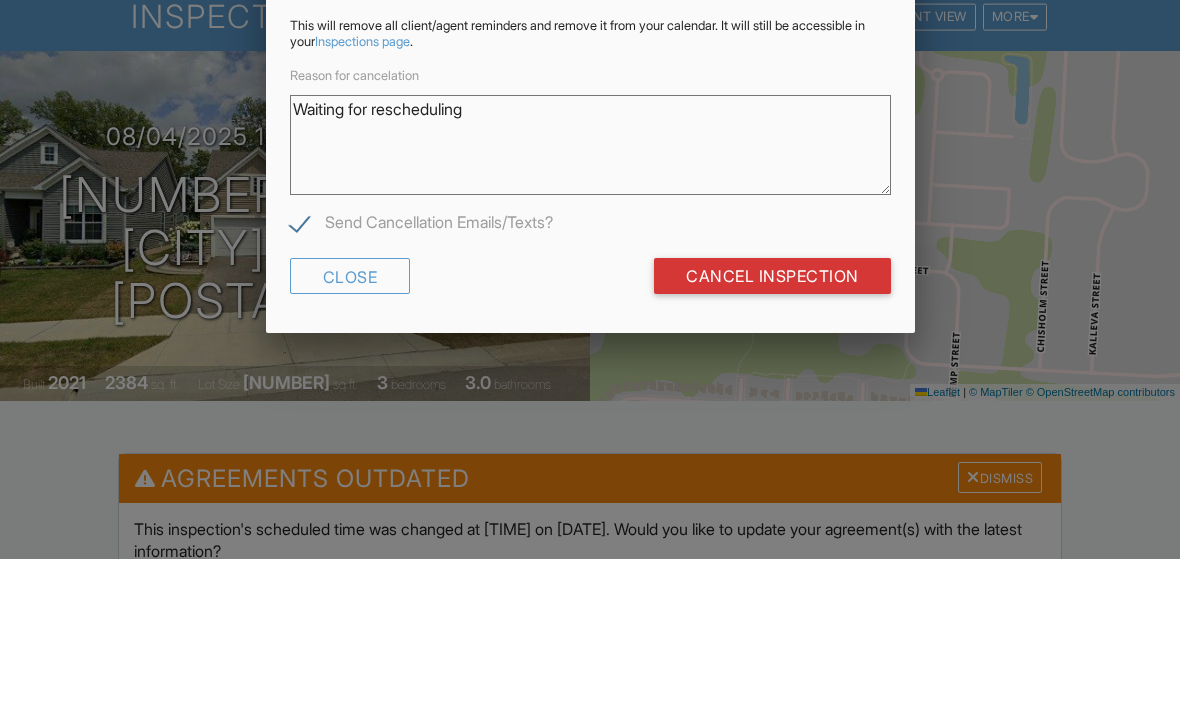scroll, scrollTop: 154, scrollLeft: 0, axis: vertical 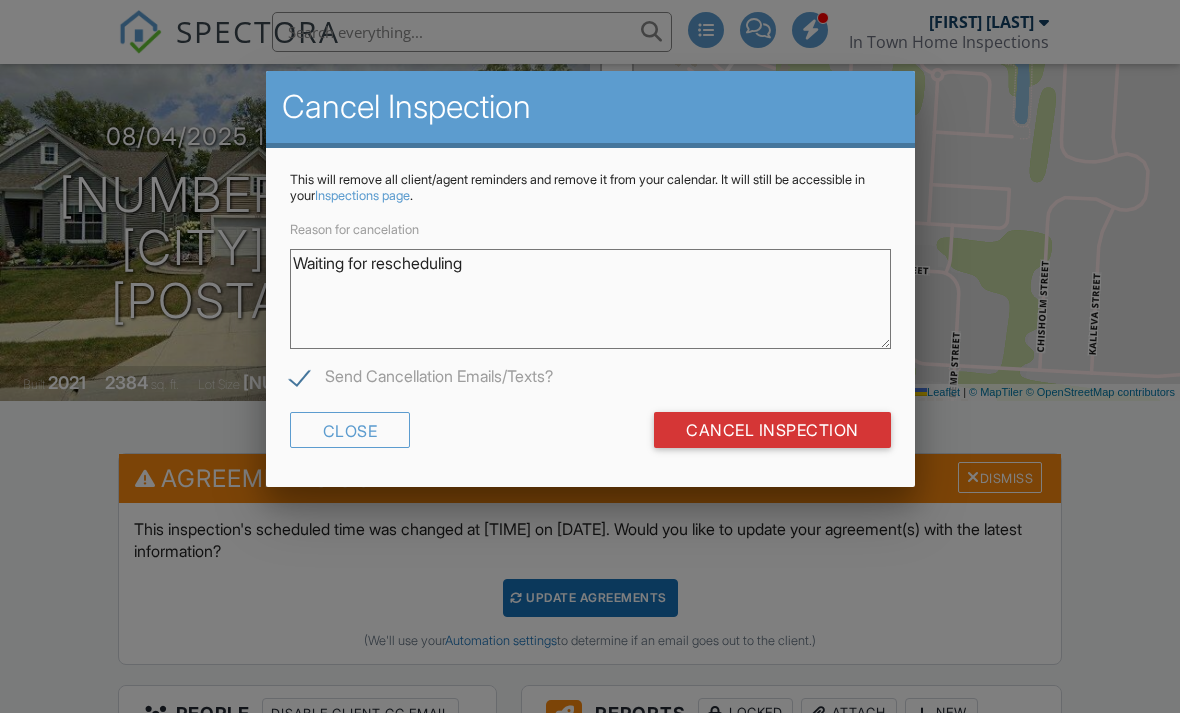 type on "Waiting for rescheduling" 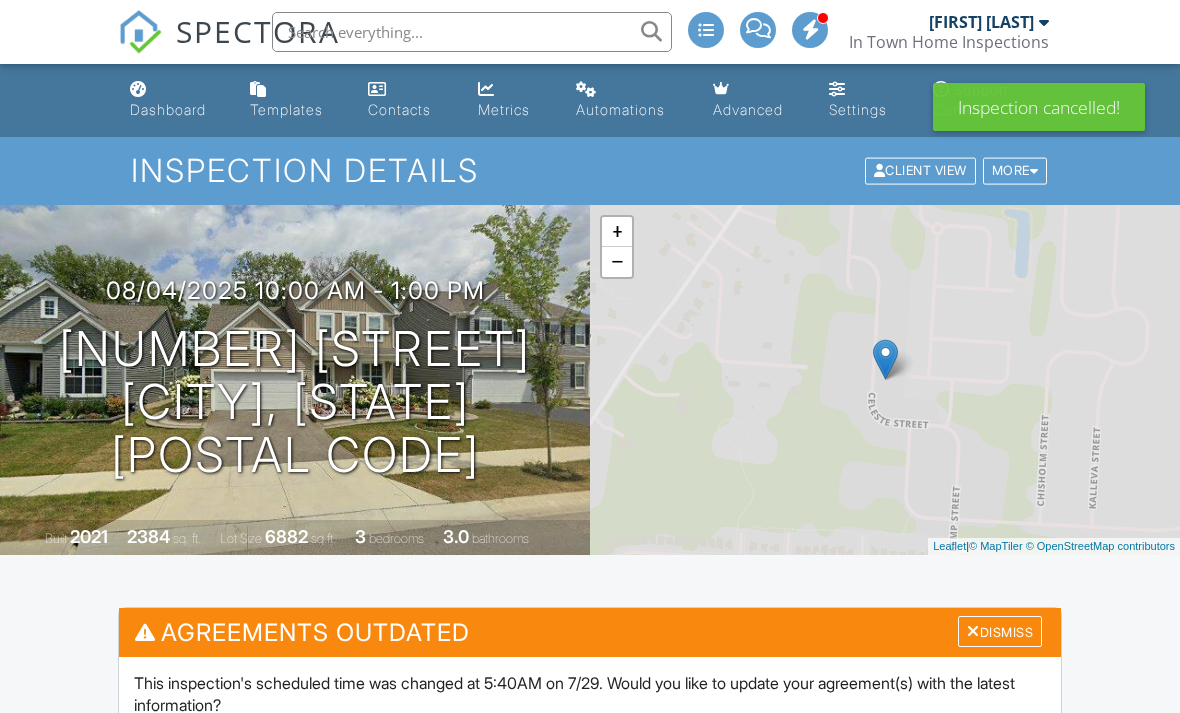 scroll, scrollTop: 0, scrollLeft: 0, axis: both 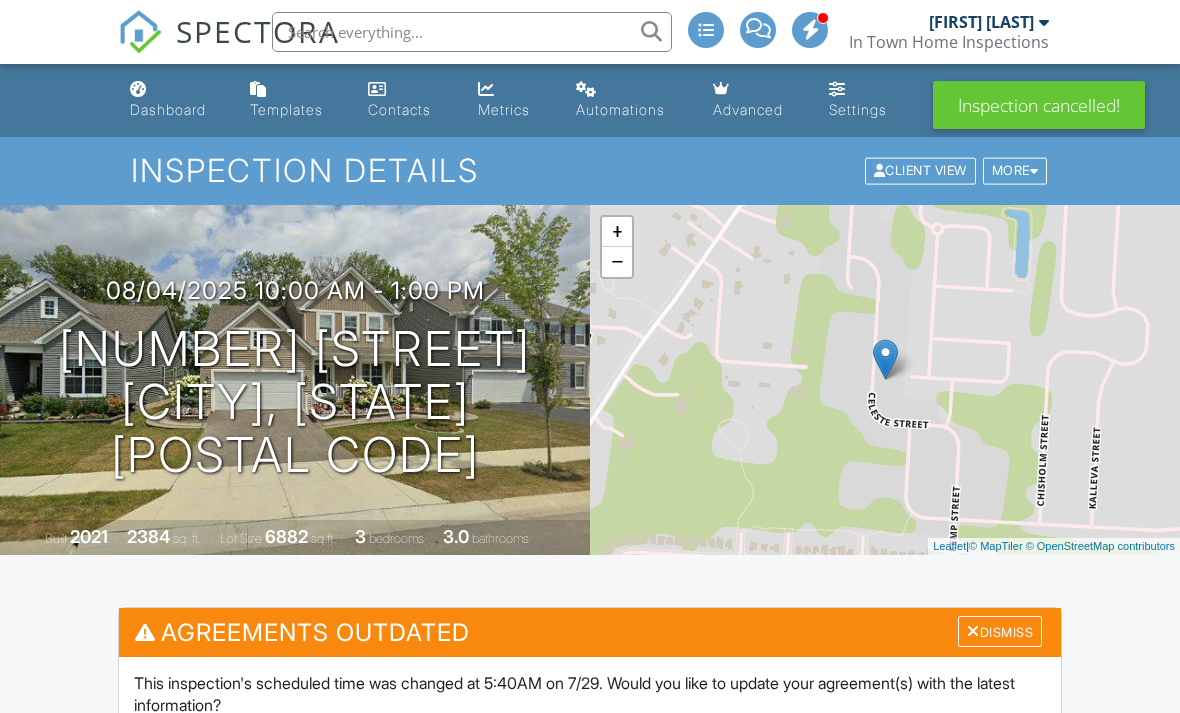 click on "Dashboard" at bounding box center (174, 100) 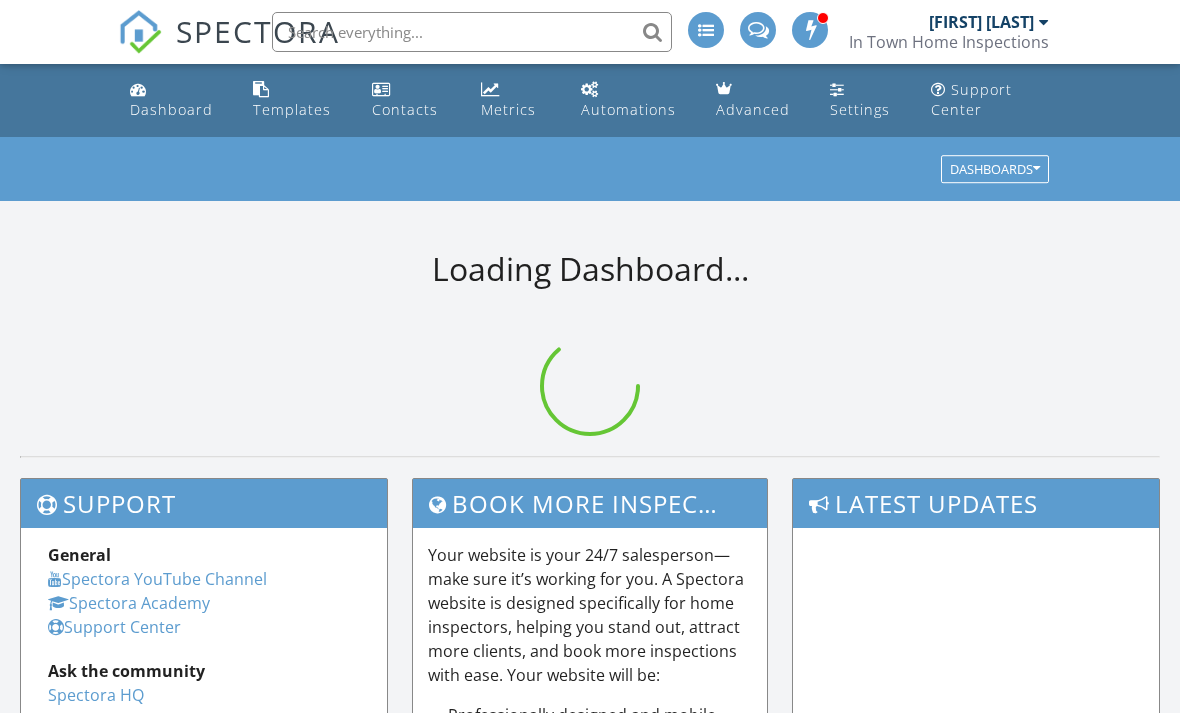 scroll, scrollTop: 0, scrollLeft: 0, axis: both 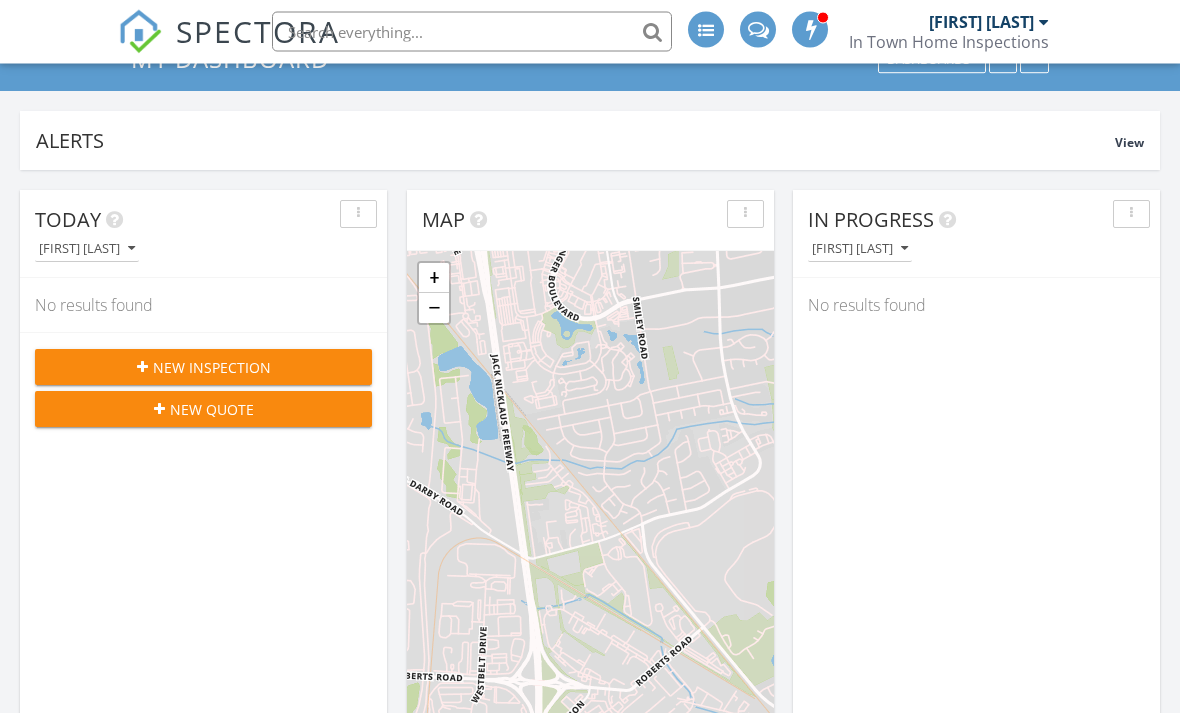 click at bounding box center [142, 368] 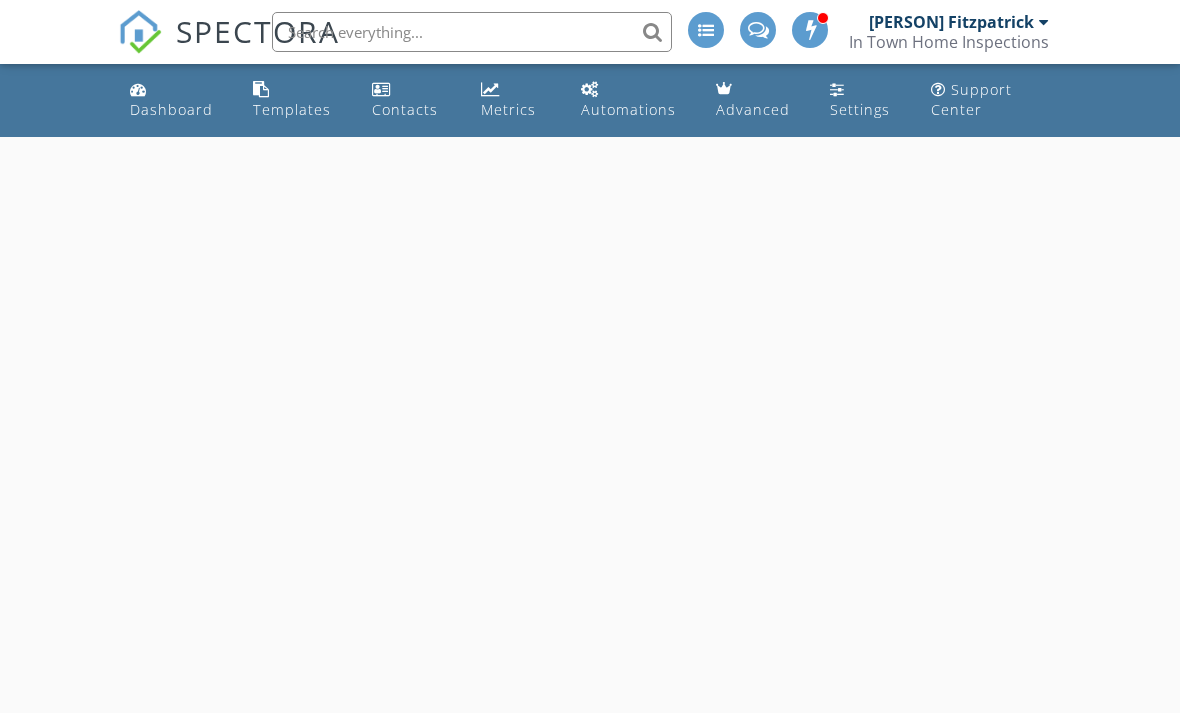 scroll, scrollTop: 0, scrollLeft: 0, axis: both 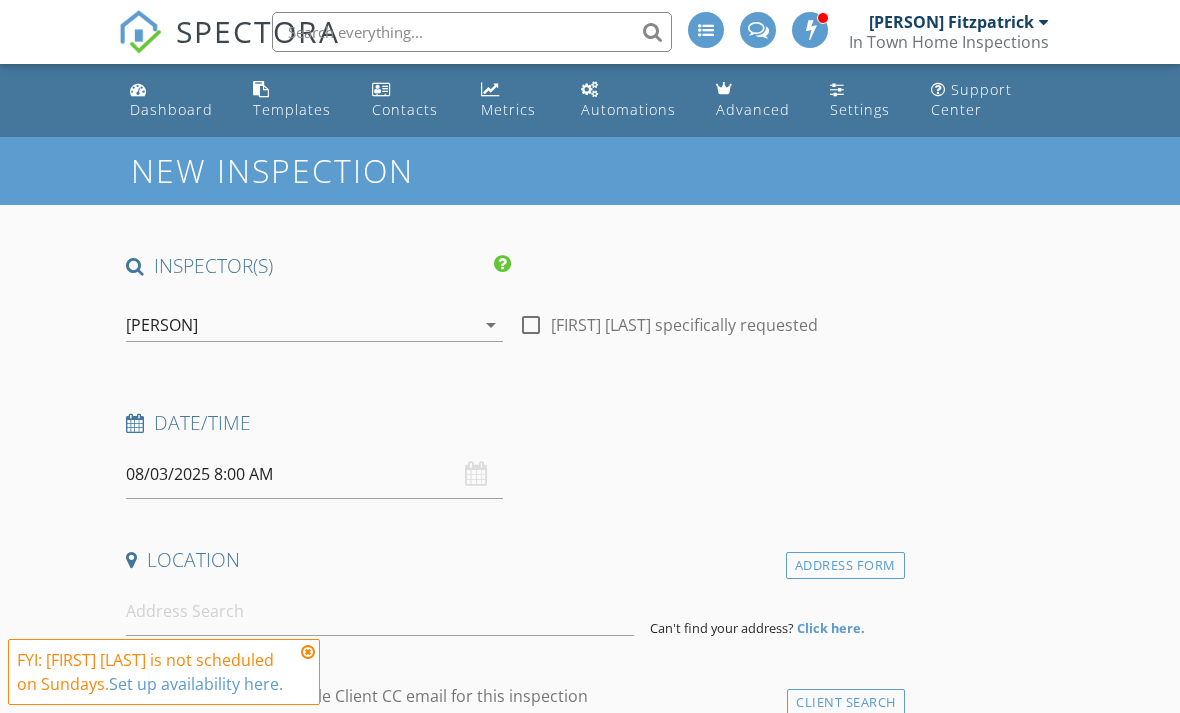 click on "[PERSON]" at bounding box center (300, 325) 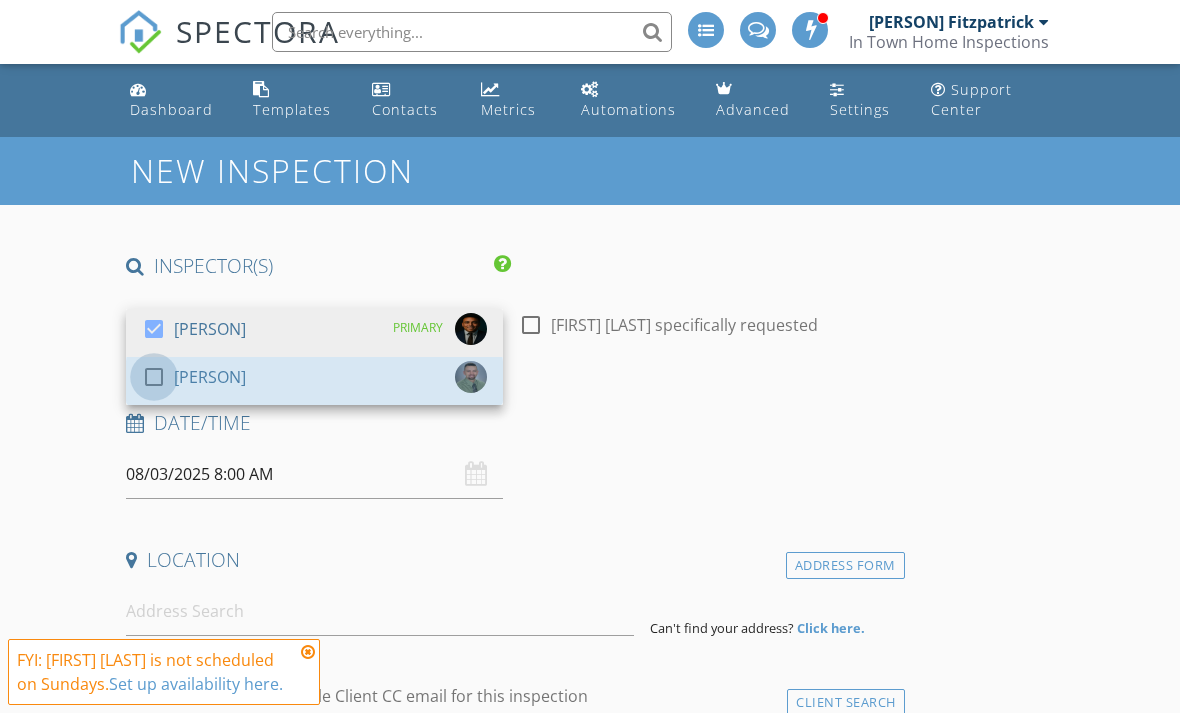 click at bounding box center [154, 377] 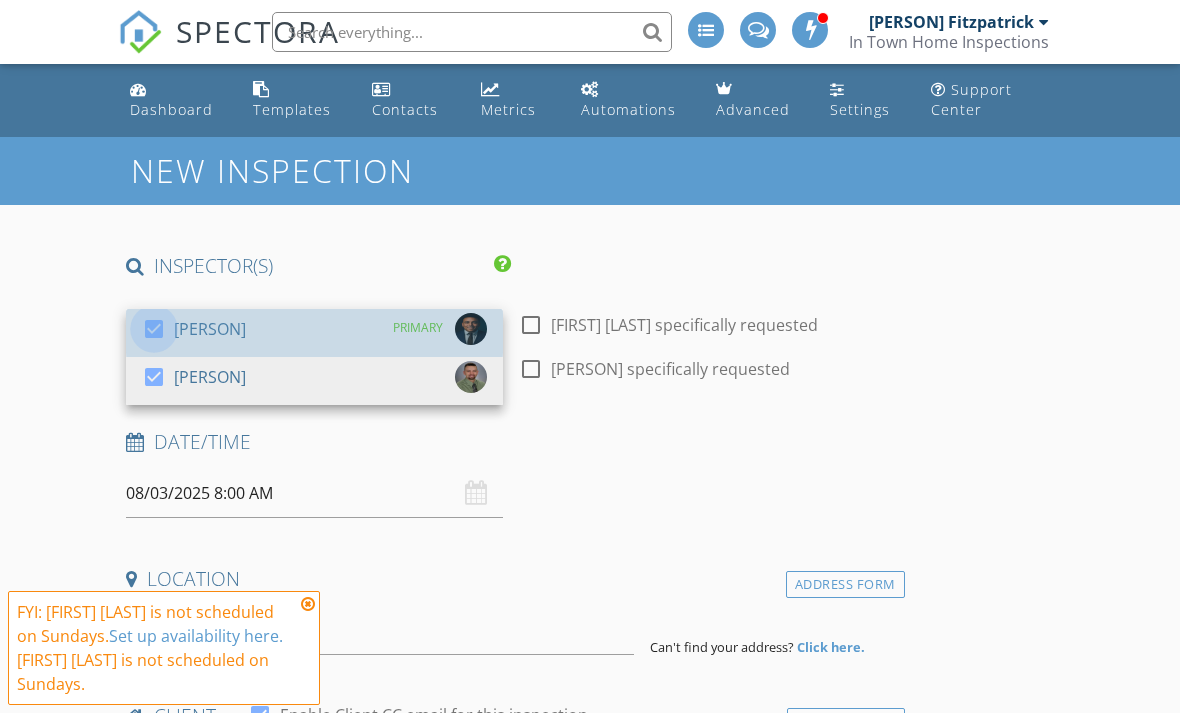 click at bounding box center [154, 329] 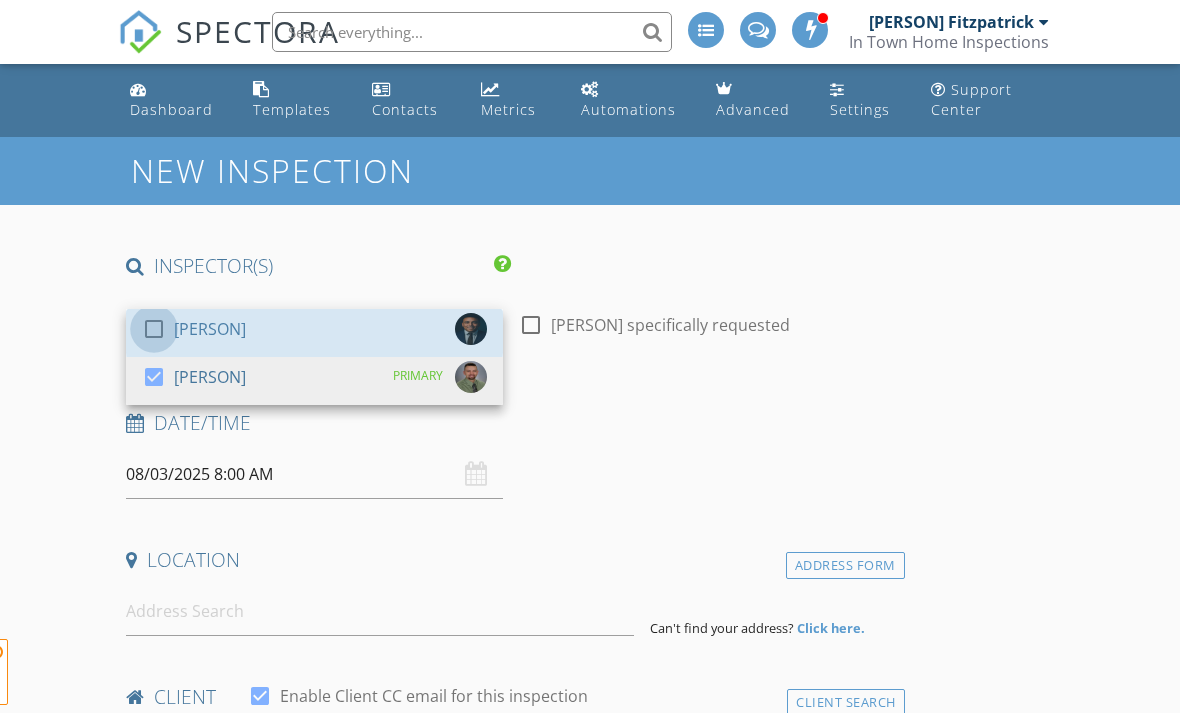 click on "New Inspection
INSPECTOR(S)
check_box_outline_blank   Jay Fitzpatrick     check_box   Kevin Metzger   PRIMARY   Kevin Metzger arrow_drop_down   check_box_outline_blank Kevin Metzger specifically requested
Date/Time
08/03/2025 8:00 AM
Location
Address Form       Can't find your address?   Click here.
client
check_box Enable Client CC email for this inspection   Client Search     check_box_outline_blank Client is a Company/Organization     First Name   Last Name   Email   CC Email   Phone   Address   City   State   Zip     Tags         Notes   Private Notes
ADD ADDITIONAL client
SERVICES
check_box_outline_blank   New Construction Inspection   check_box_outline_blank   Residential Inspection   arrow_drop_down     Select Discount Code arrow_drop_down    Charges       TOTAL" at bounding box center (590, 1910) 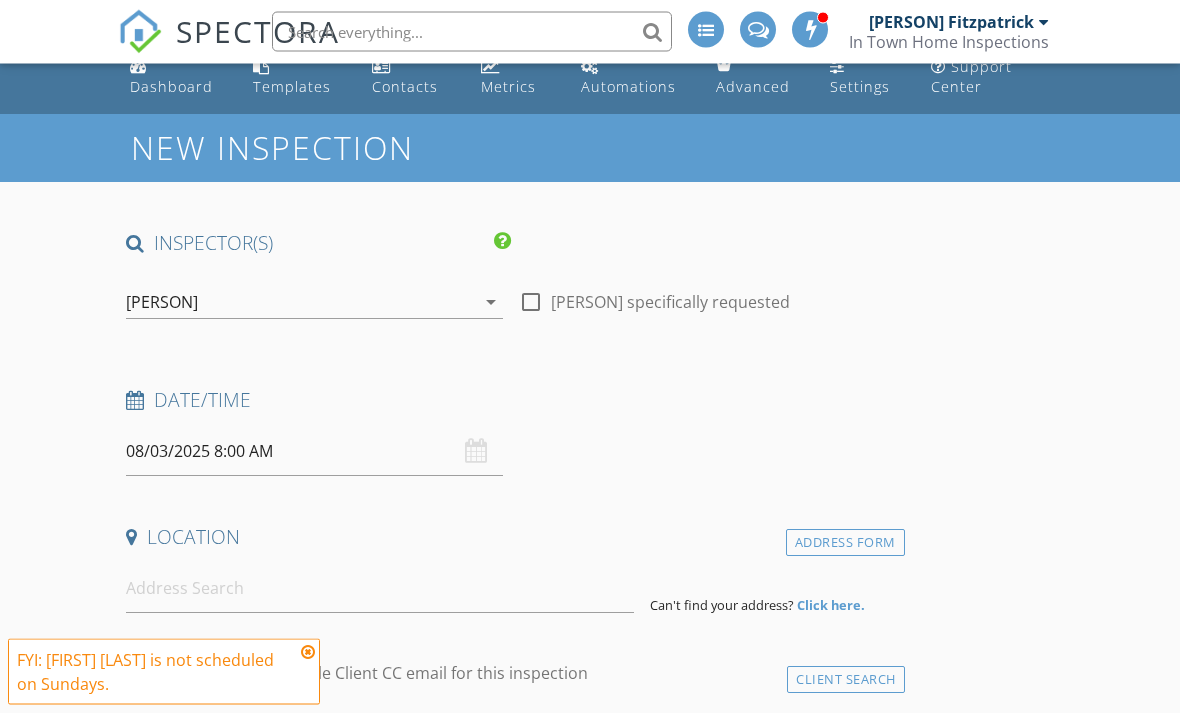 click on "08/03/2025 8:00 AM" at bounding box center [314, 452] 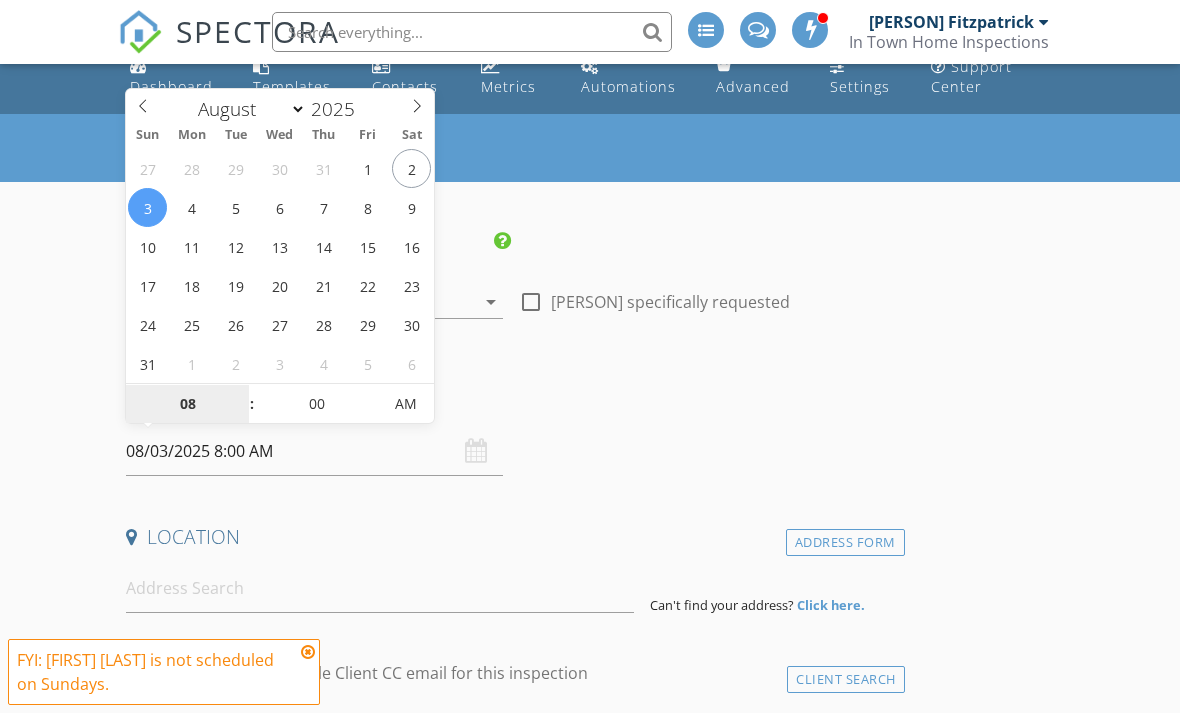 type on "08/04/2025 8:00 AM" 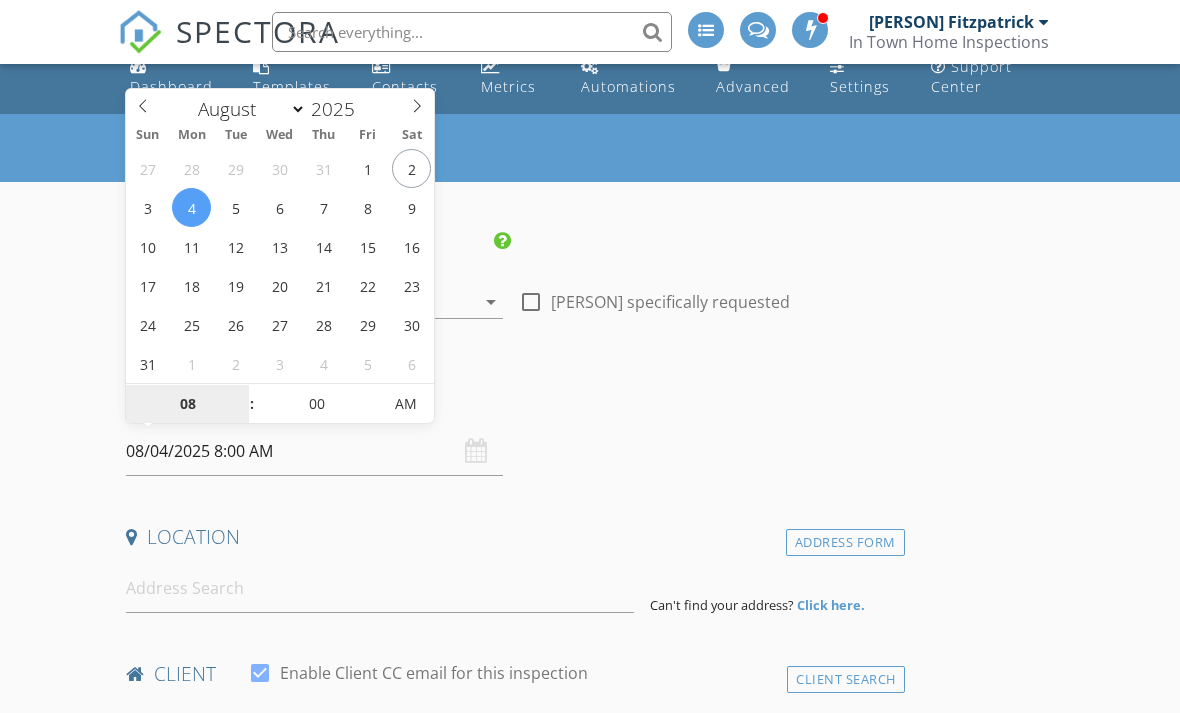 scroll, scrollTop: 22, scrollLeft: 0, axis: vertical 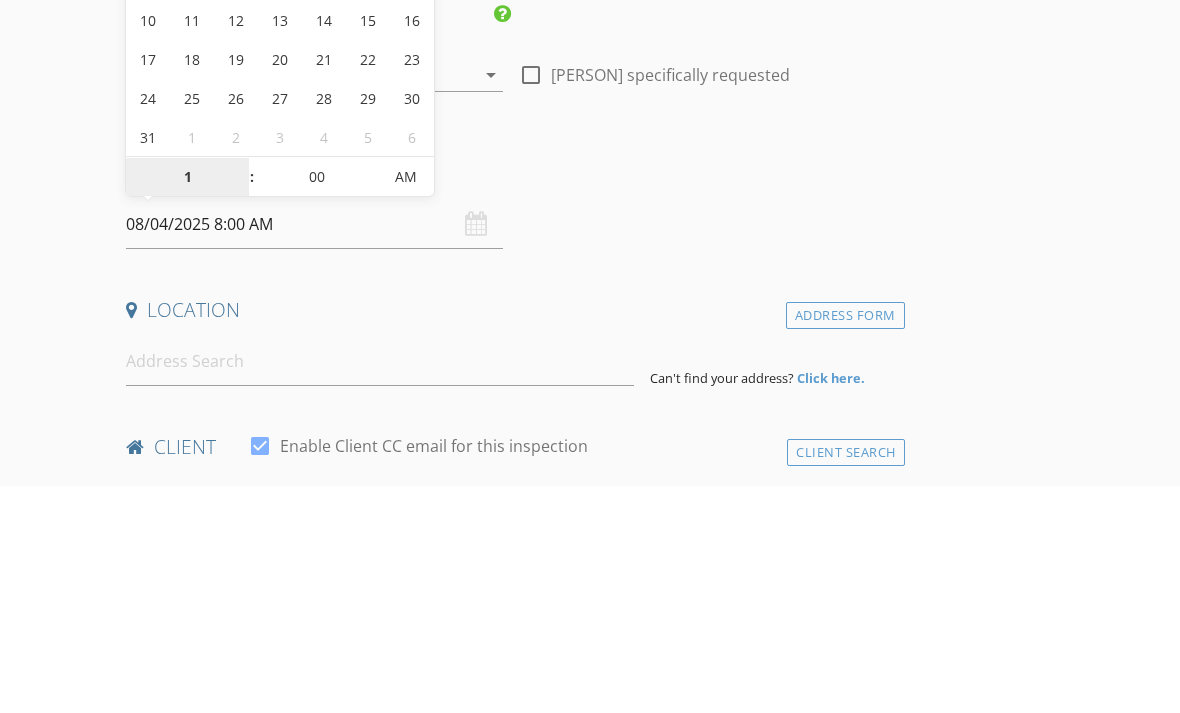 type on "10" 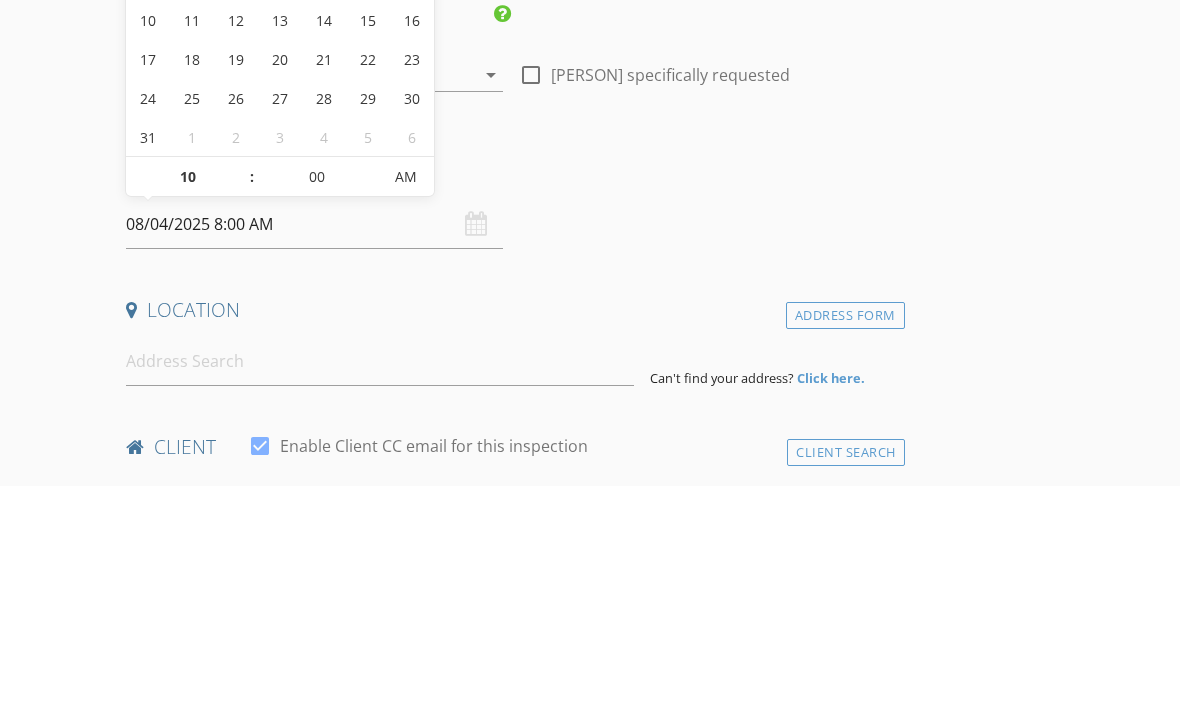 type on "08/04/2025 10:00 AM" 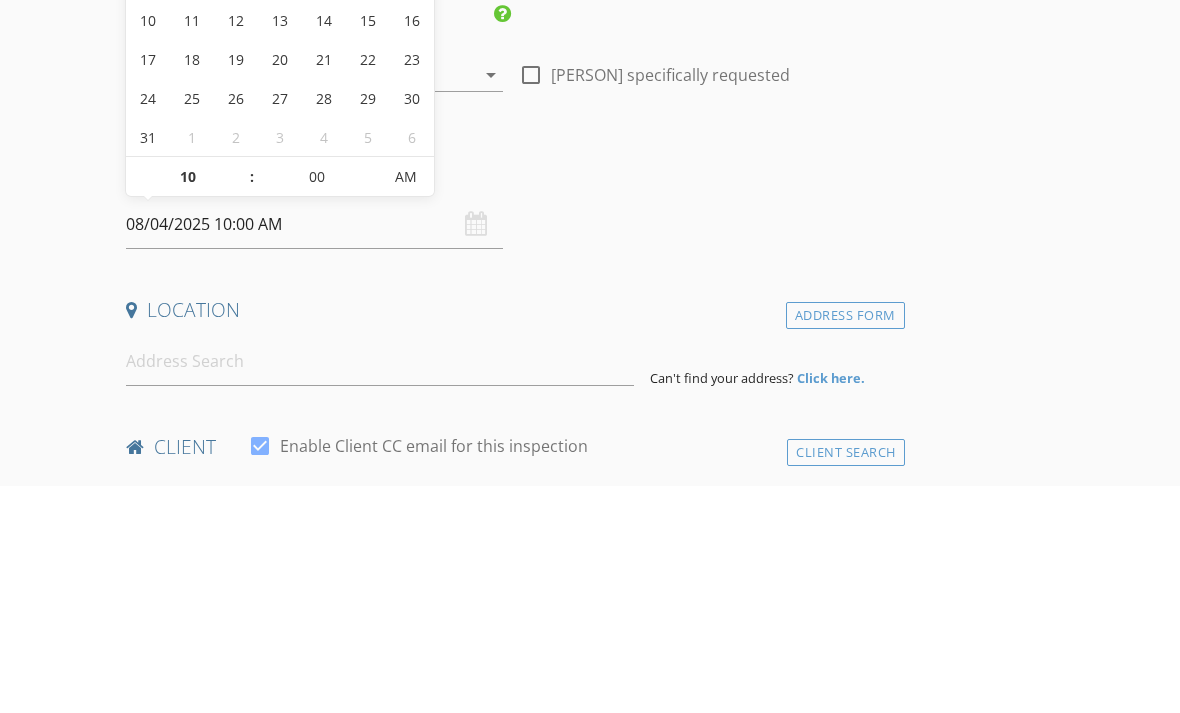 scroll, scrollTop: 250, scrollLeft: 0, axis: vertical 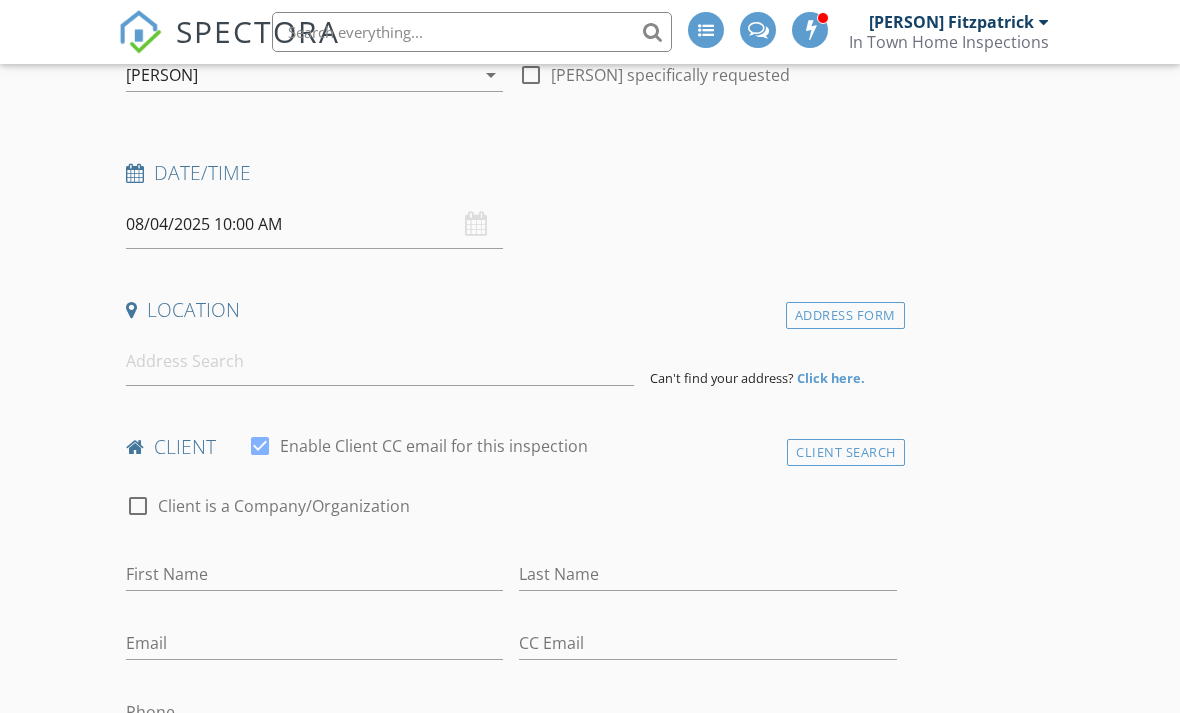 click on "New Inspection
INSPECTOR(S)
check_box_outline_blank   Jay Fitzpatrick     check_box   Kevin Metzger   PRIMARY   Kevin Metzger arrow_drop_down   check_box_outline_blank Kevin Metzger specifically requested
Date/Time
08/04/2025 10:00 AM
Location
Address Form       Can't find your address?   Click here.
client
check_box Enable Client CC email for this inspection   Client Search     check_box_outline_blank Client is a Company/Organization     First Name   Last Name   Email   CC Email   Phone   Address   City   State   Zip     Tags         Notes   Private Notes
ADD ADDITIONAL client
SERVICES
check_box_outline_blank   New Construction Inspection   check_box_outline_blank   Residential Inspection   arrow_drop_down     Select Discount Code arrow_drop_down    Charges       TOTAL" at bounding box center (590, 1660) 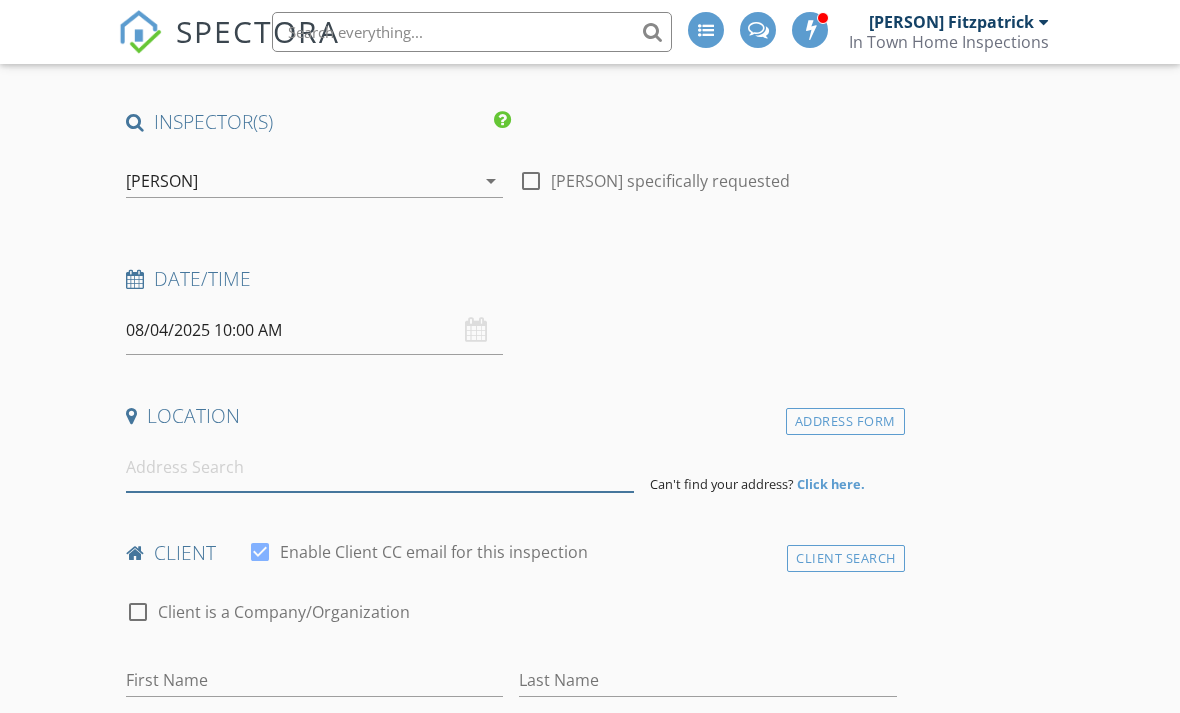 click at bounding box center [380, 467] 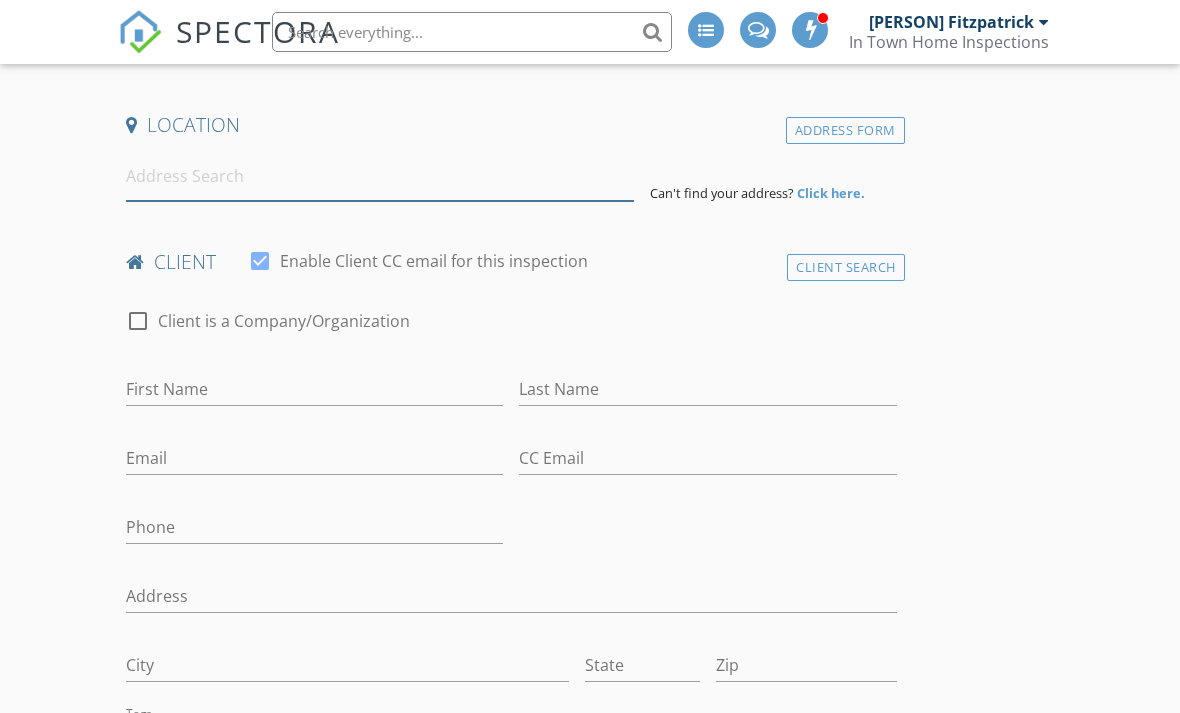 scroll, scrollTop: 574, scrollLeft: 0, axis: vertical 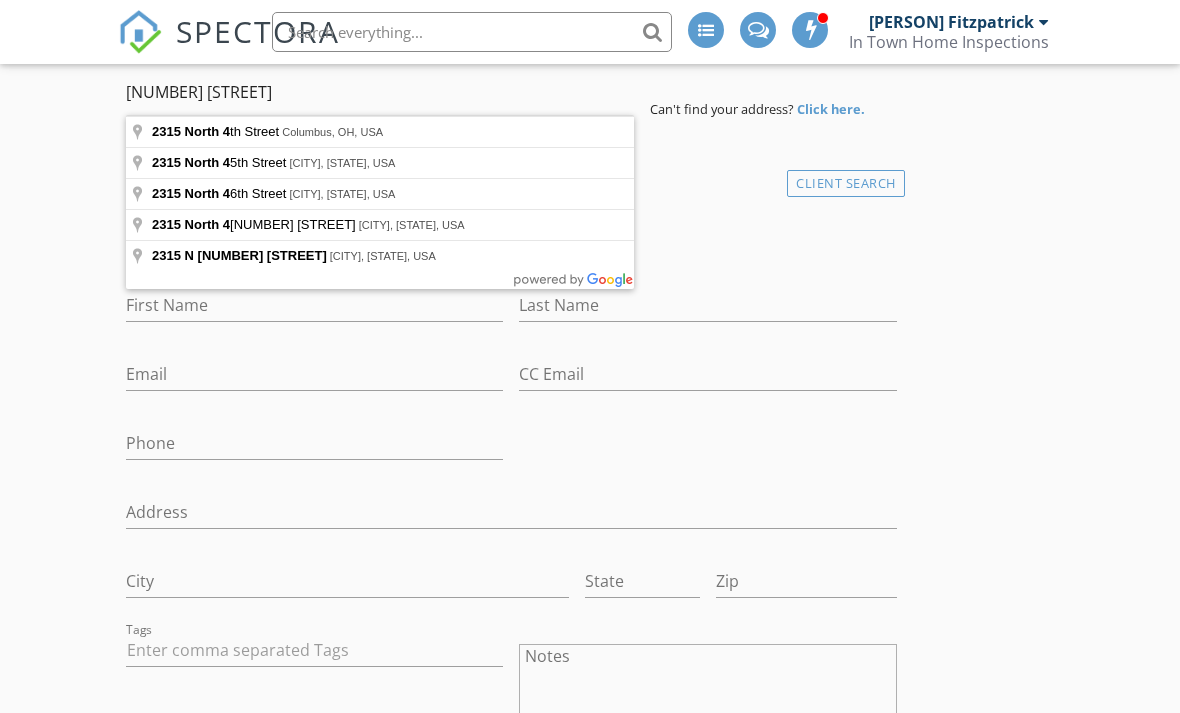 type on "2315 North 4th Street, Columbus, OH, USA" 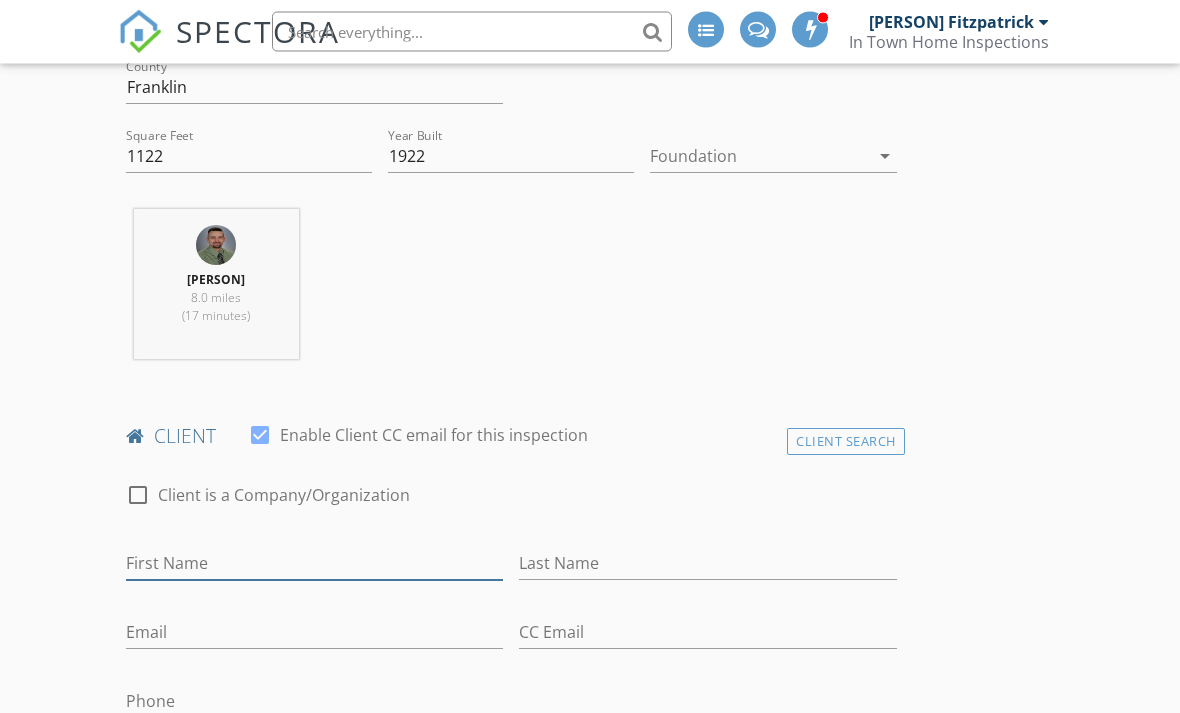 click on "First Name" at bounding box center (314, 564) 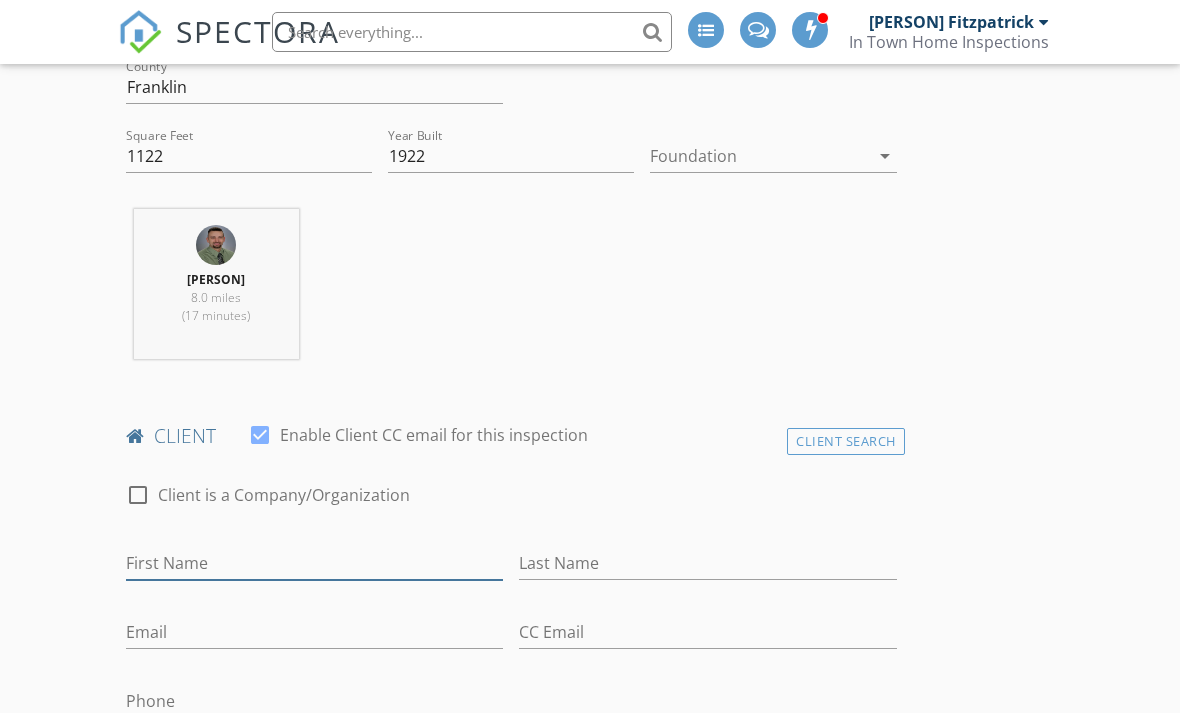 scroll, scrollTop: 669, scrollLeft: 0, axis: vertical 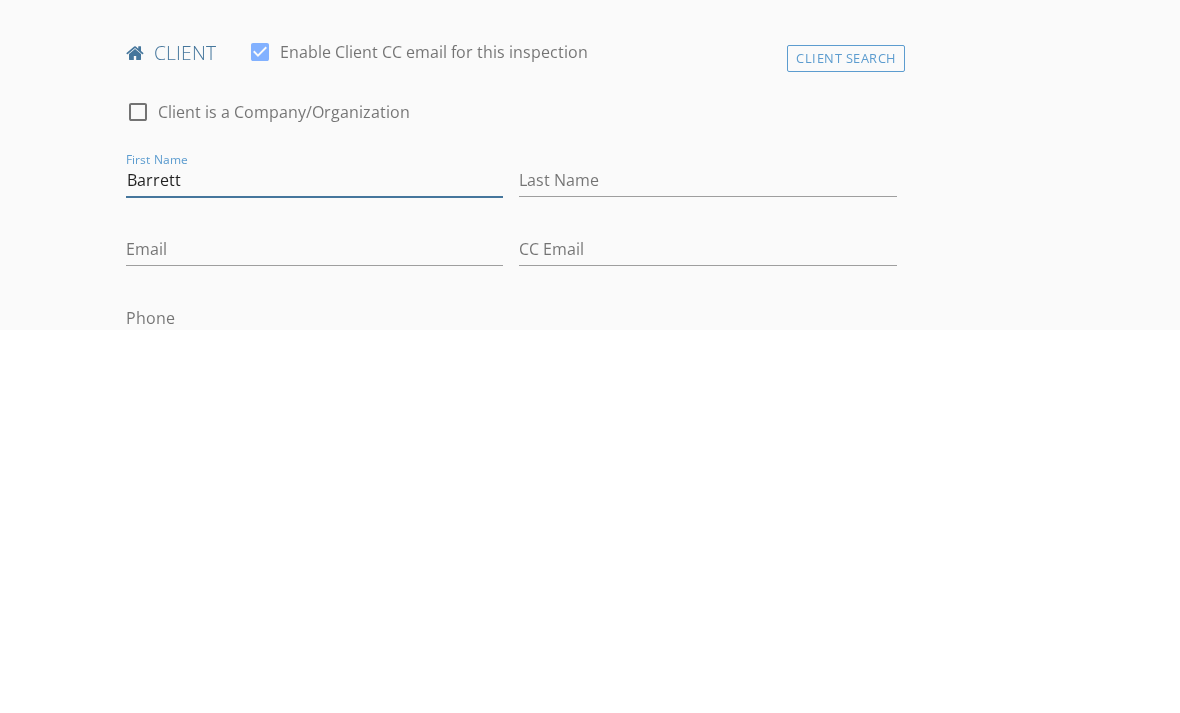 type on "Barrett" 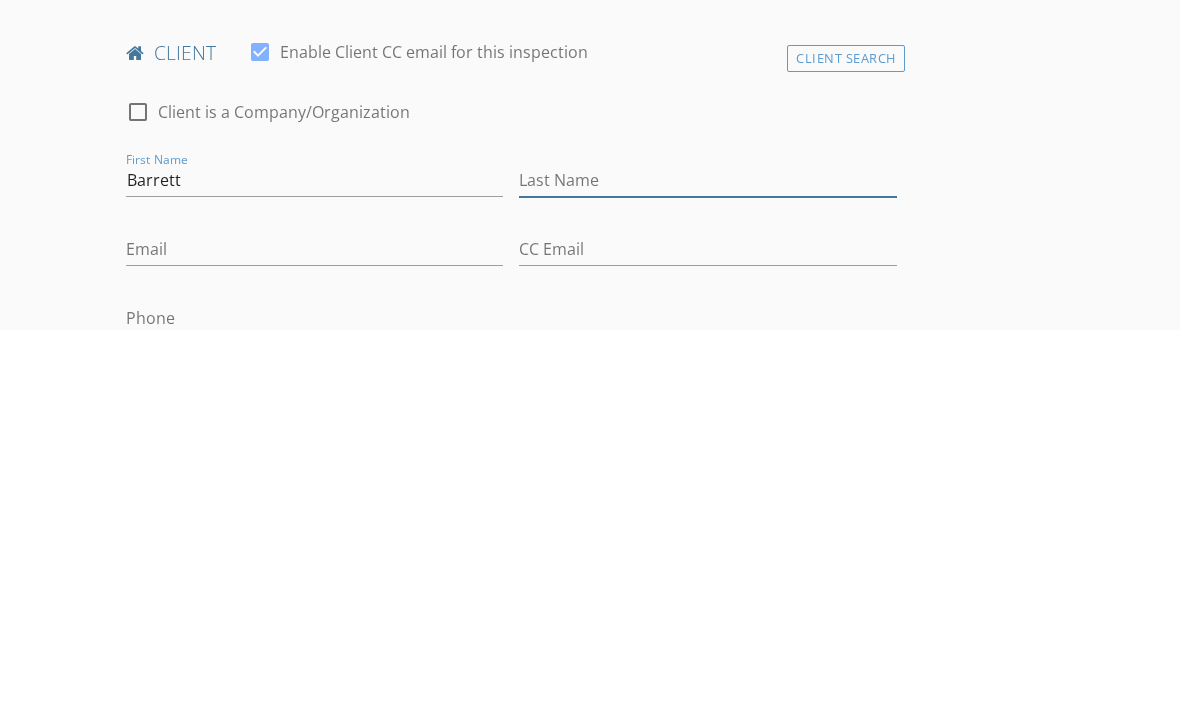 click on "Last Name" at bounding box center (707, 564) 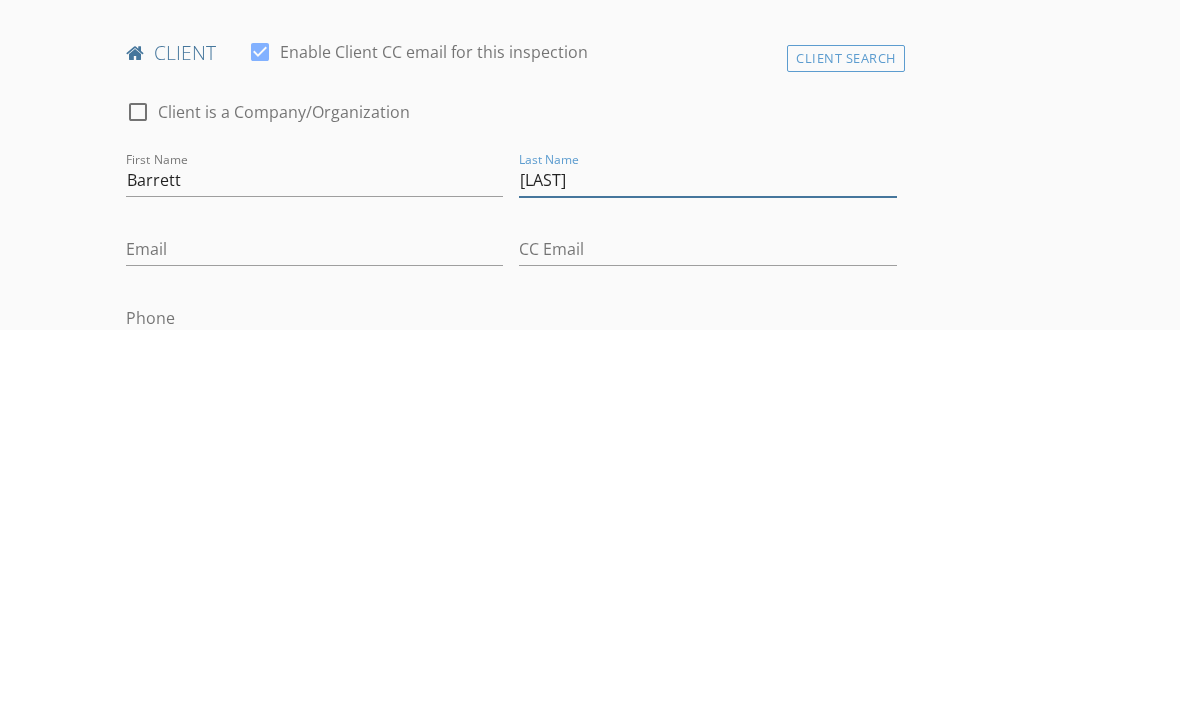type on "[LAST]" 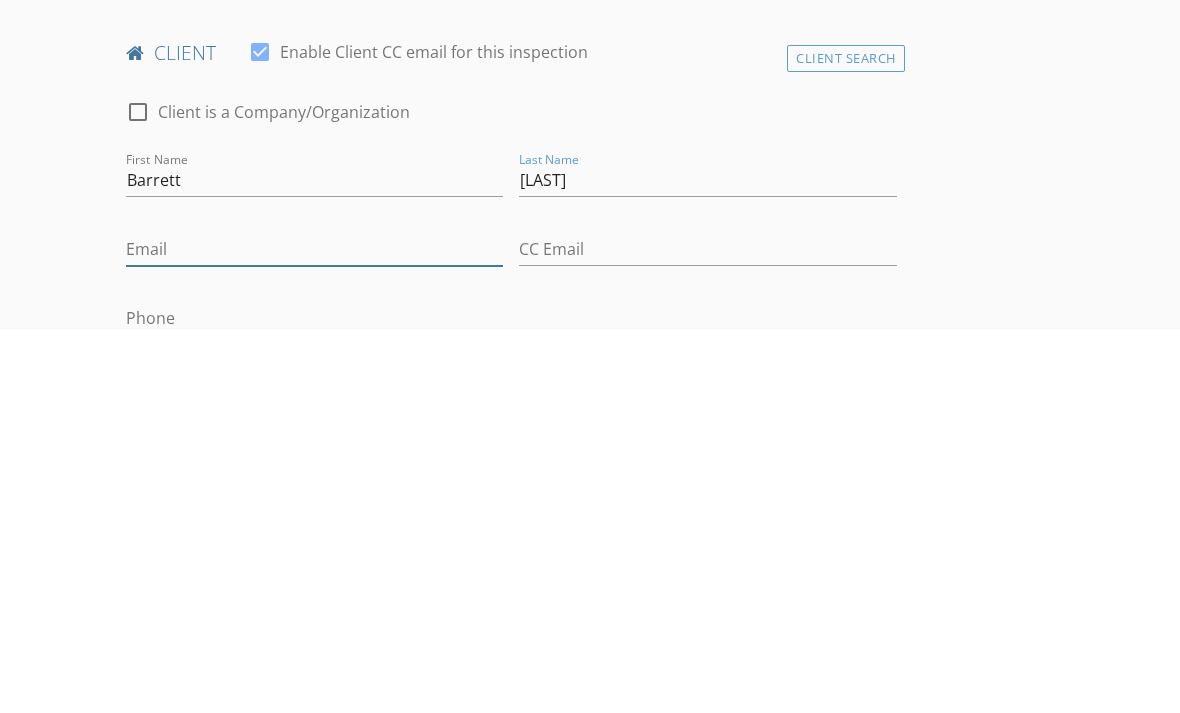 click on "Email" at bounding box center [314, 633] 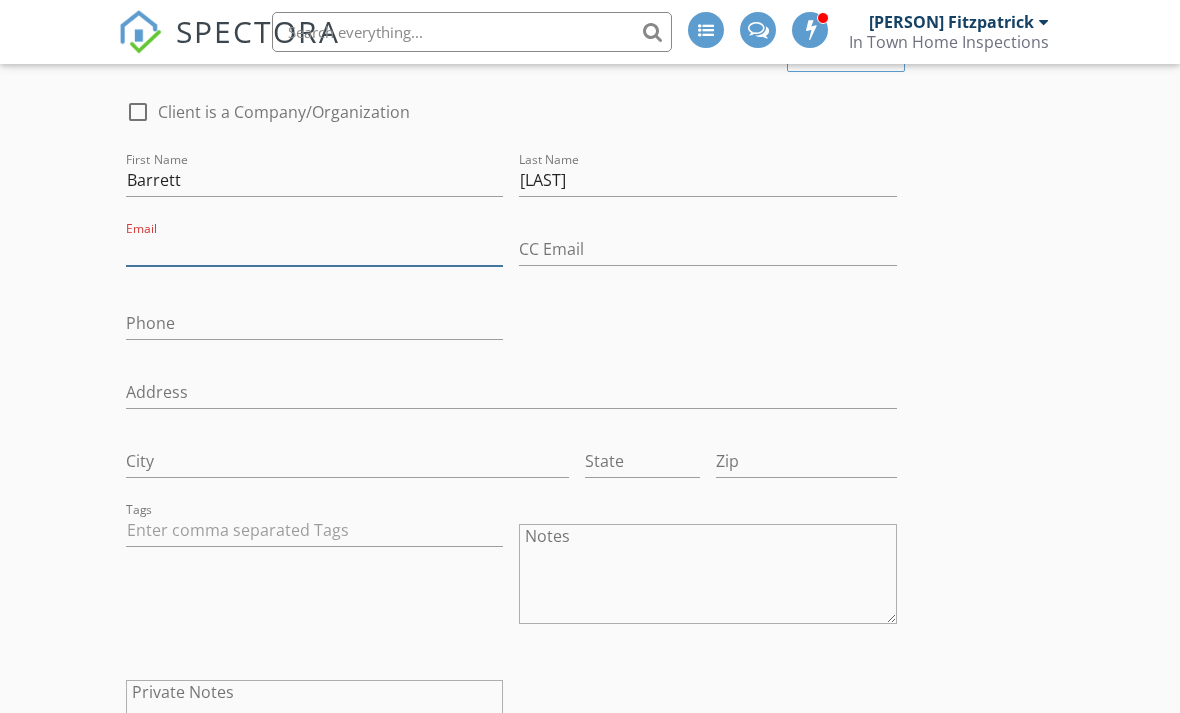 scroll, scrollTop: 1200, scrollLeft: 0, axis: vertical 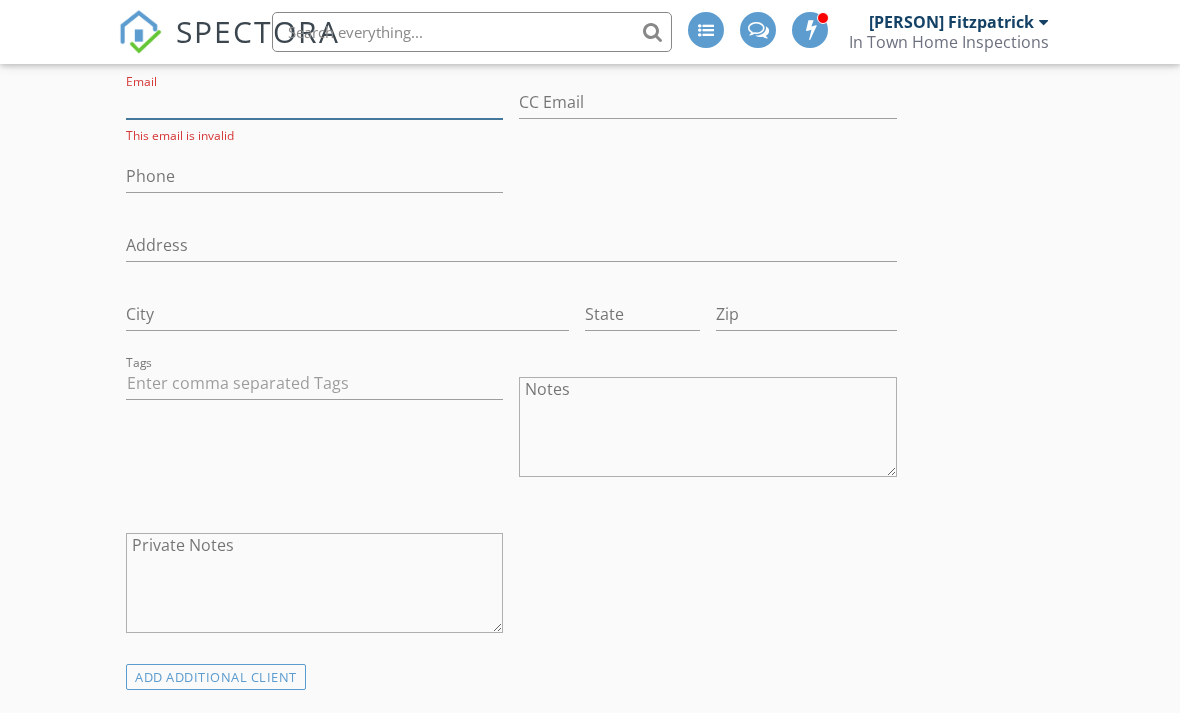 click on "Email" at bounding box center (314, 102) 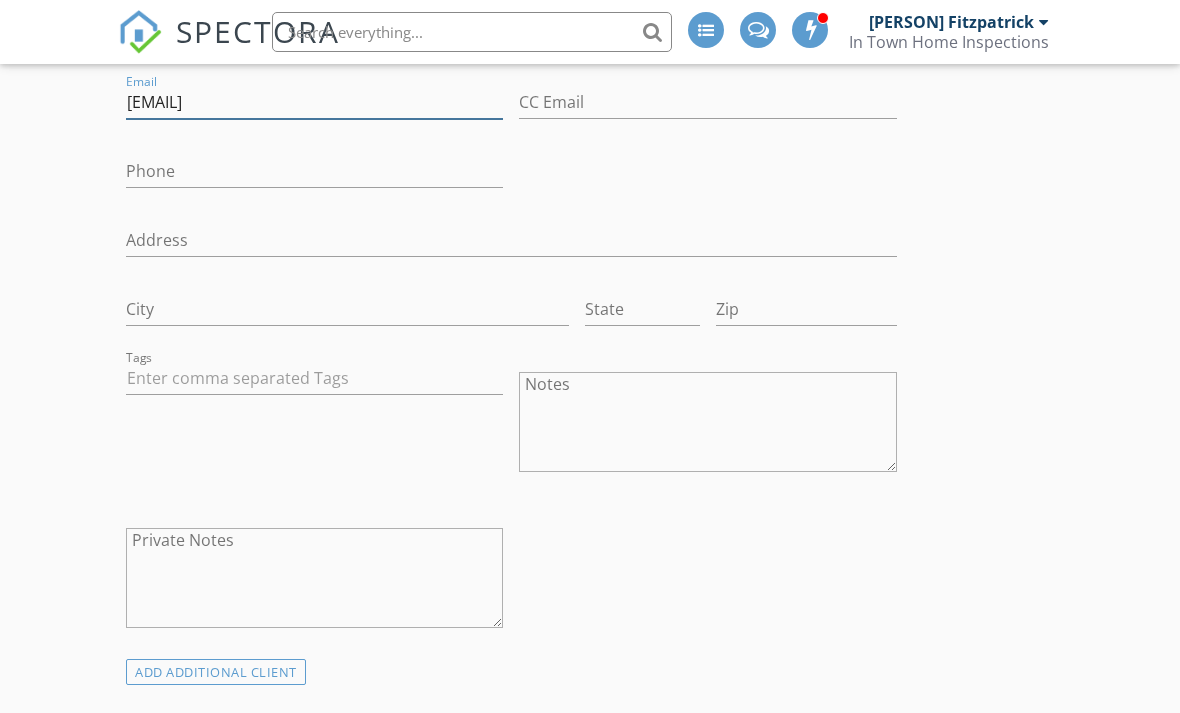 type on "Garrettrubin627@gmail.com" 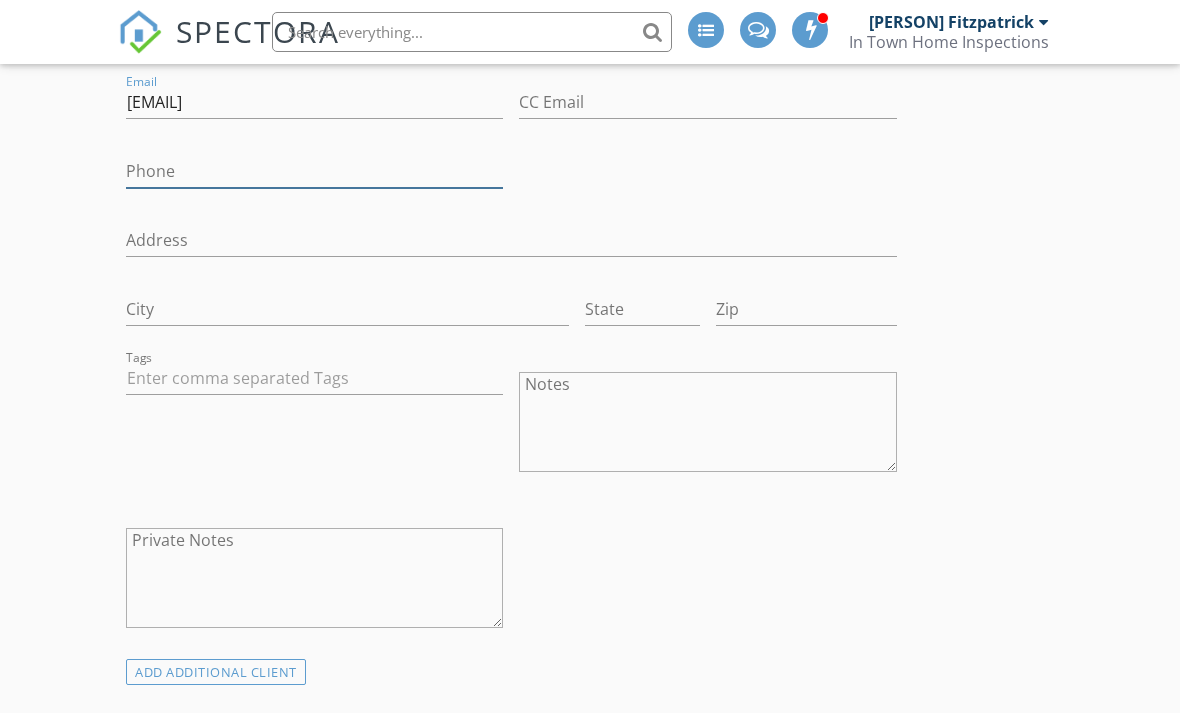 click on "Phone" at bounding box center (314, 171) 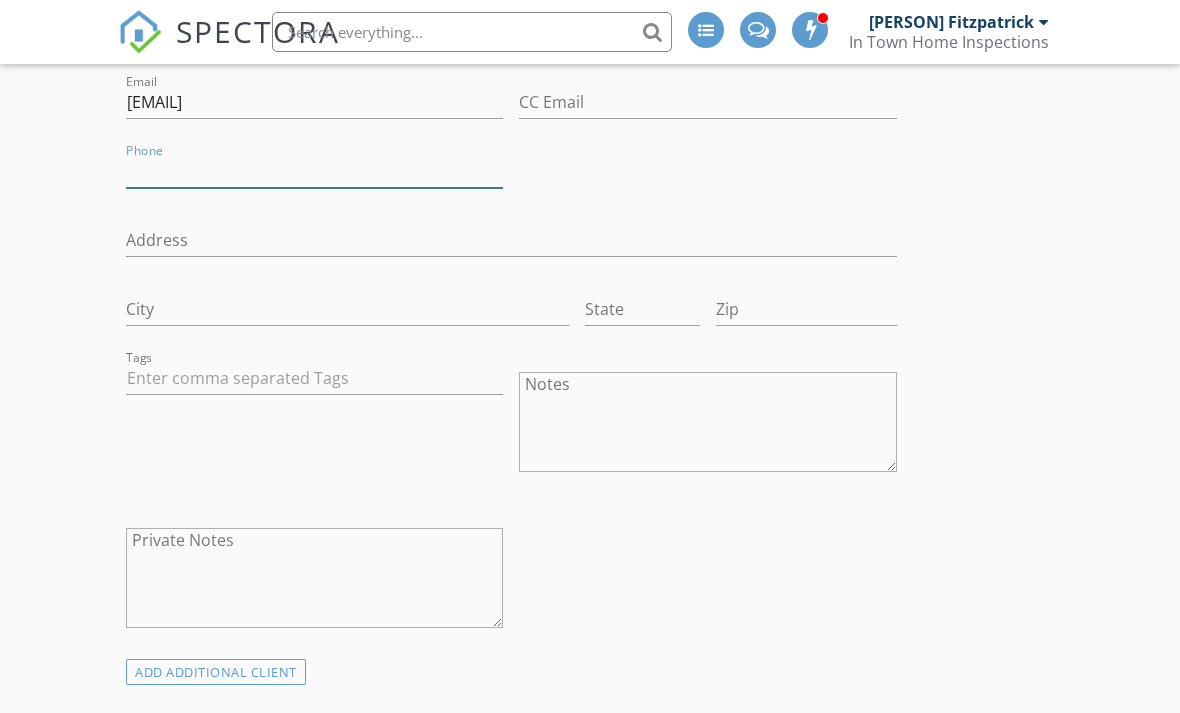 scroll, scrollTop: 1372, scrollLeft: 0, axis: vertical 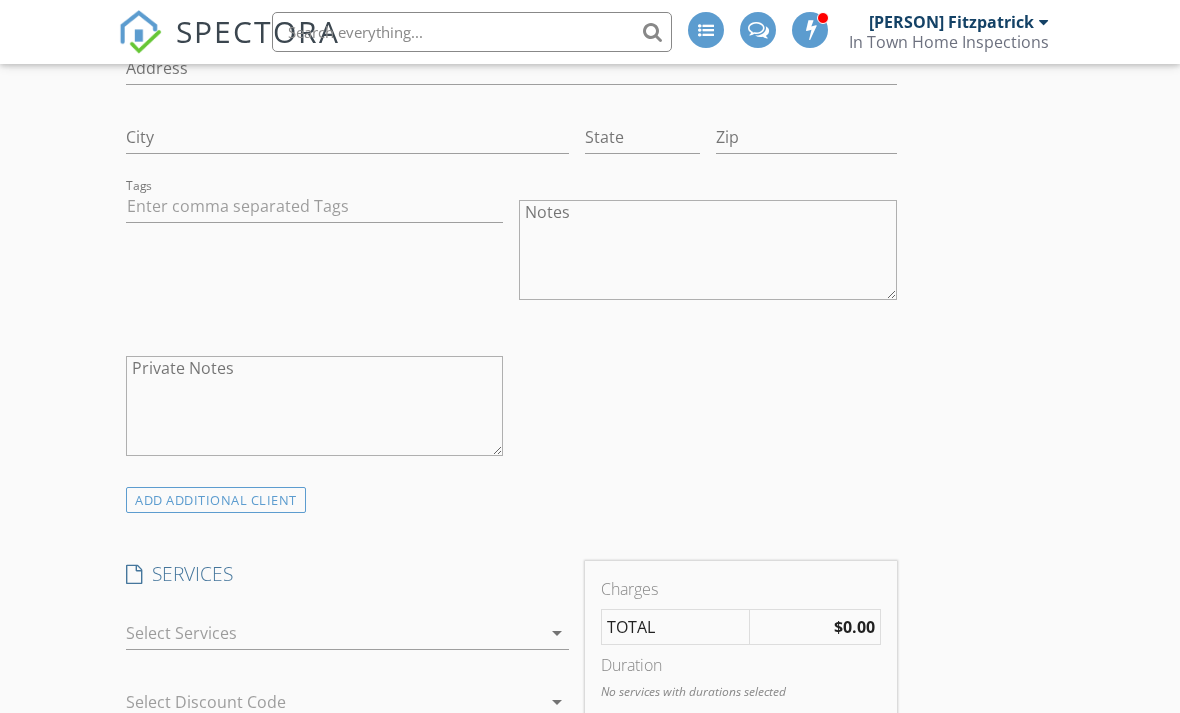 click on "Notes" at bounding box center [707, 250] 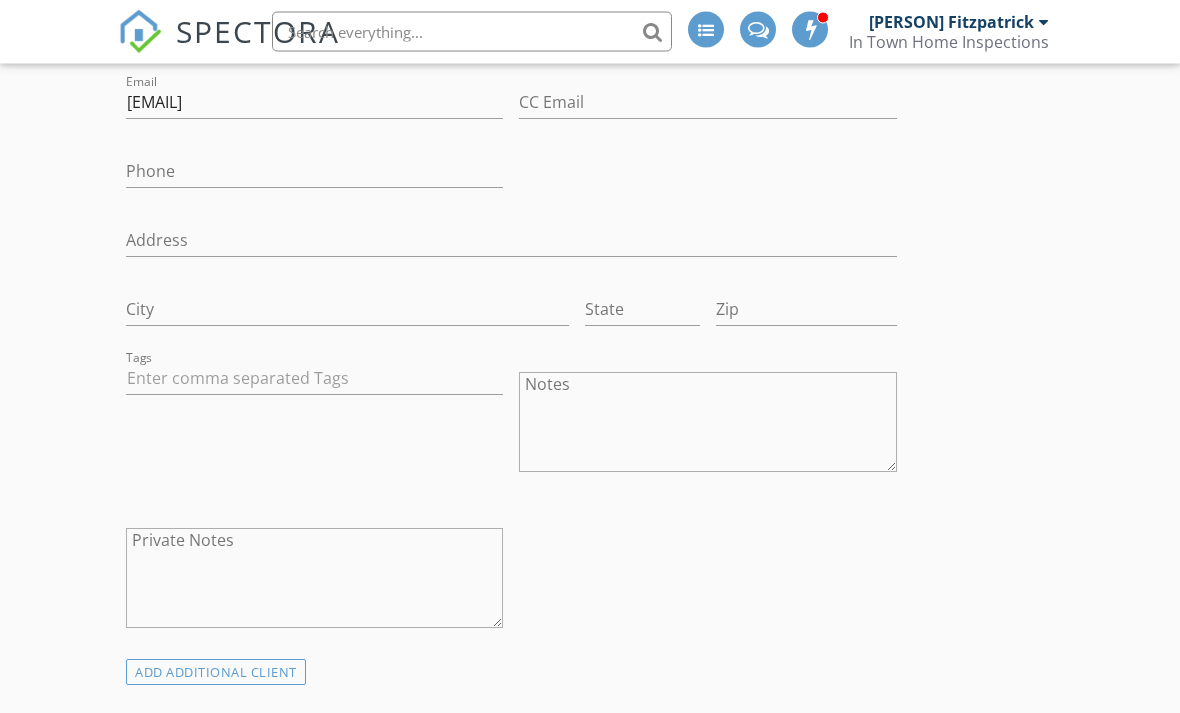 click on "Notes" at bounding box center (707, 423) 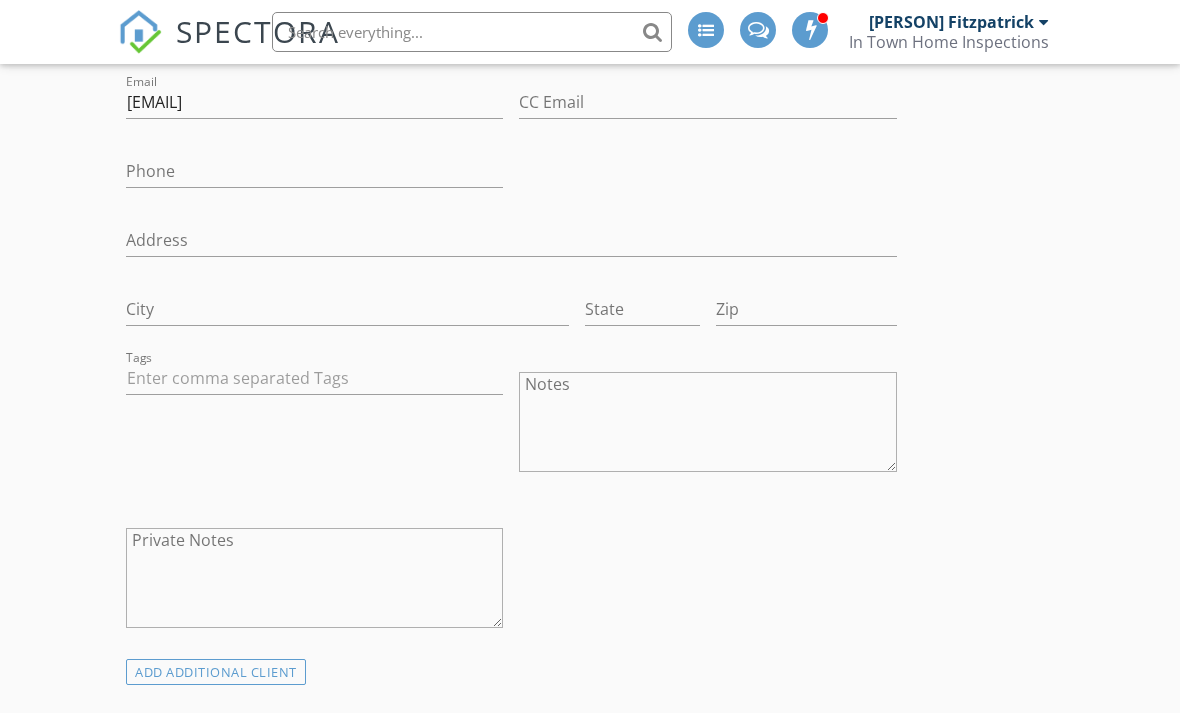 scroll, scrollTop: 1199, scrollLeft: 0, axis: vertical 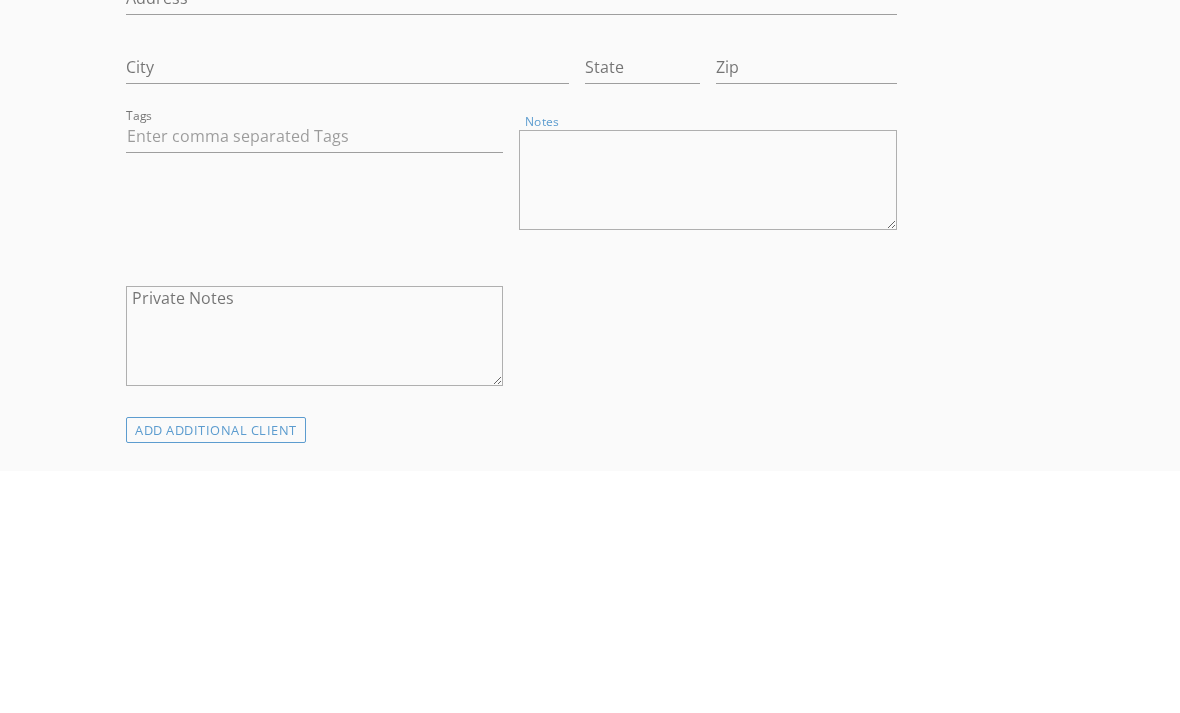click on "Notes" at bounding box center [707, 423] 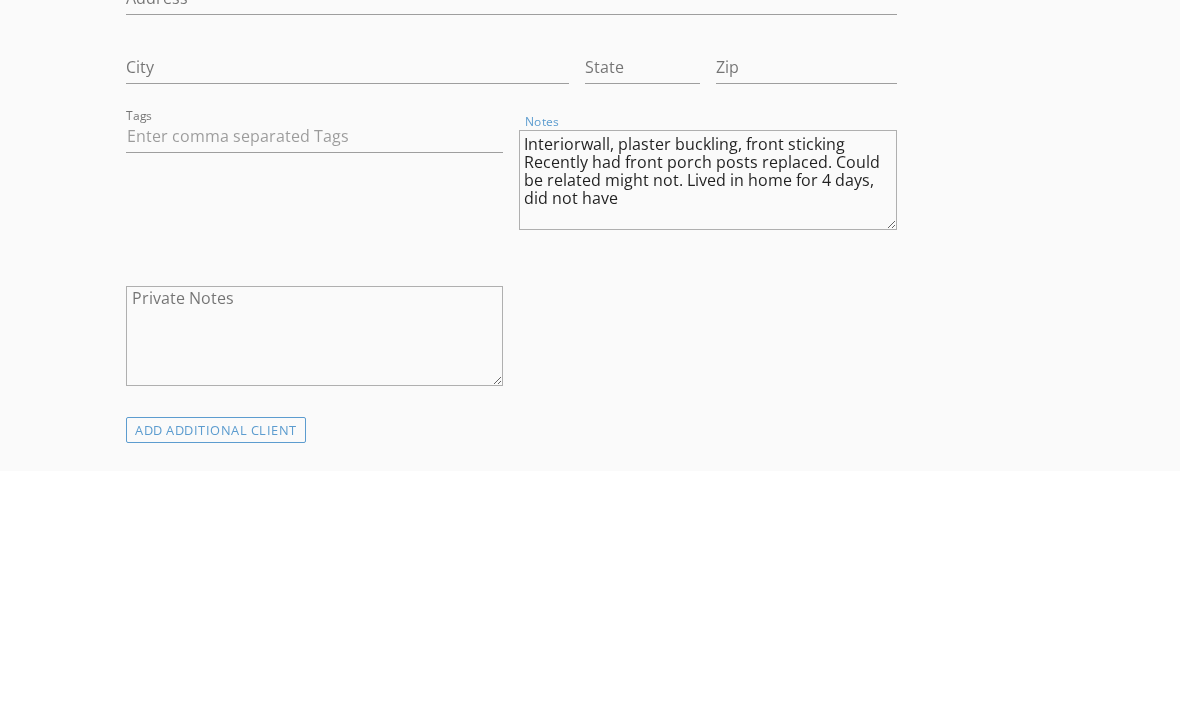 type on "Interiorwall, plaster buckling, front sticking Recently had front porch posts replaced. Could be related might not. Lived in home for 4 days, did not have" 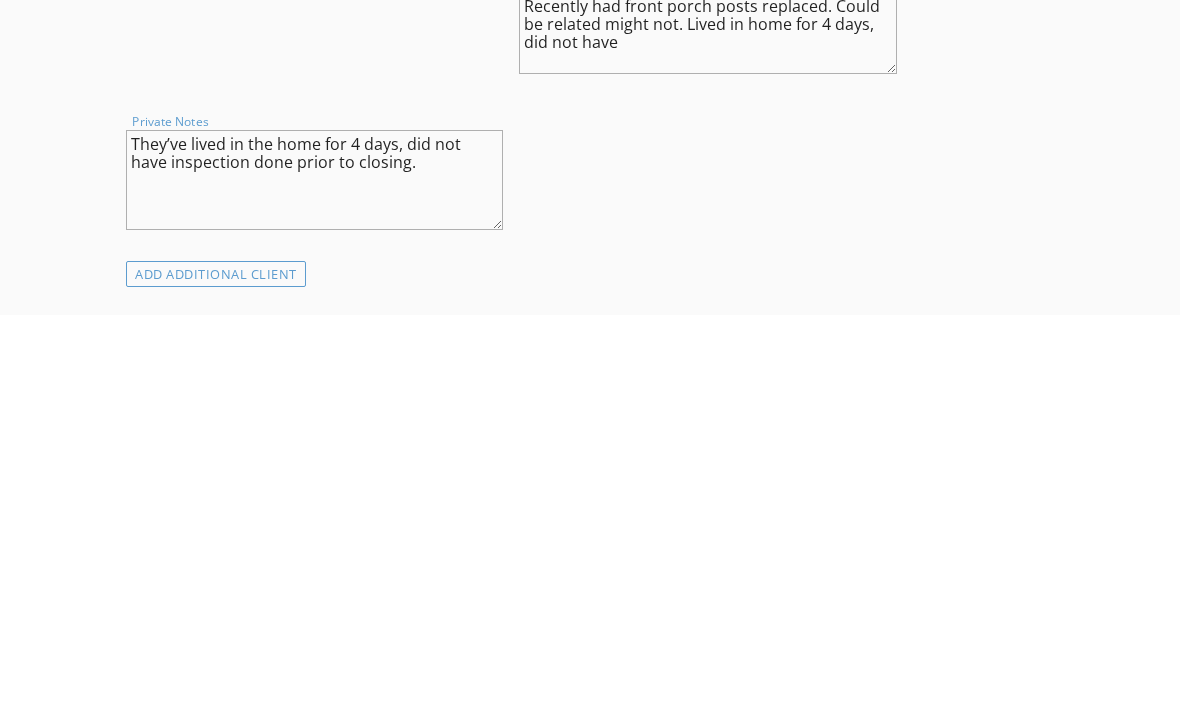 type on "They’ve lived in the home for 4 days, did not have inspection done prior to closing." 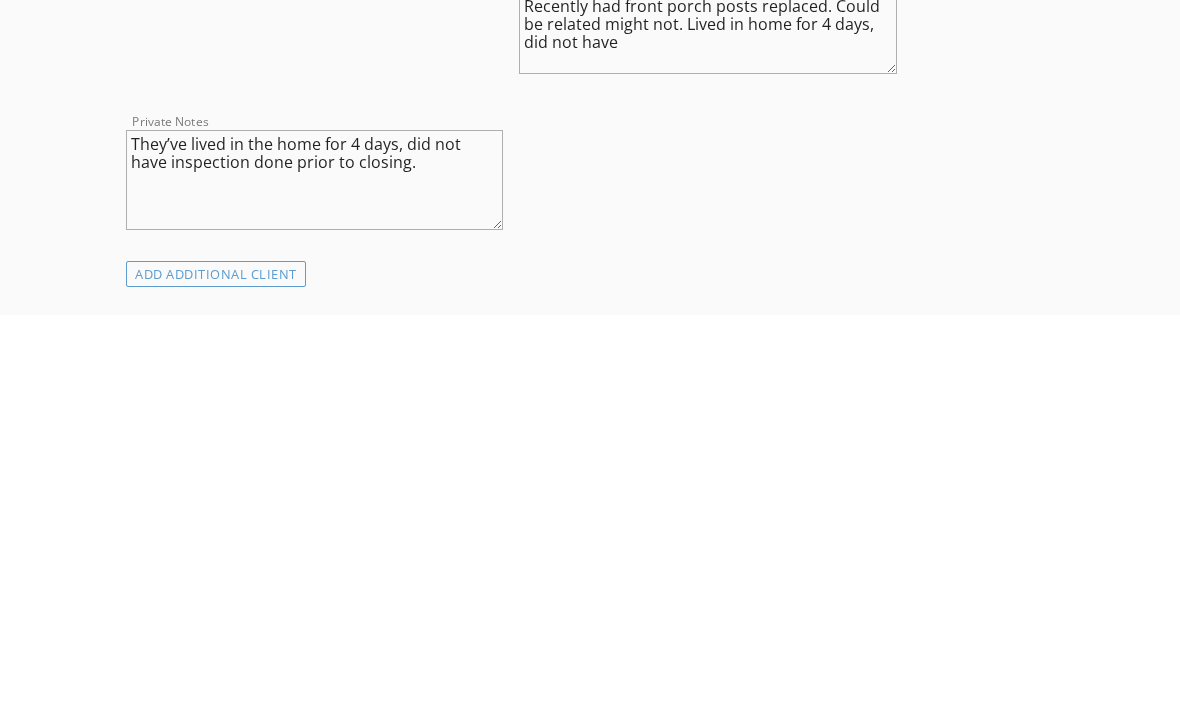 click on "Interiorwall, plaster buckling, front sticking Recently had front porch posts replaced. Could be related might not. Lived in home for 4 days, did not have" at bounding box center (707, 423) 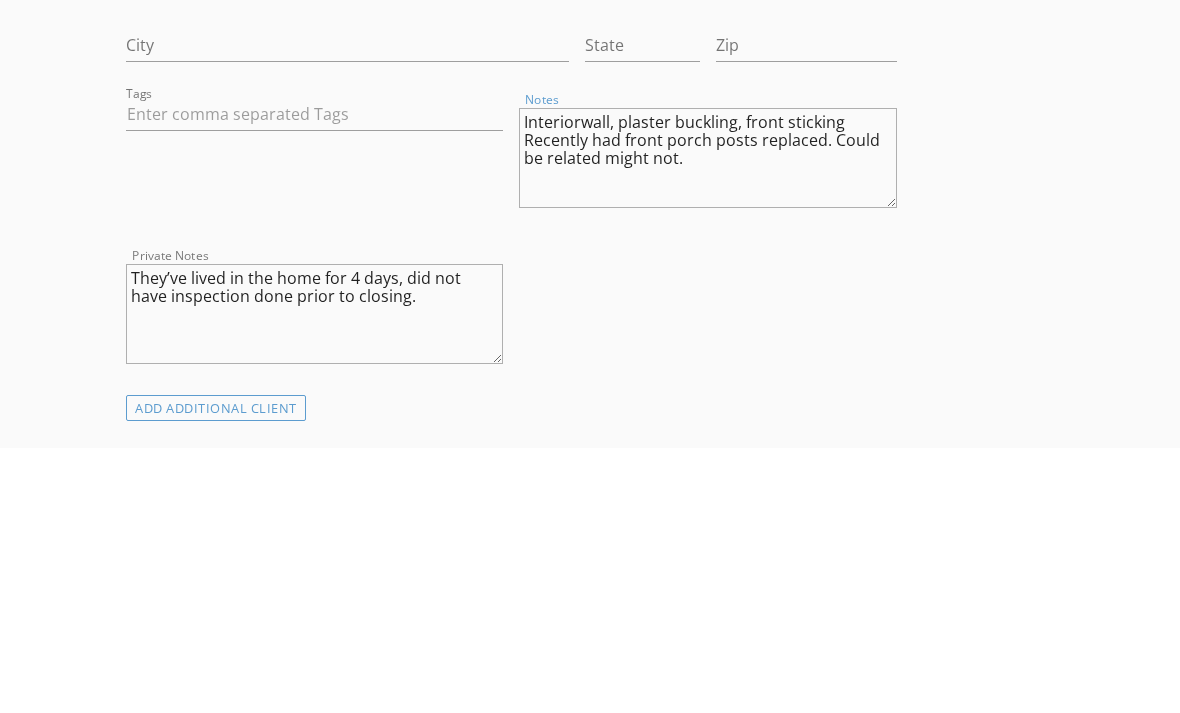 click on "Interiorwall, plaster buckling, front sticking Recently had front porch posts replaced. Could be related might not." at bounding box center [707, 423] 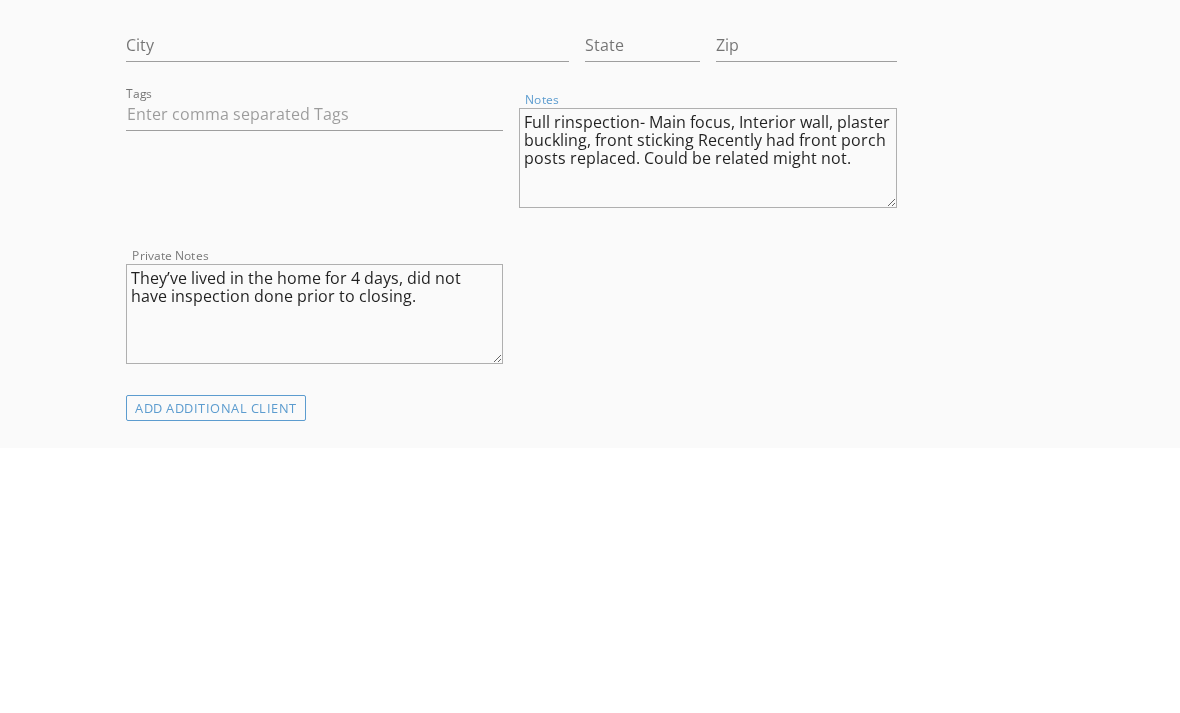 scroll, scrollTop: 1465, scrollLeft: 0, axis: vertical 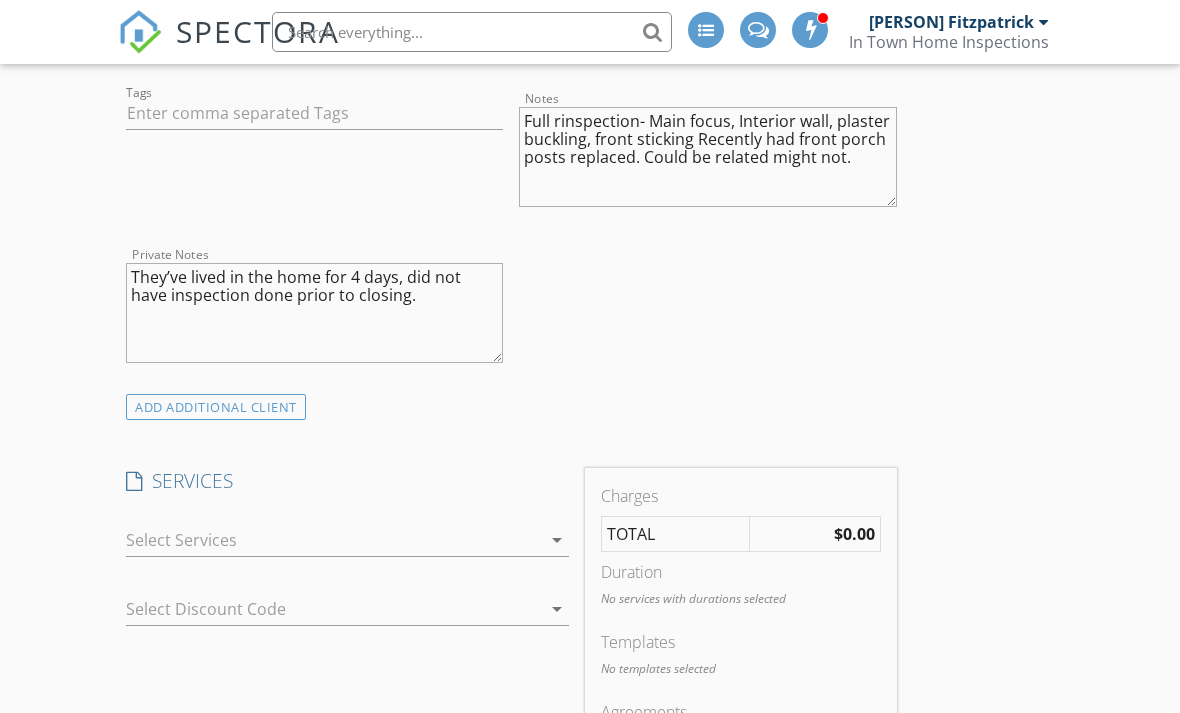 type on "Full rinspection- Main focus, Interior wall, plaster buckling, front sticking Recently had front porch posts replaced. Could be related might not." 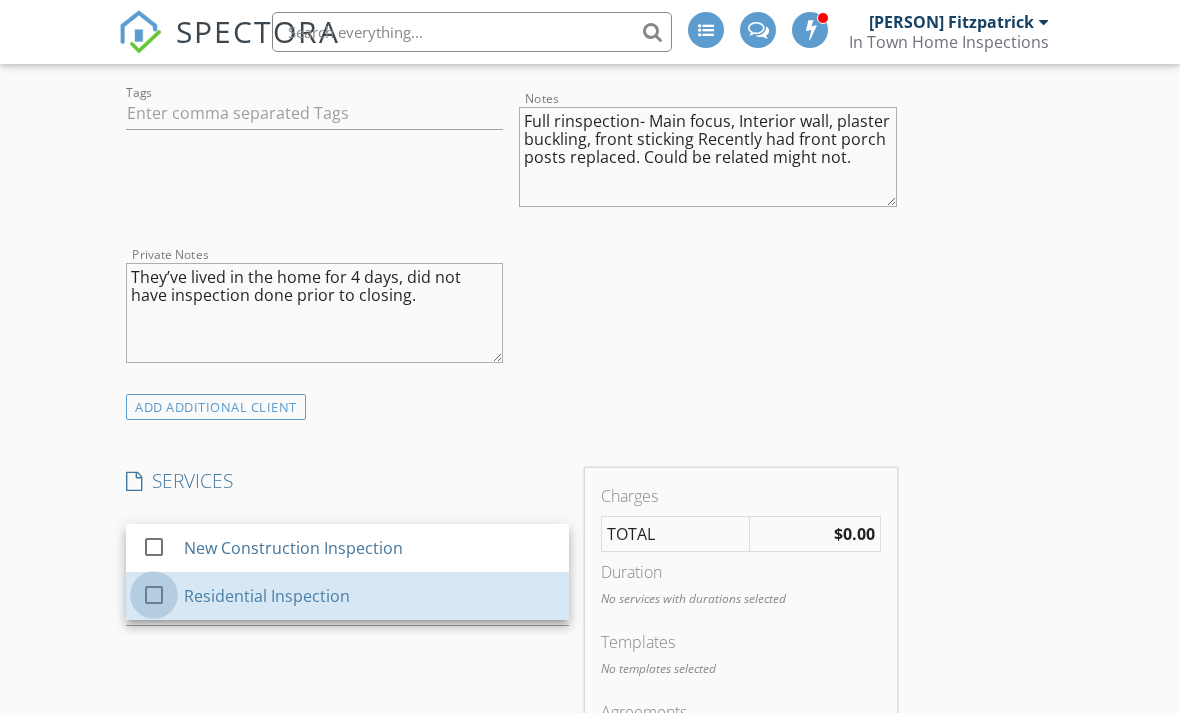 click at bounding box center [154, 595] 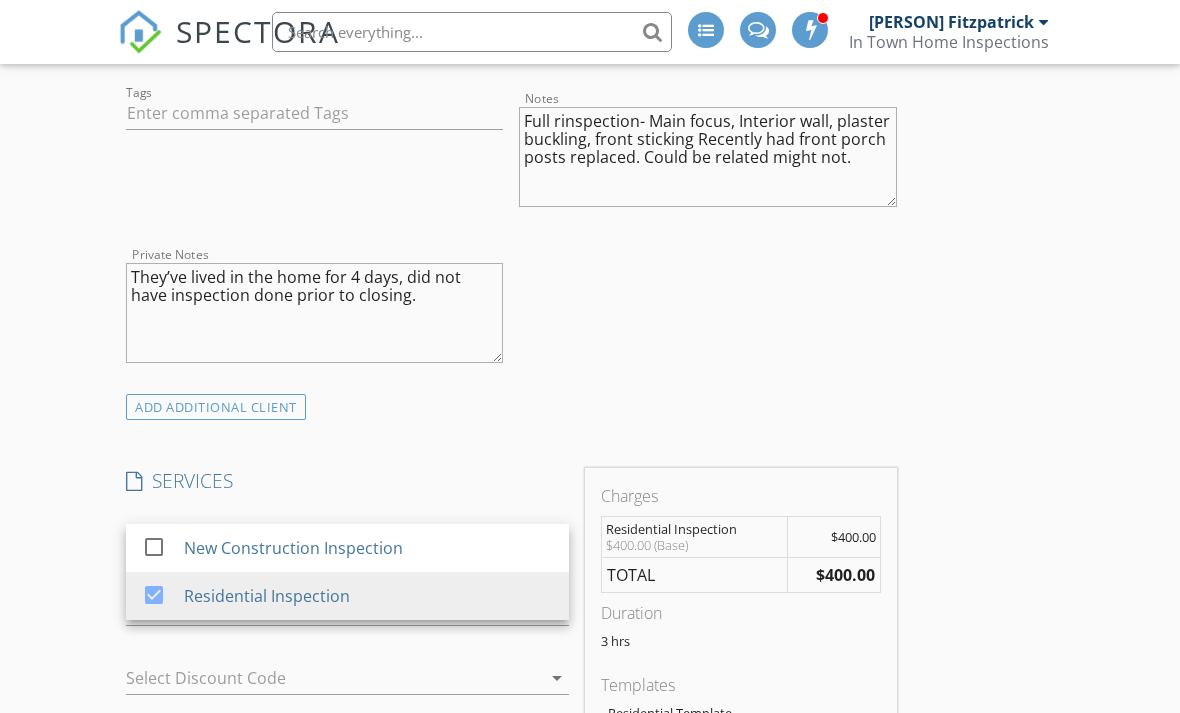 click on "New Inspection
INSPECTOR(S)
check_box_outline_blank   Jay Fitzpatrick     check_box   Kevin Metzger   PRIMARY   Kevin Metzger arrow_drop_down   check_box_outline_blank Kevin Metzger specifically requested
Date/Time
08/04/2025 10:00 AM
Location
Address Search       Address 2315 N 4th St   Unit   City Columbus   State OH   Zip 43202   County Franklin     Square Feet 1122   Year Built 1922   Foundation arrow_drop_down     Kevin Metzger     8.0 miles     (17 minutes)
client
check_box Enable Client CC email for this inspection   Client Search     check_box_outline_blank Client is a Company/Organization     First Name Barrett   Last Name Rubin   Email Garrettrubin627@gmail.com   CC Email   Phone   Address   City   State   Zip     Tags         Notes   Private Notes They’ve lived in the home for 4 days, did not have inspection done prior to closing." at bounding box center [590, 657] 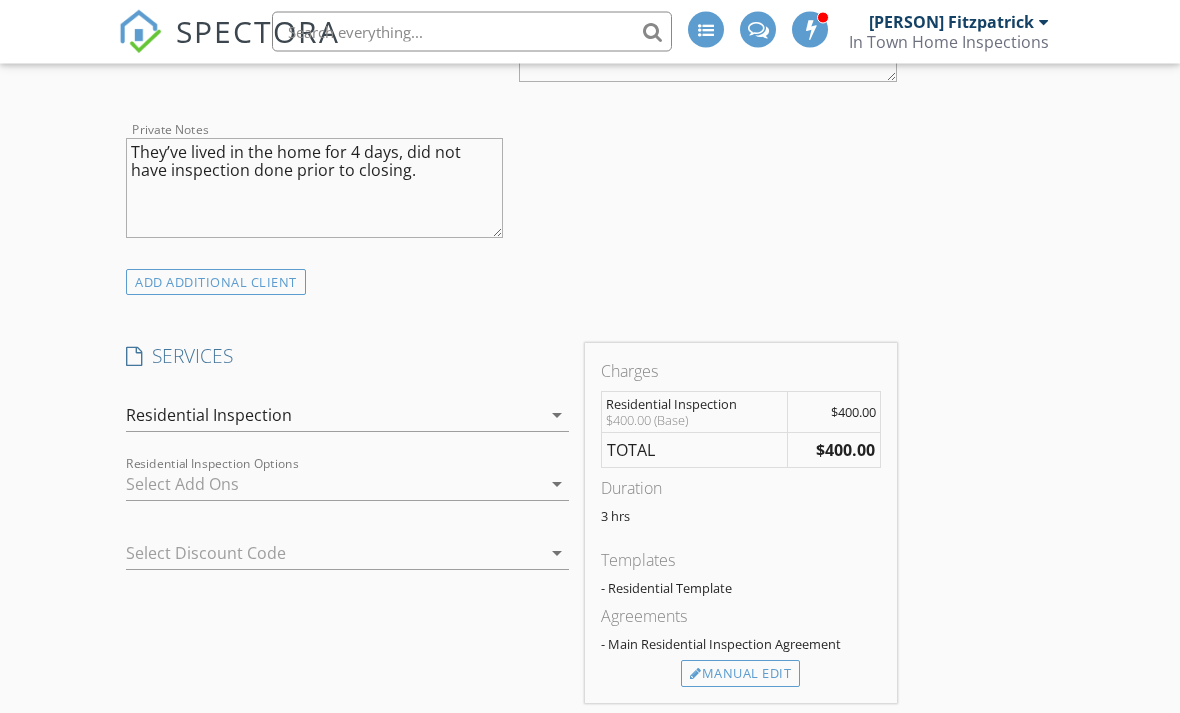 scroll, scrollTop: 1590, scrollLeft: 0, axis: vertical 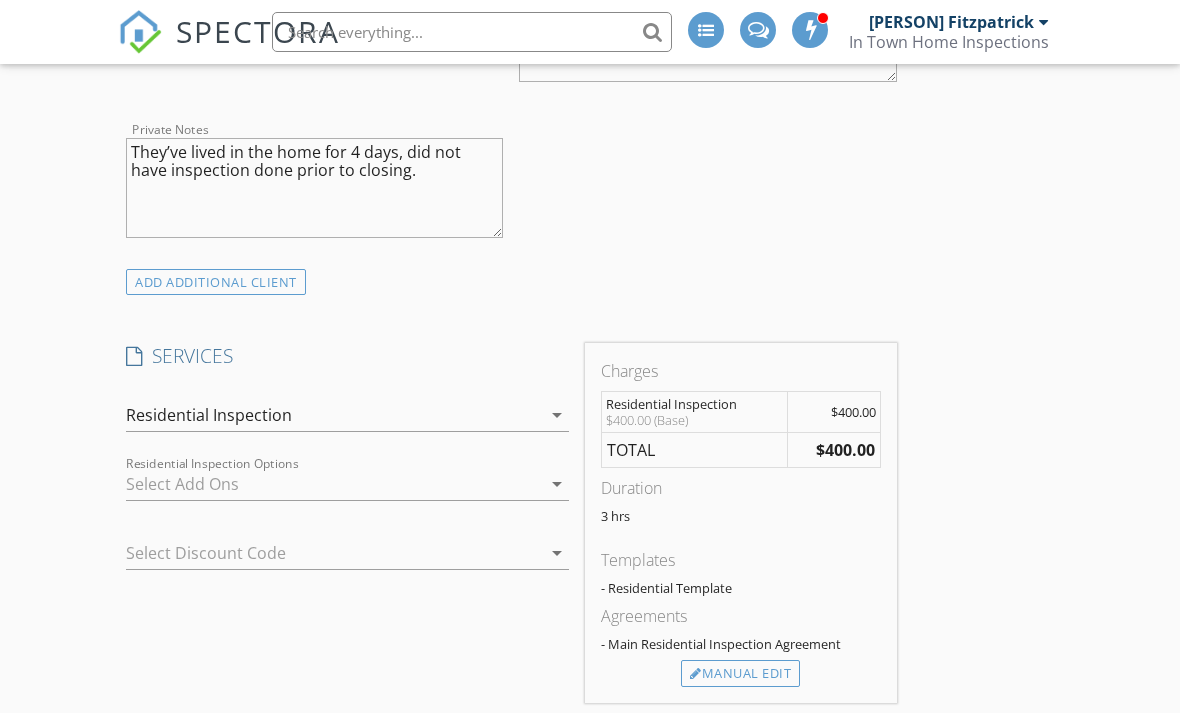 click on "Manual Edit" at bounding box center [740, 674] 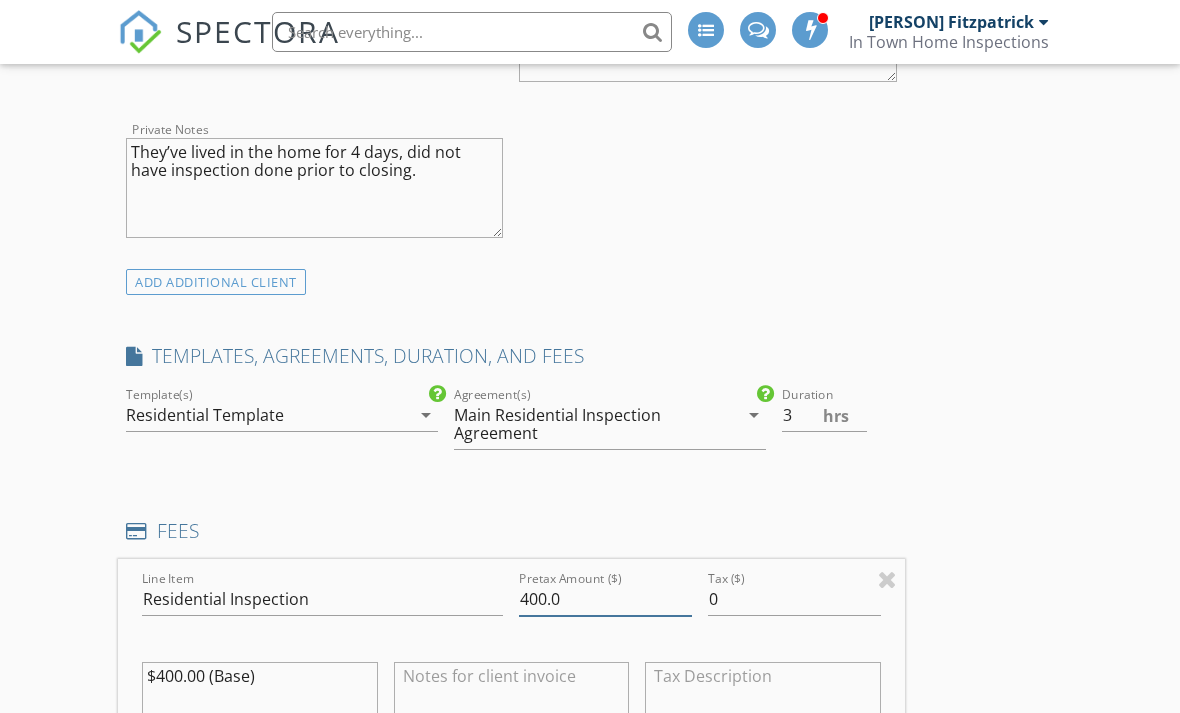 click on "400.0" at bounding box center [605, 599] 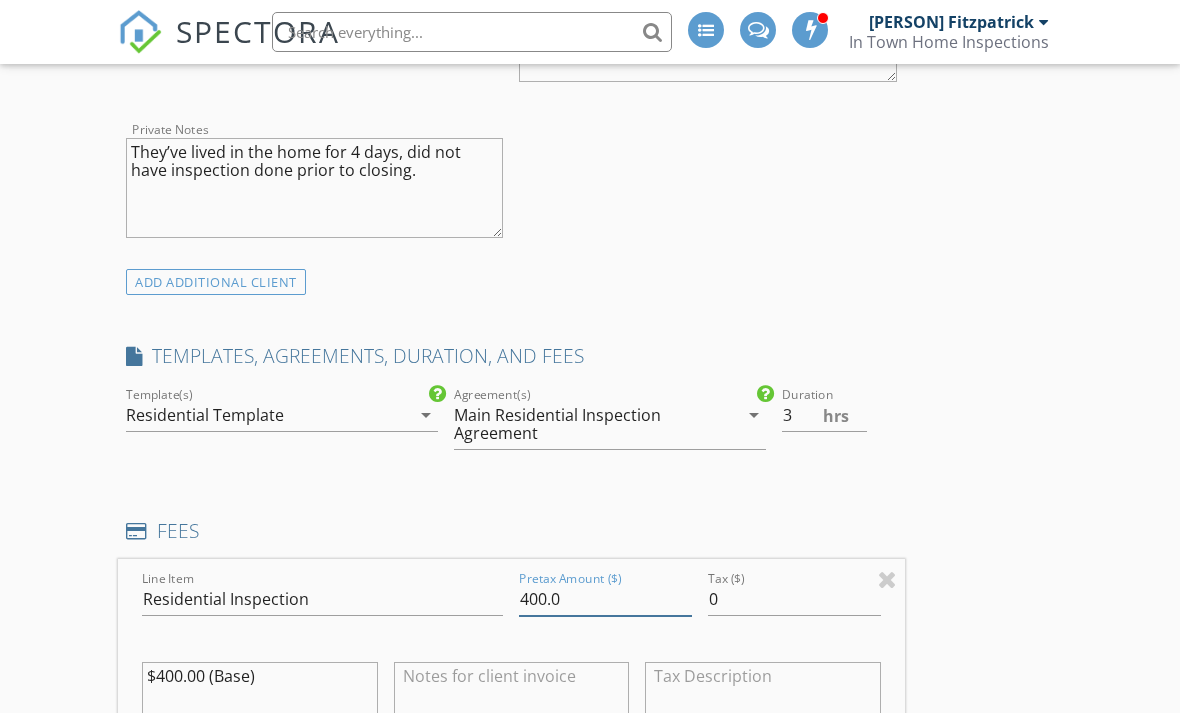 scroll, scrollTop: 1589, scrollLeft: 0, axis: vertical 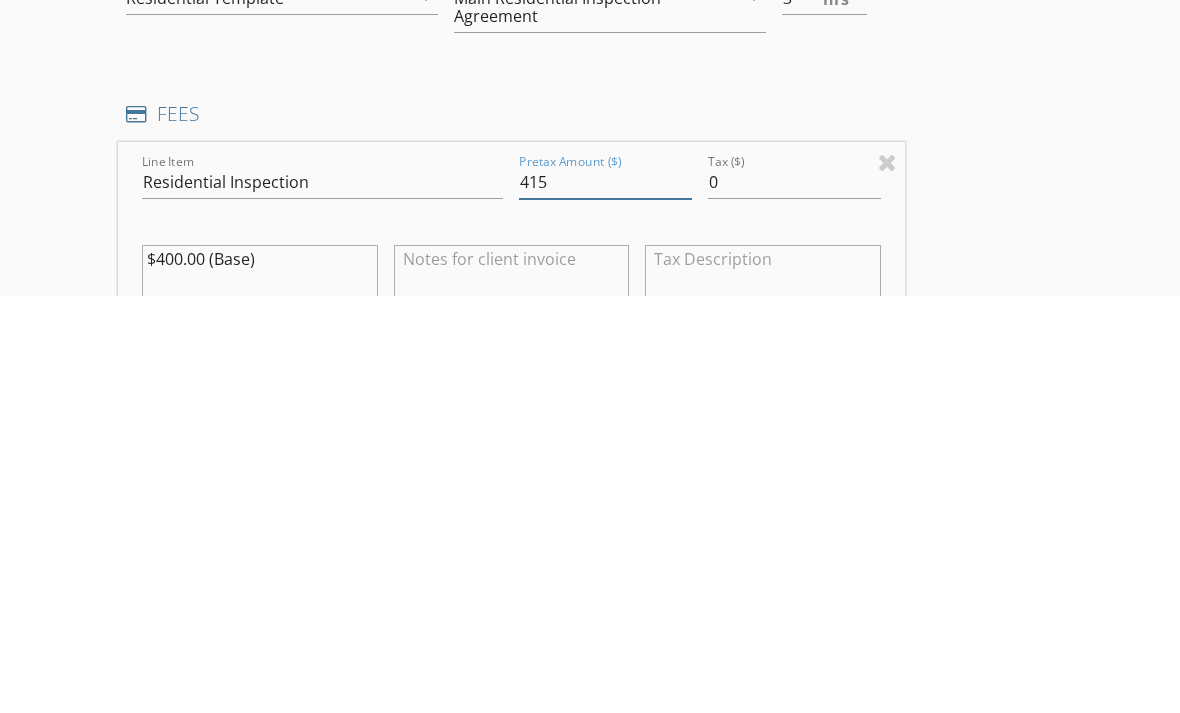 type on "415" 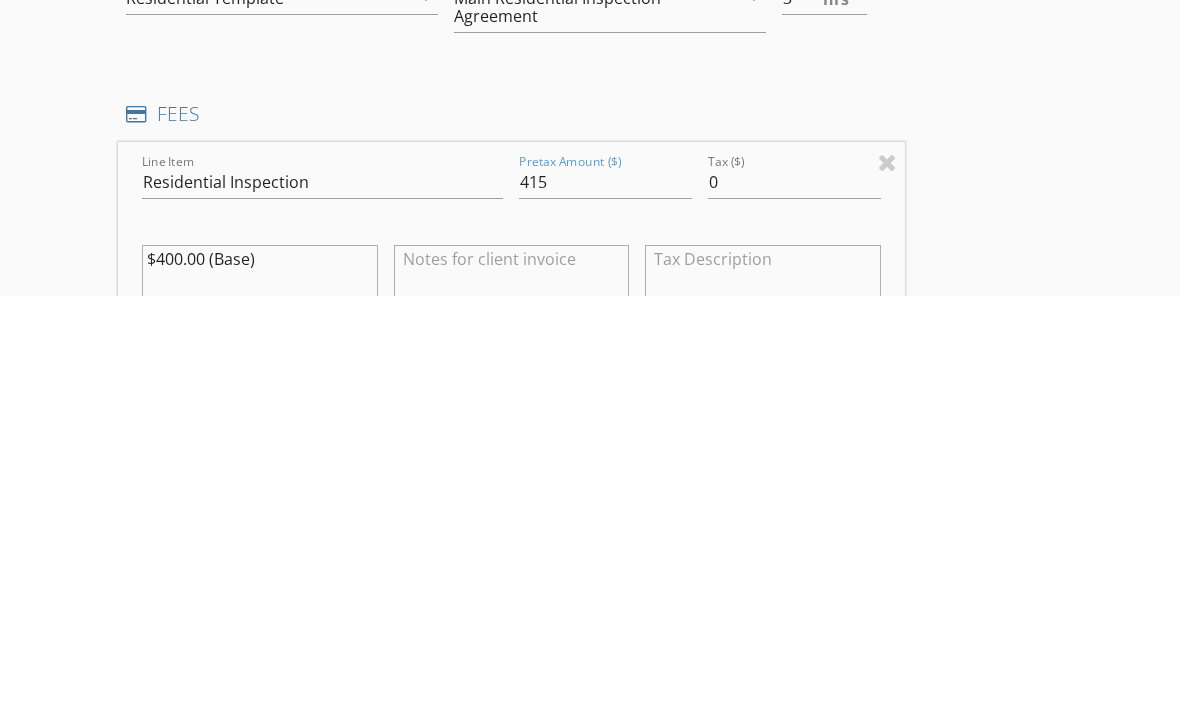 click on "$400.00 (Base)" at bounding box center [260, 713] 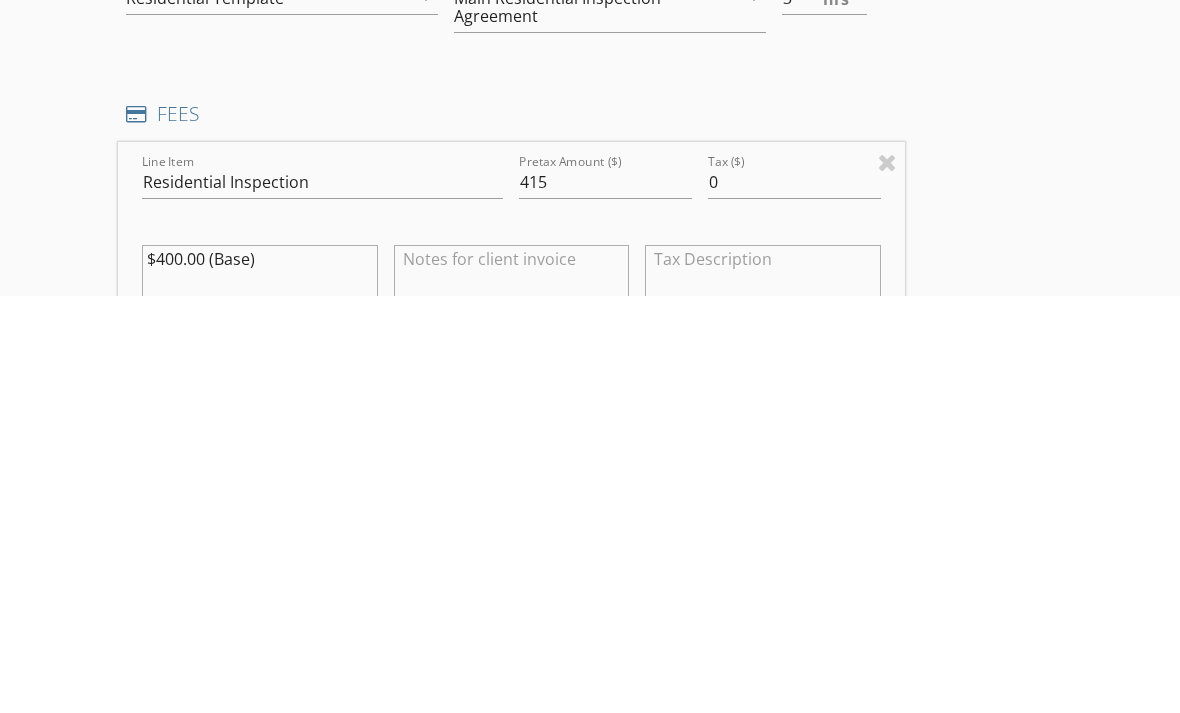 click on "$400.00 (Base)" at bounding box center (260, 713) 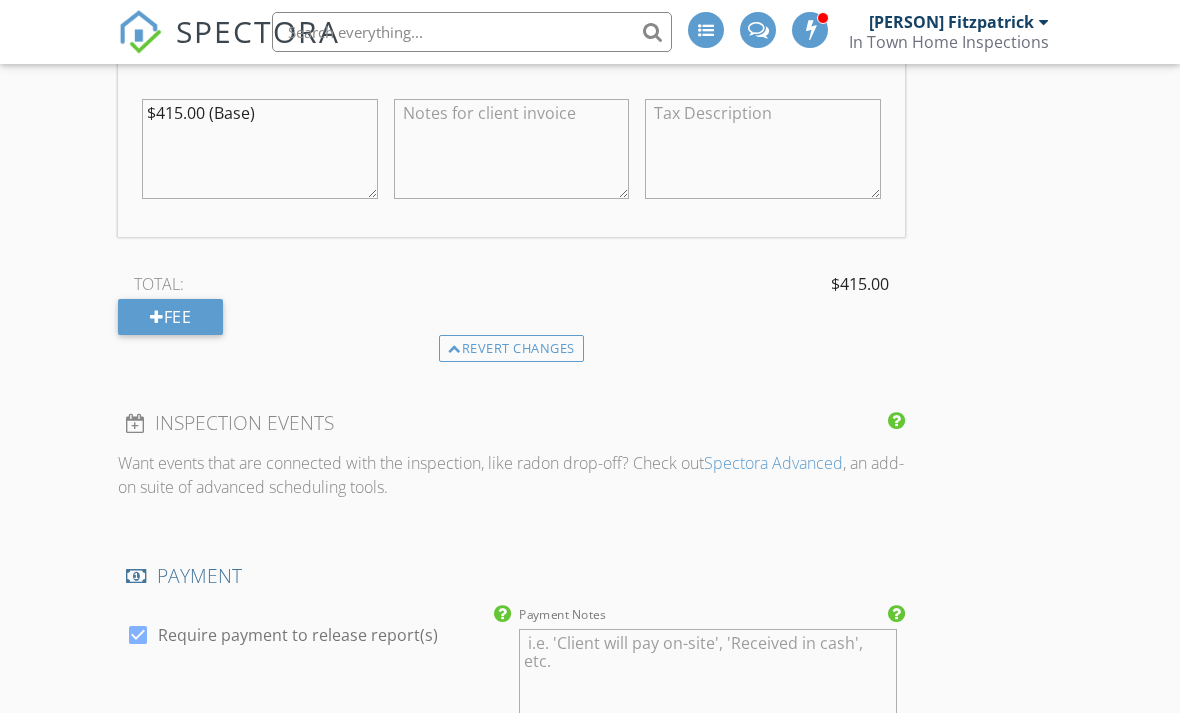 scroll, scrollTop: 2179, scrollLeft: 0, axis: vertical 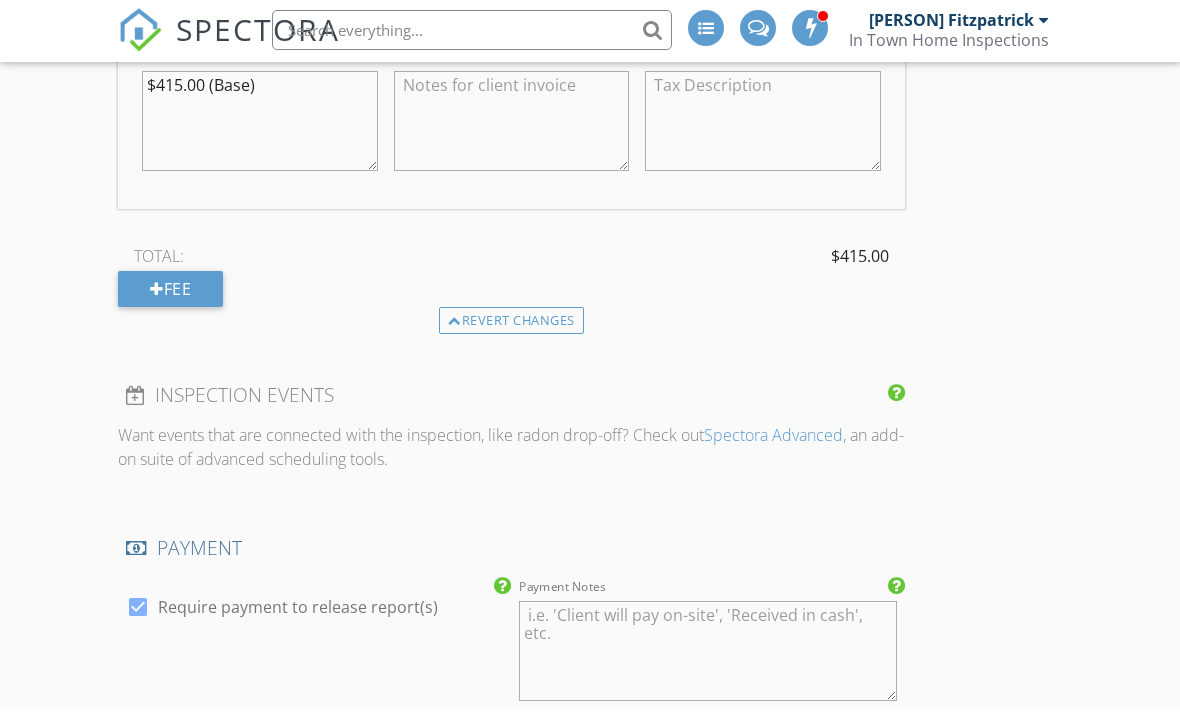 type on "$415.00 (Base)" 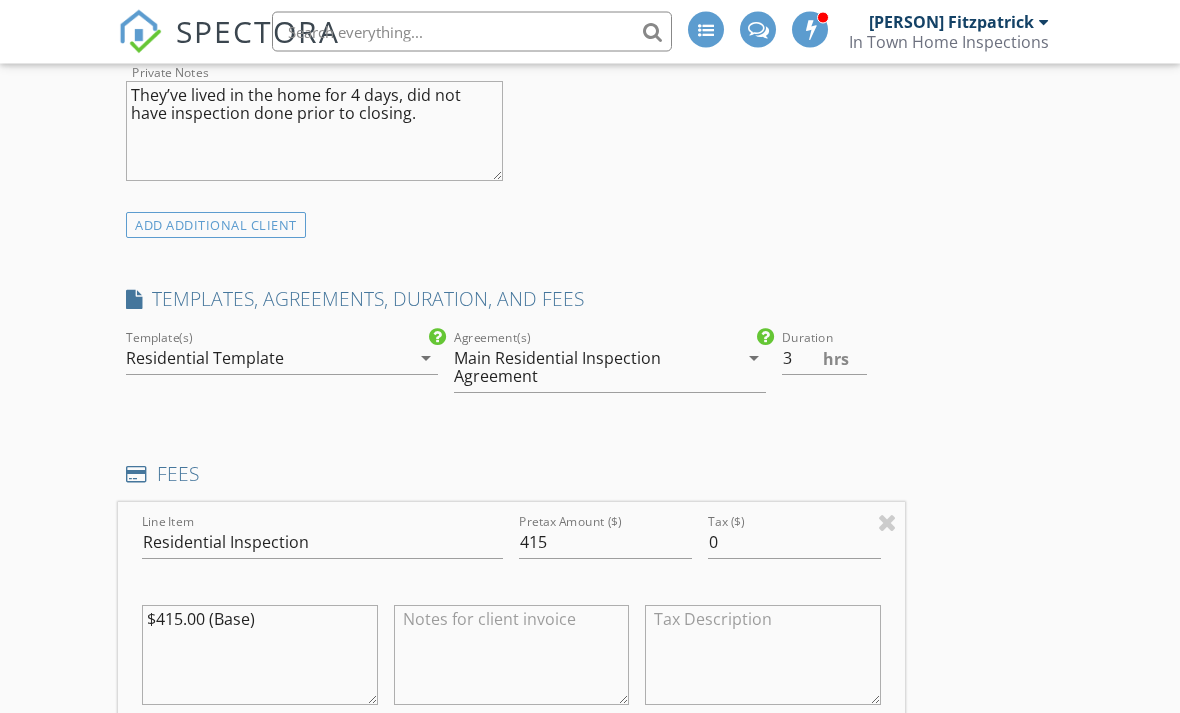 scroll, scrollTop: 1637, scrollLeft: 0, axis: vertical 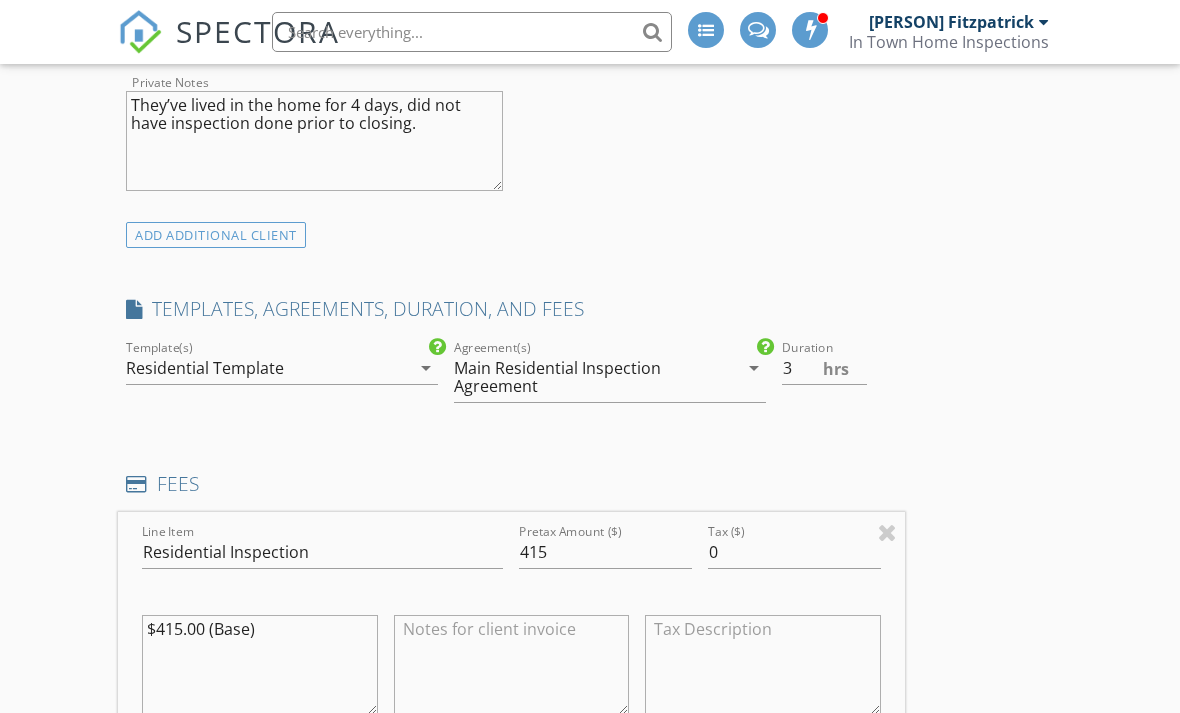 type on "Client will make payment prior to inspection." 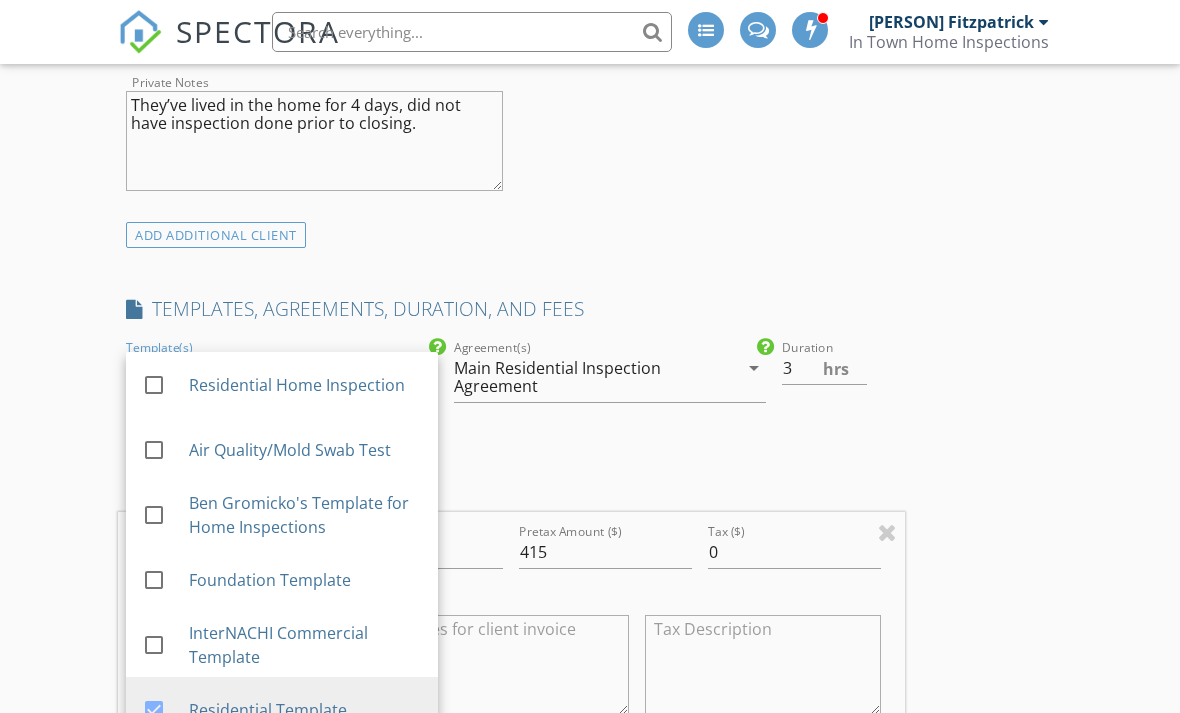 scroll, scrollTop: 0, scrollLeft: 0, axis: both 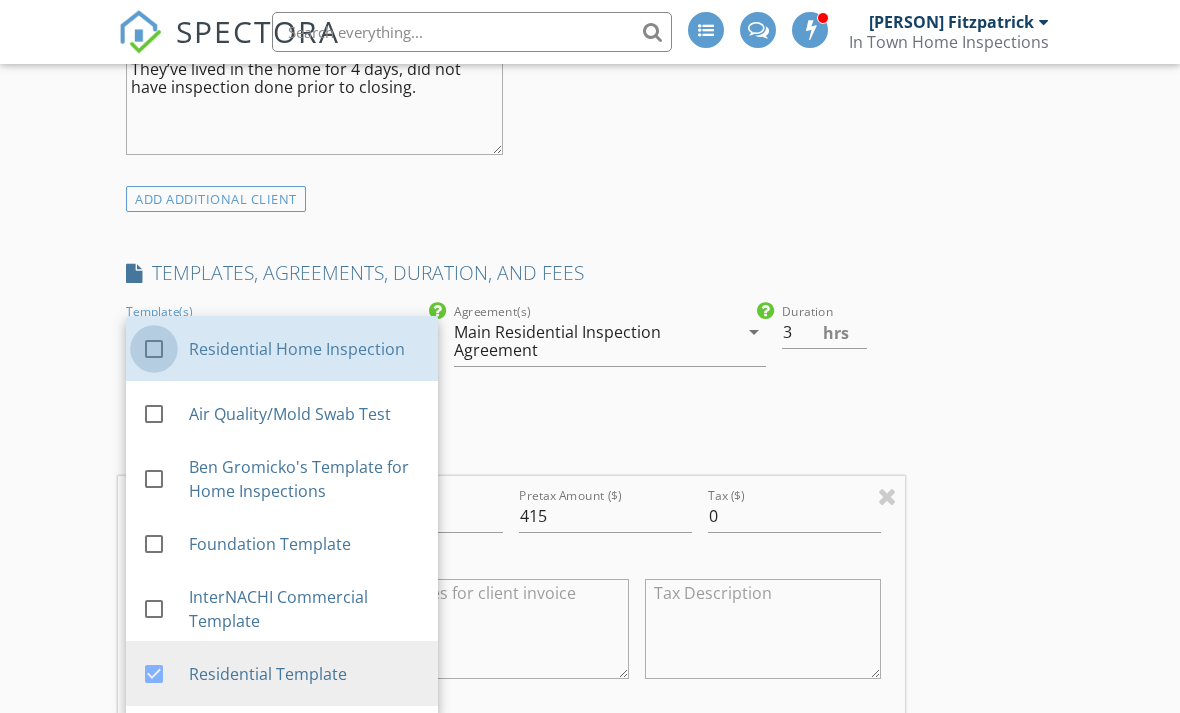 click at bounding box center [154, 349] 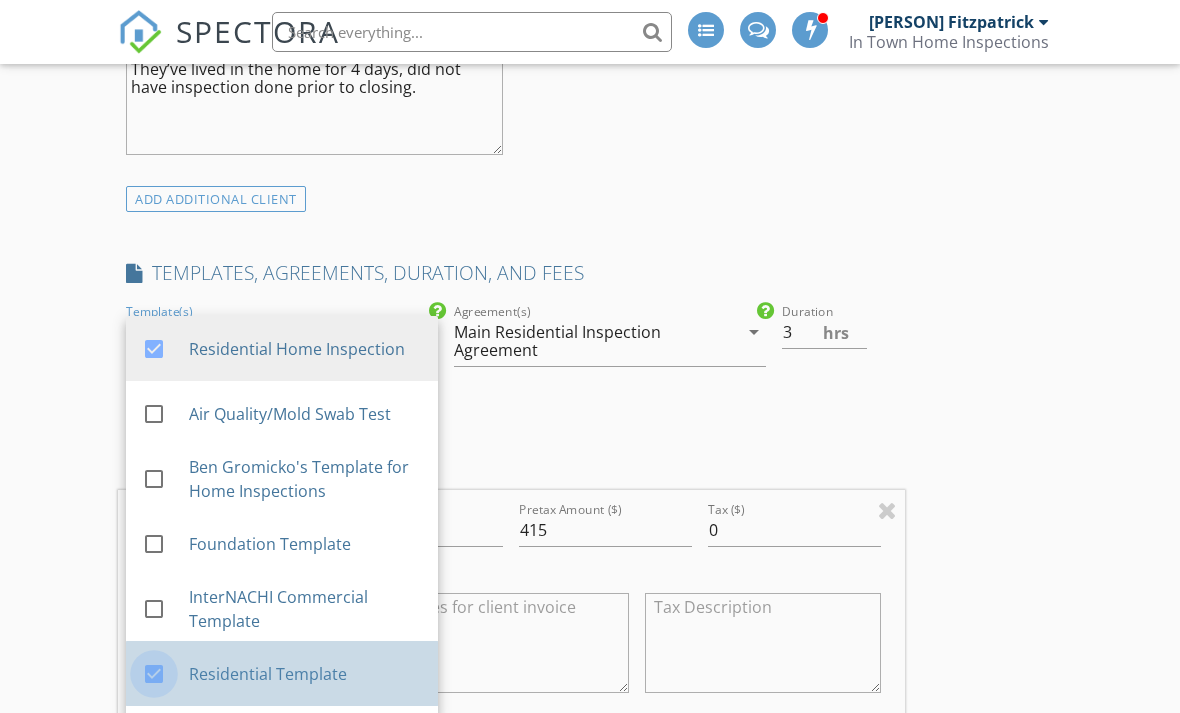 click at bounding box center (154, 674) 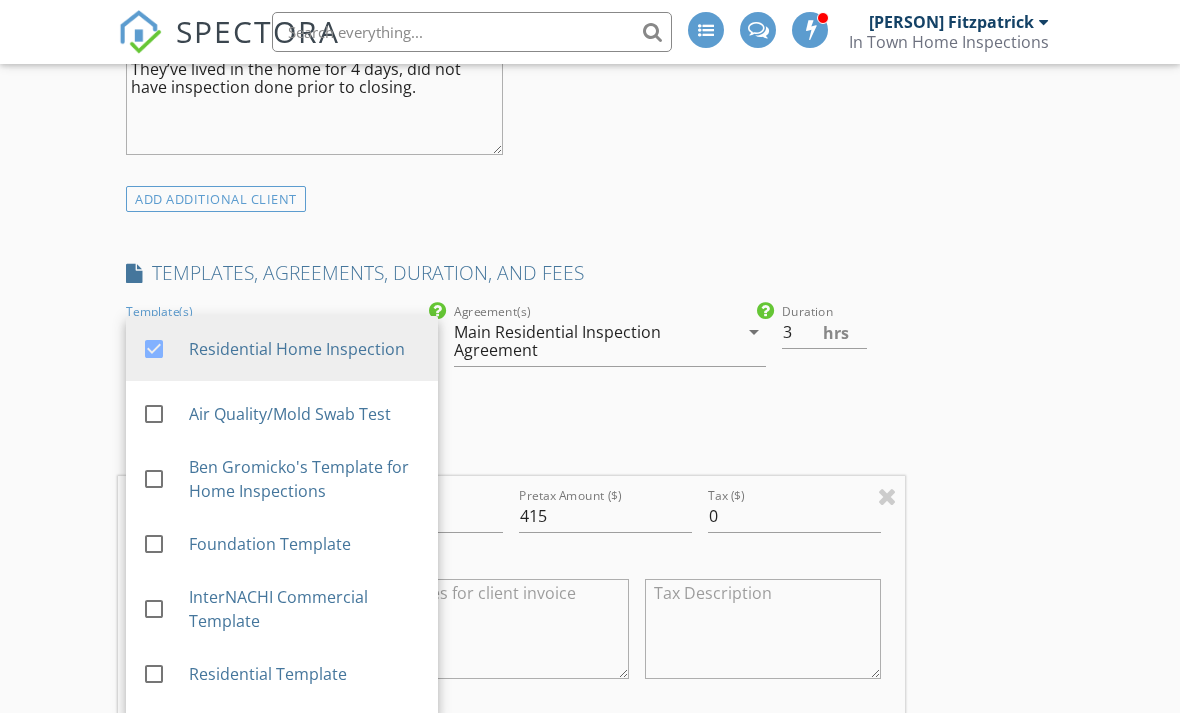 click on "New Inspection
INSPECTOR(S)
check_box_outline_blank   Jay Fitzpatrick     check_box   Kevin Metzger   PRIMARY   Kevin Metzger arrow_drop_down   check_box_outline_blank Kevin Metzger specifically requested
Date/Time
08/04/2025 10:00 AM
Location
Address Search       Address 2315 N 4th St   Unit   City Columbus   State OH   Zip 43202   County Franklin     Square Feet 1122   Year Built 1922   Foundation arrow_drop_down     Kevin Metzger     8.0 miles     (17 minutes)
client
check_box Enable Client CC email for this inspection   Client Search     check_box_outline_blank Client is a Company/Organization     First Name Barrett   Last Name Rubin   Email Garrettrubin627@gmail.com   CC Email   Phone   Address   City   State   Zip     Tags         Notes   Private Notes They’ve lived in the home for 4 days, did not have inspection done prior to closing." at bounding box center (590, 560) 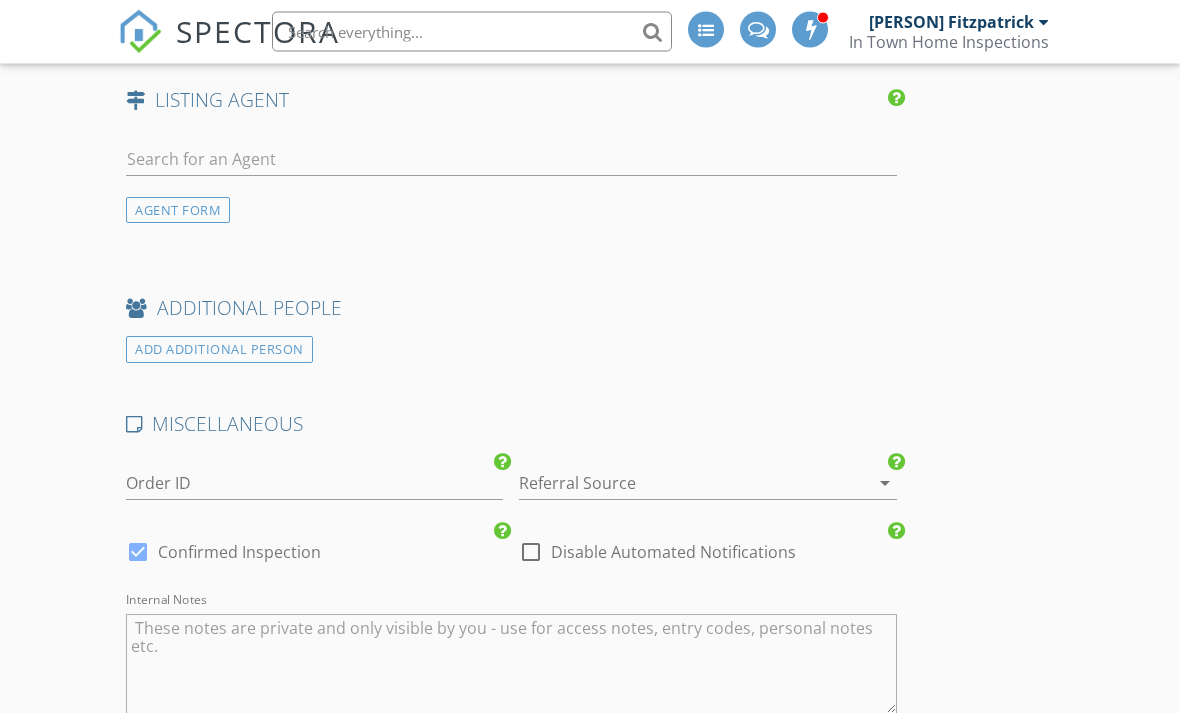 scroll, scrollTop: 3109, scrollLeft: 0, axis: vertical 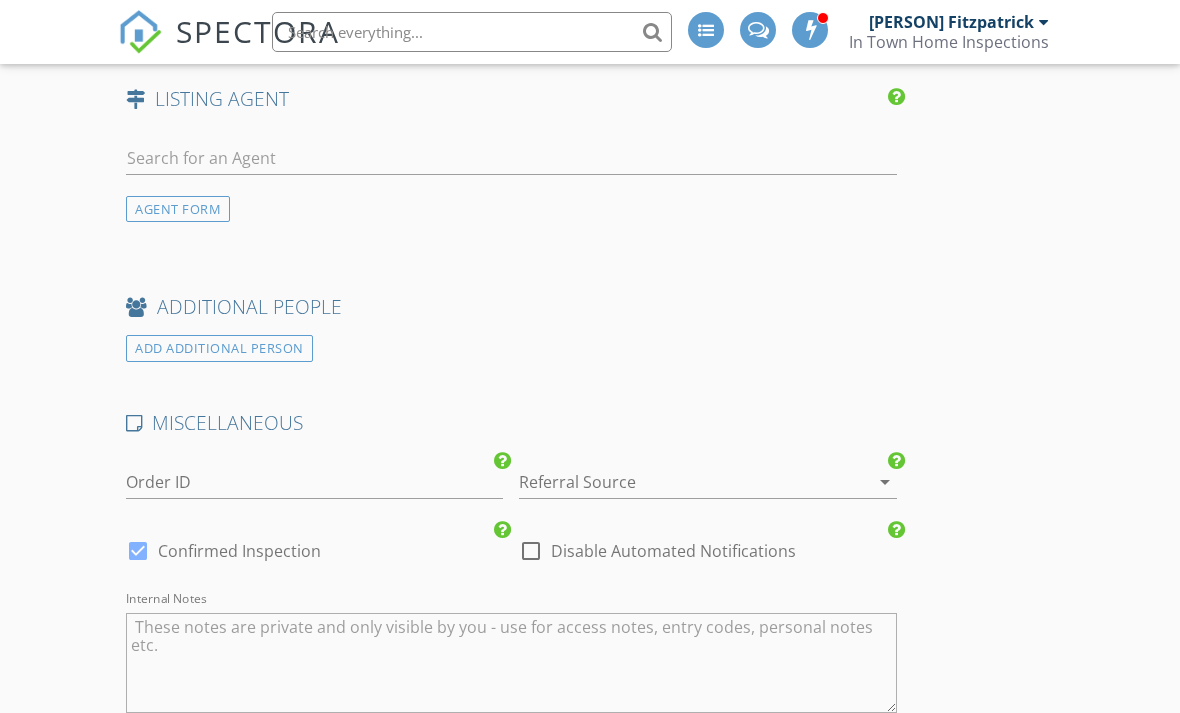 click at bounding box center (679, 482) 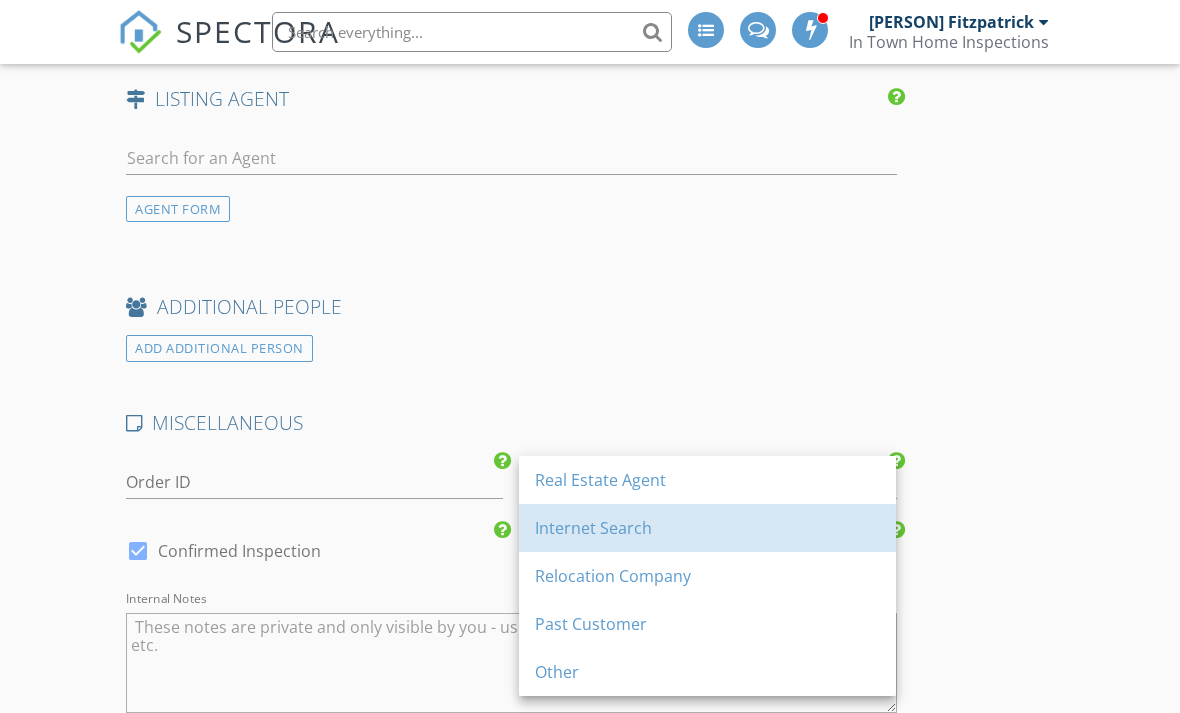 click on "Internet Search" at bounding box center [707, 528] 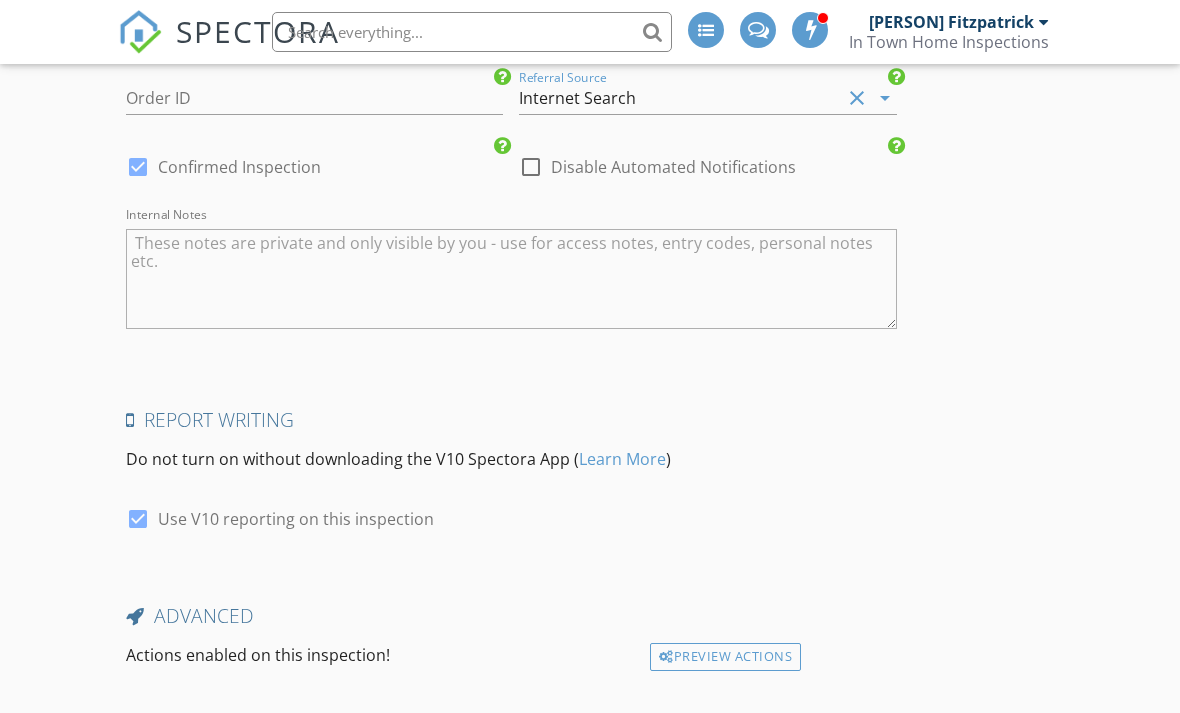 scroll, scrollTop: 3540, scrollLeft: 0, axis: vertical 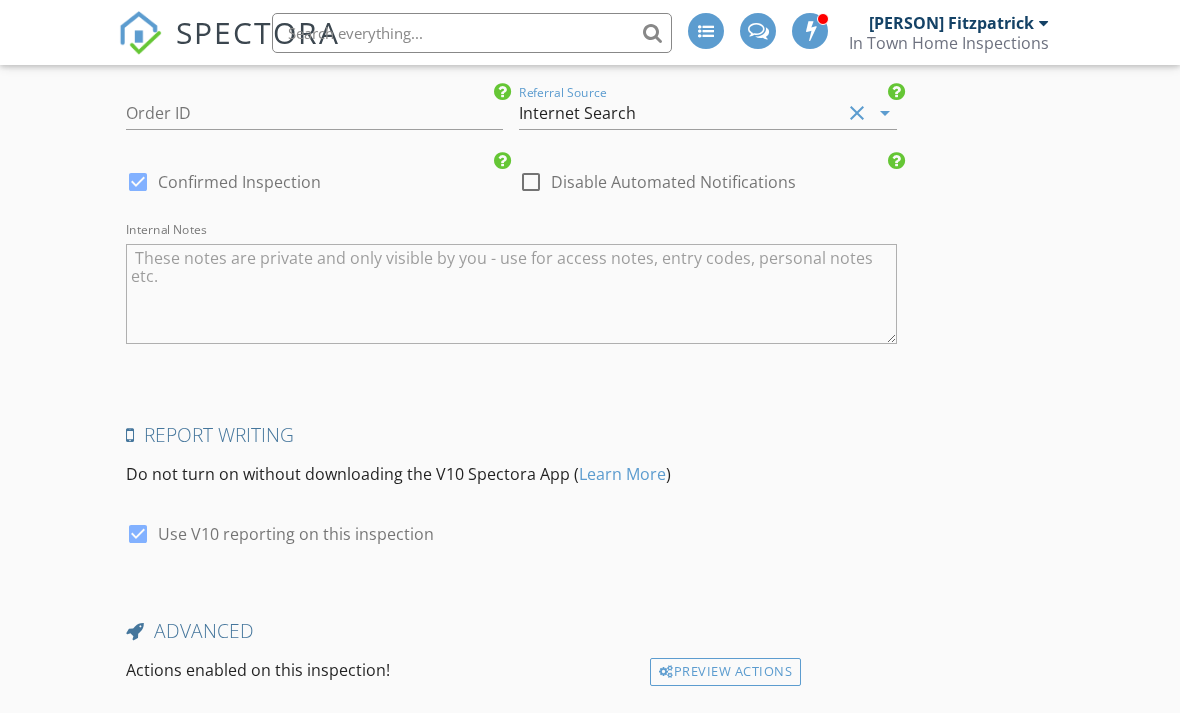 click at bounding box center [511, 293] 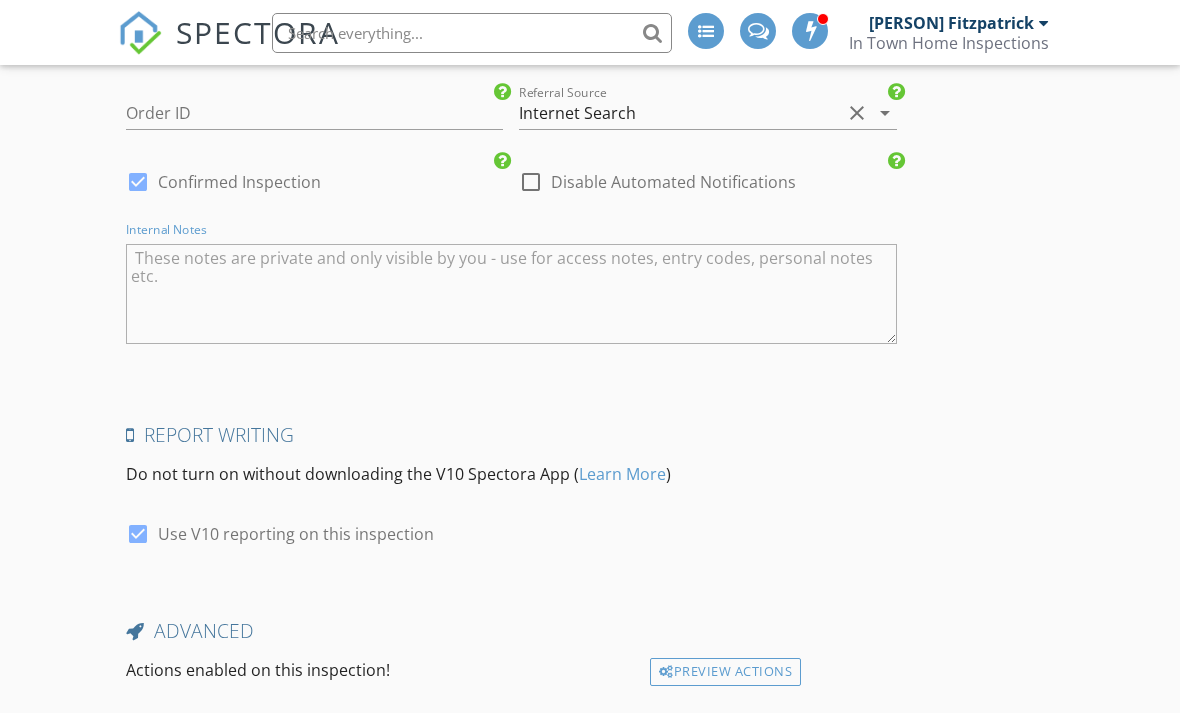 scroll, scrollTop: 3478, scrollLeft: 0, axis: vertical 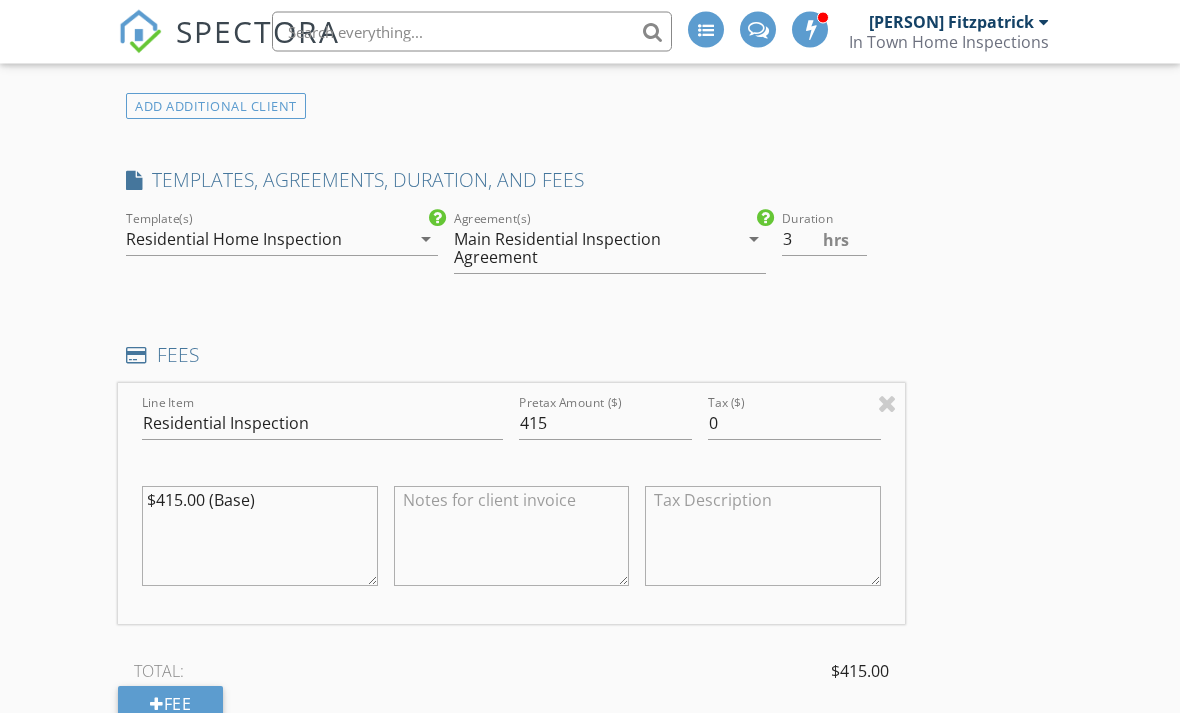 type on "Main focus is structural inspection." 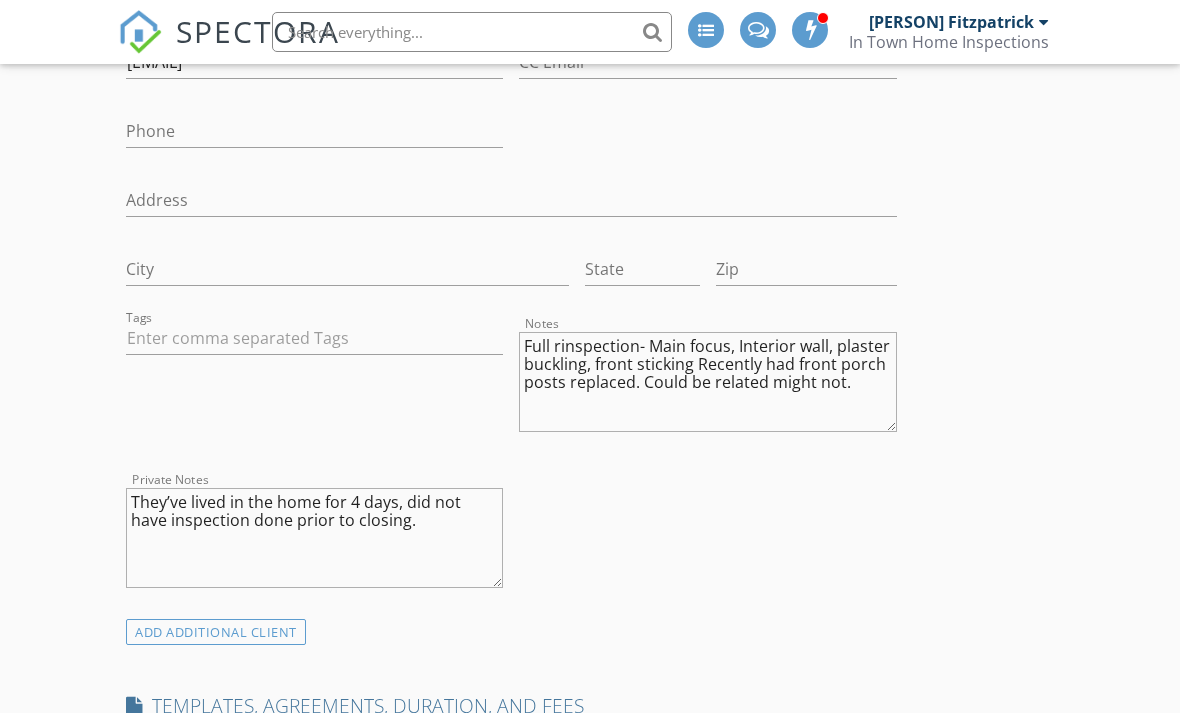 scroll, scrollTop: 1235, scrollLeft: 0, axis: vertical 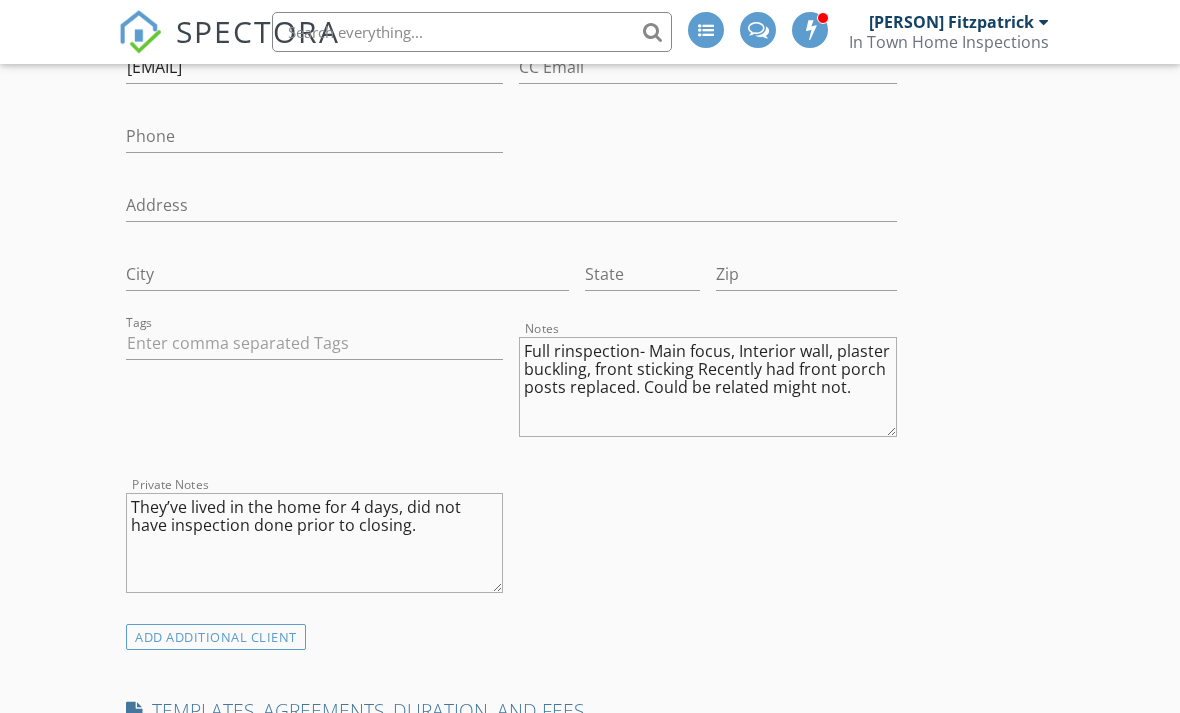 type on "Priority - Structural
Full residential inspection" 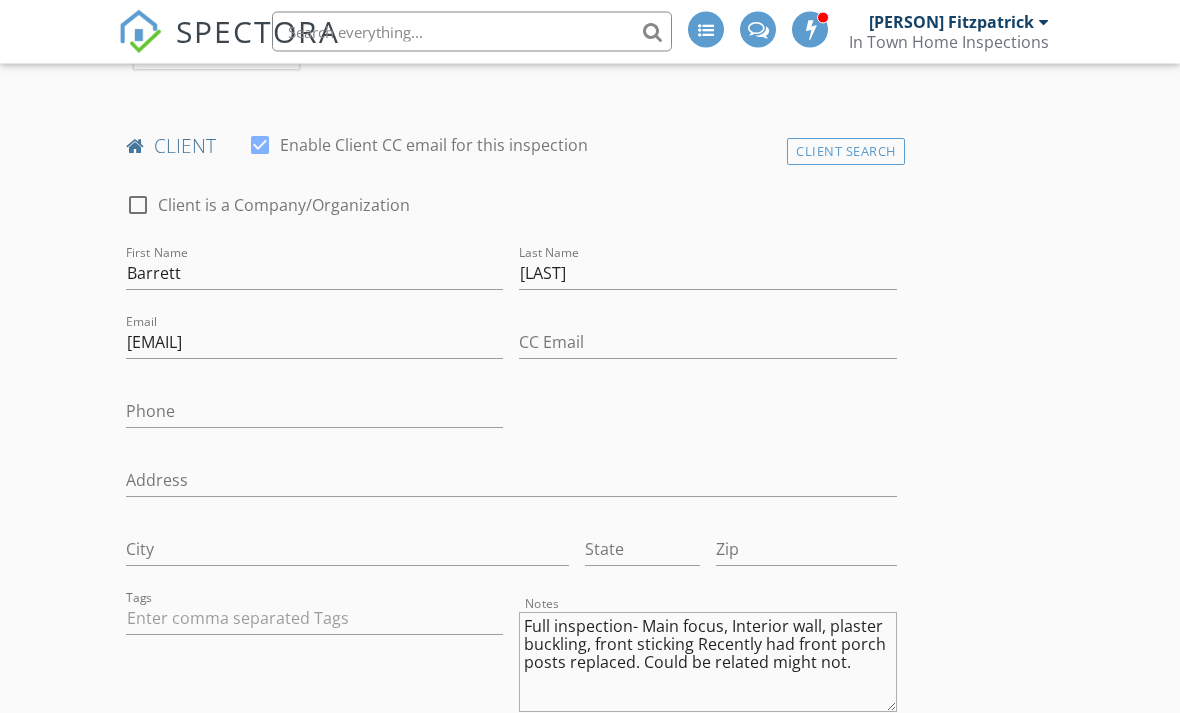 scroll, scrollTop: 929, scrollLeft: 0, axis: vertical 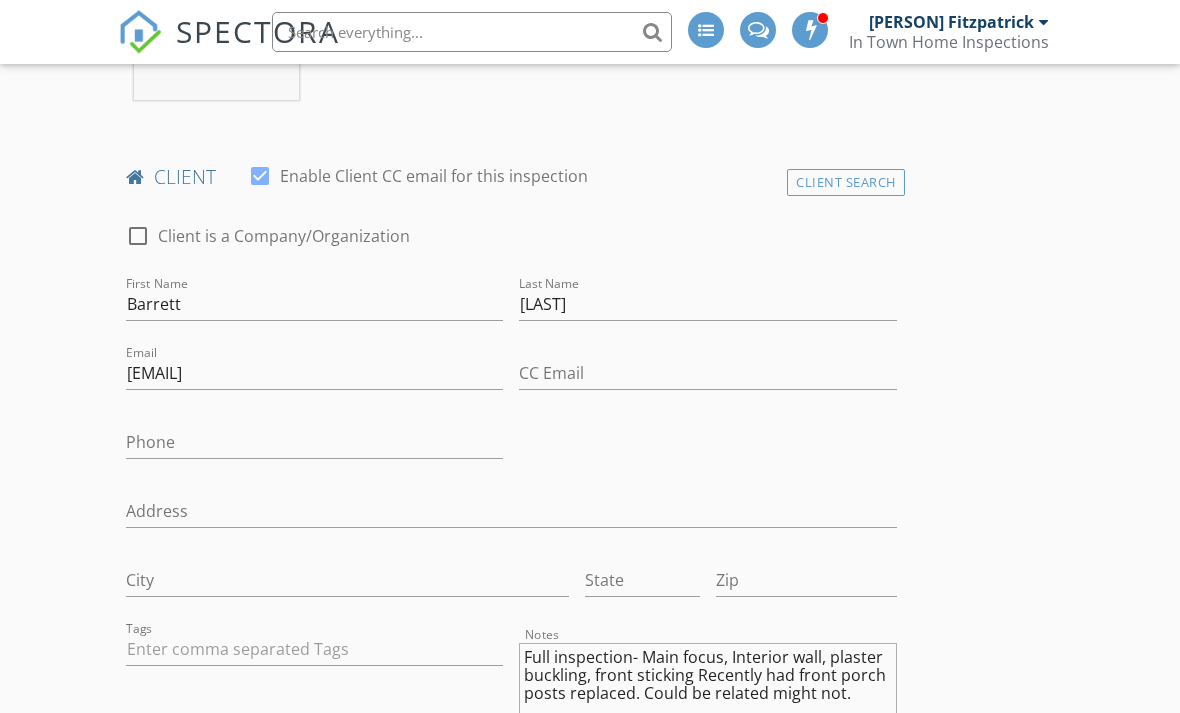 type on "Full inspection- Main focus, Interior wall, plaster buckling, front sticking Recently had front porch posts replaced. Could be related might not." 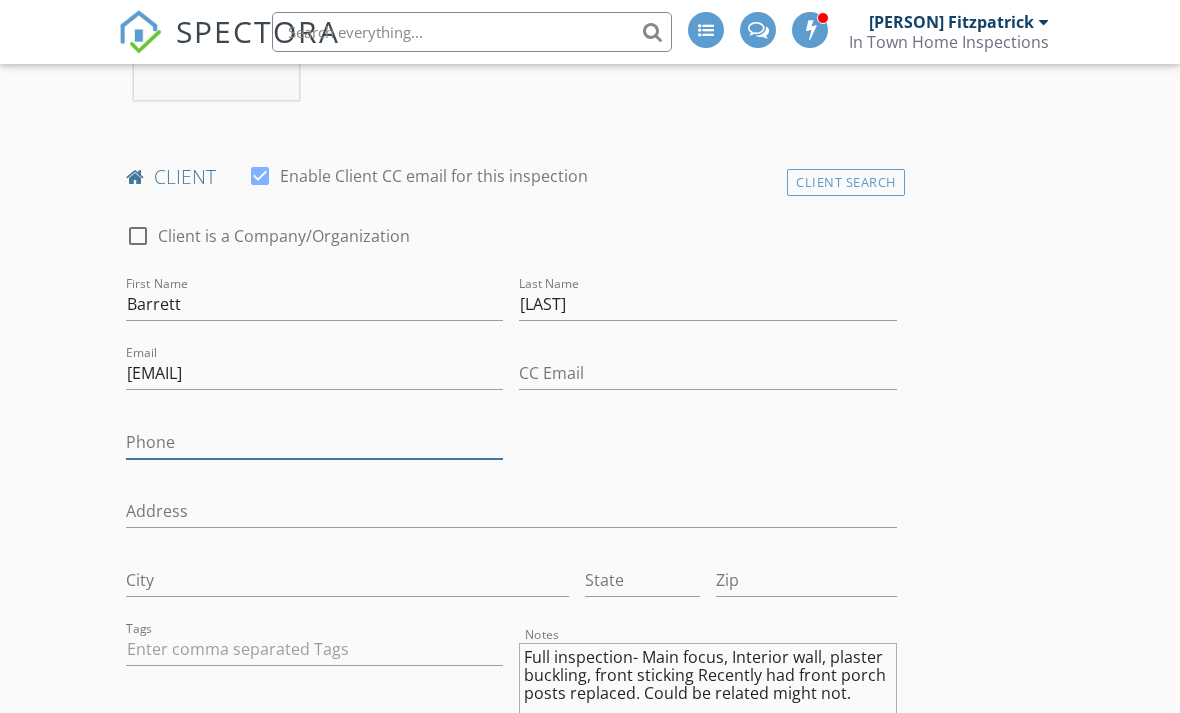 click on "Phone" at bounding box center [314, 442] 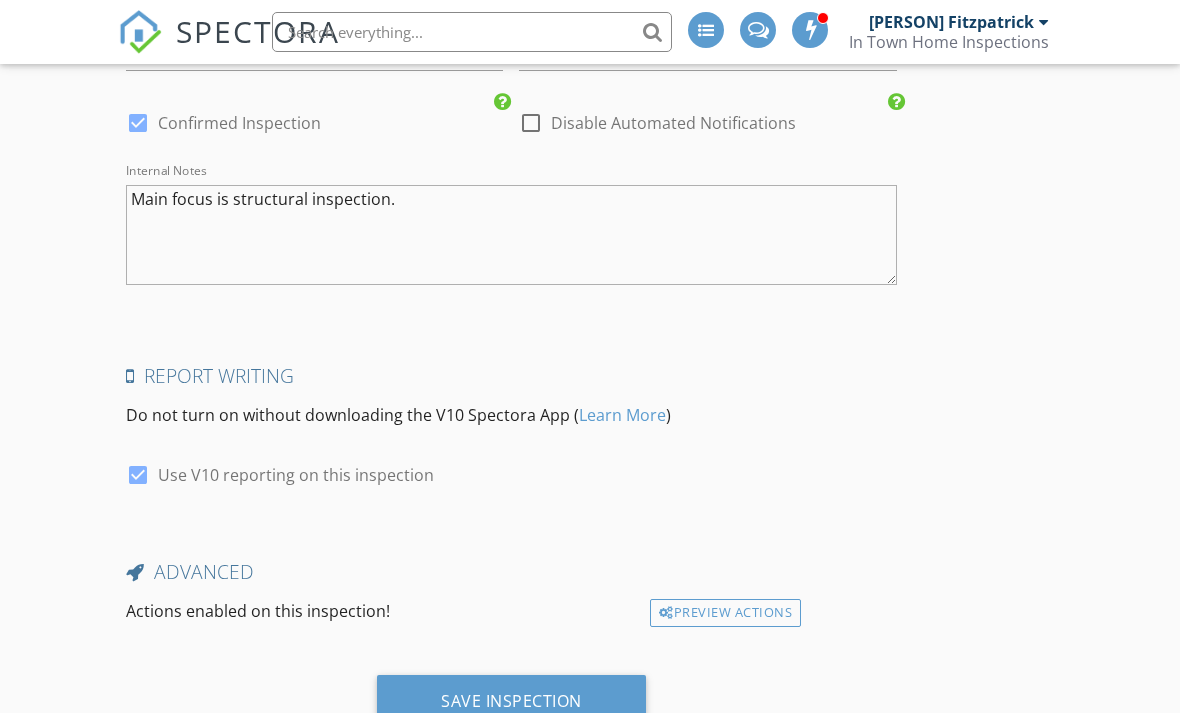 scroll, scrollTop: 3540, scrollLeft: 0, axis: vertical 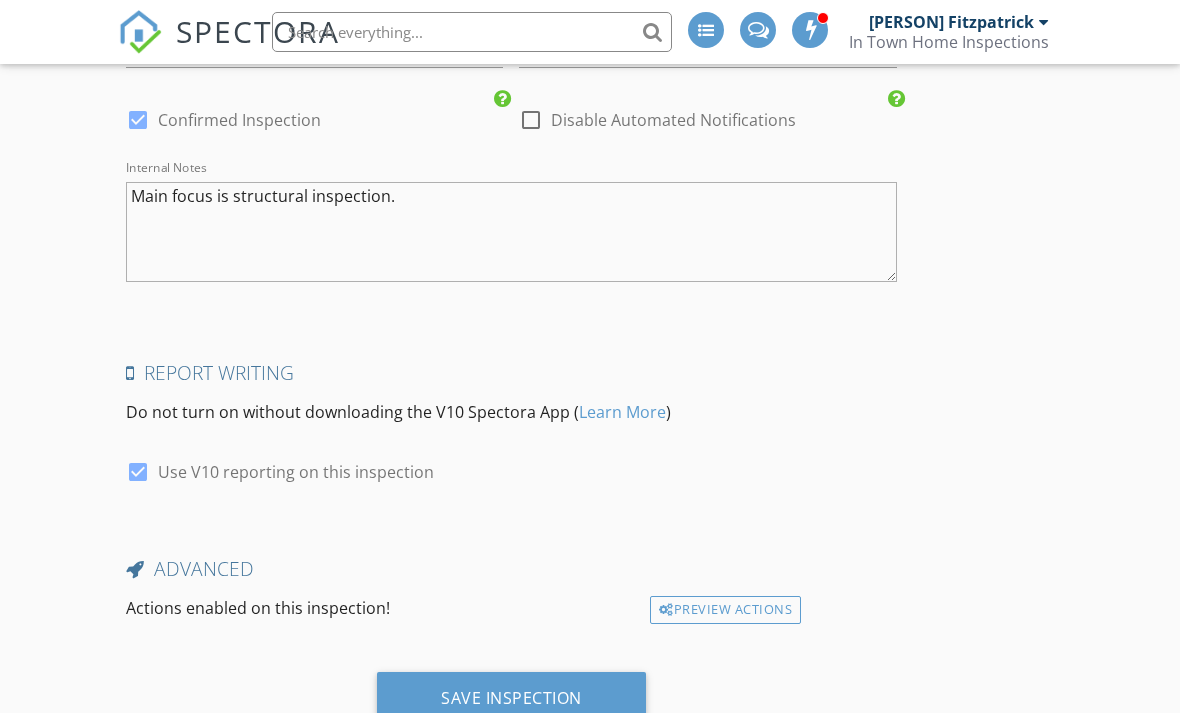 type on "[PHONE]" 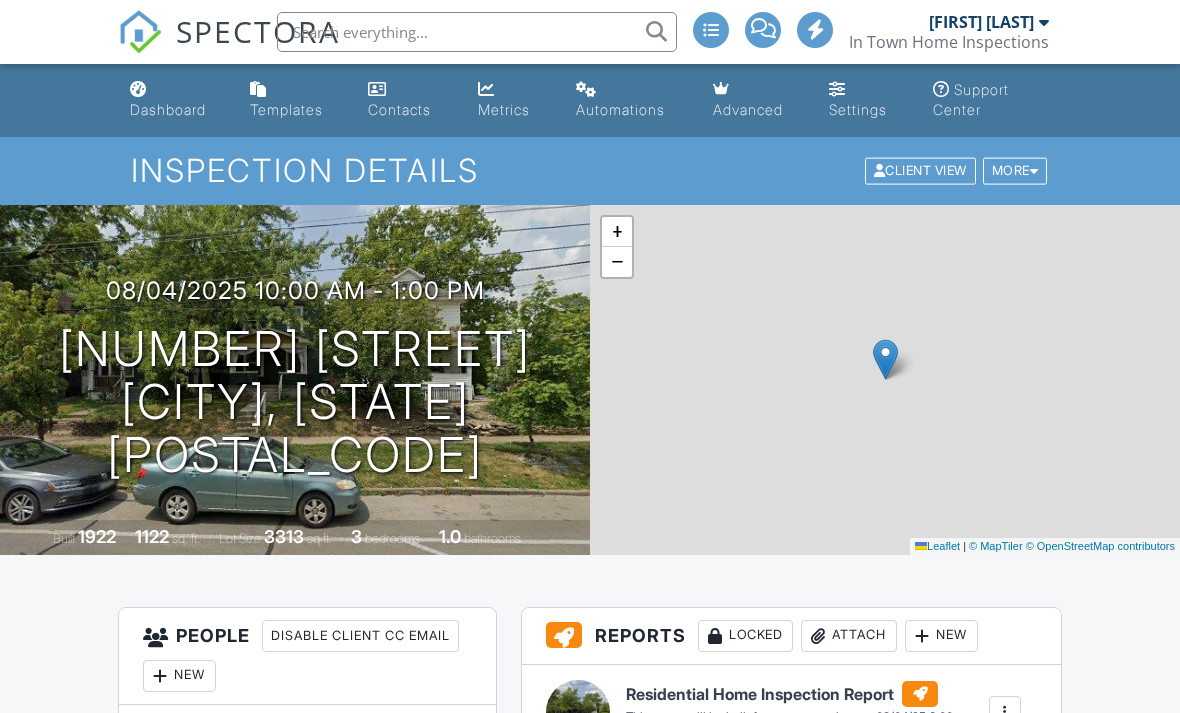 scroll, scrollTop: 0, scrollLeft: 0, axis: both 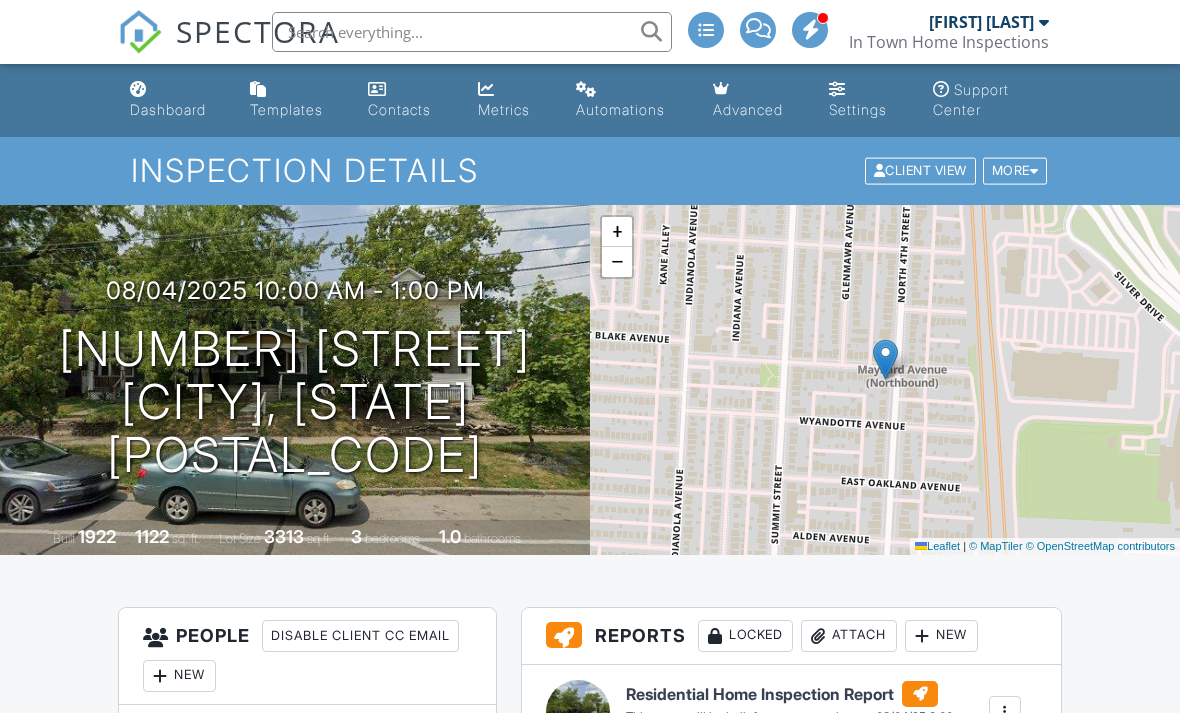 click at bounding box center (138, 89) 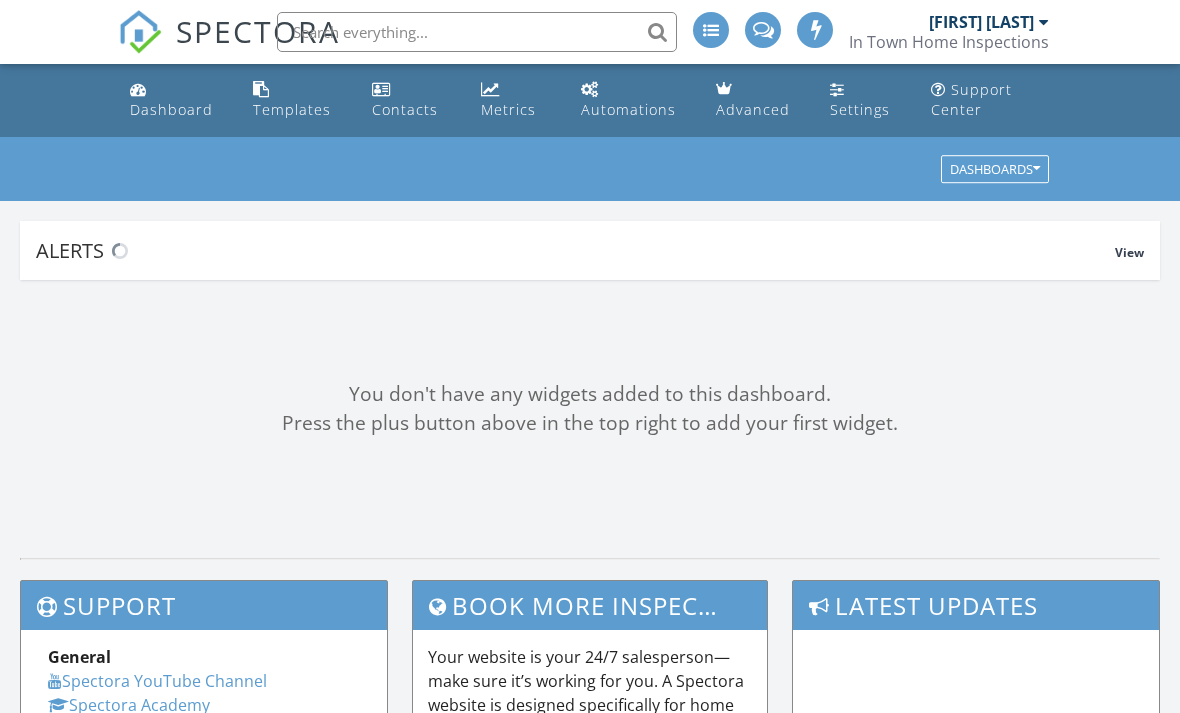 scroll, scrollTop: 0, scrollLeft: 0, axis: both 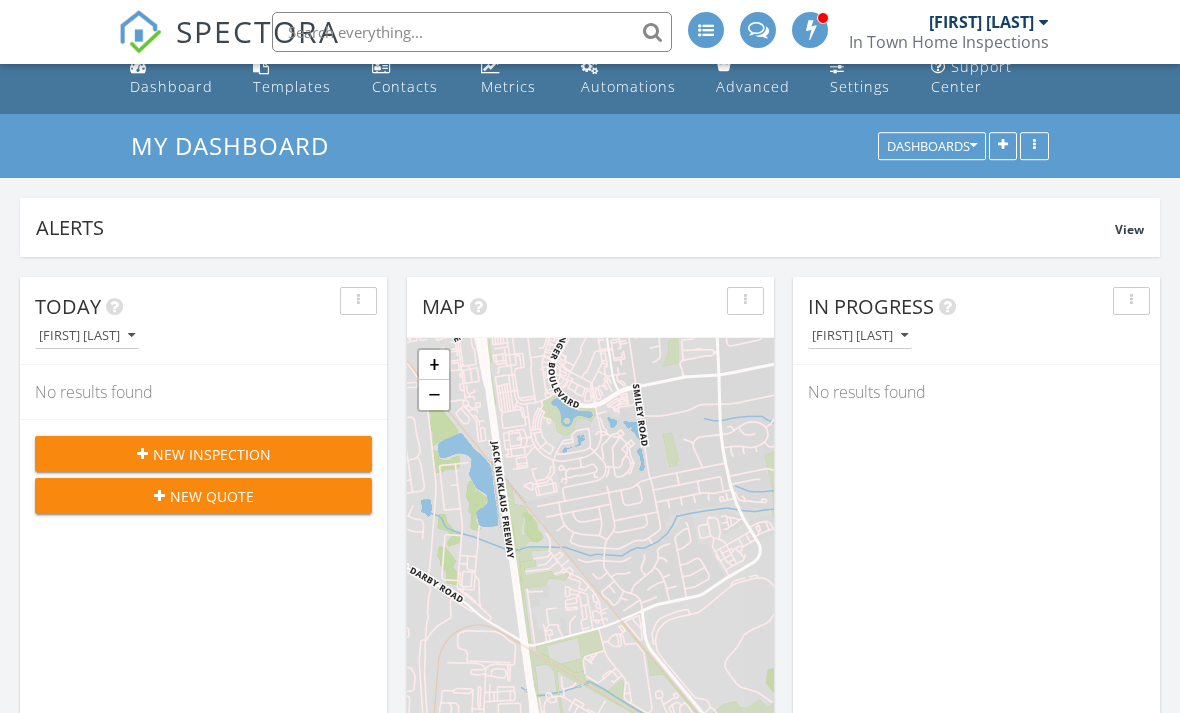 click on "[FIRST] [LAST]" at bounding box center (87, 336) 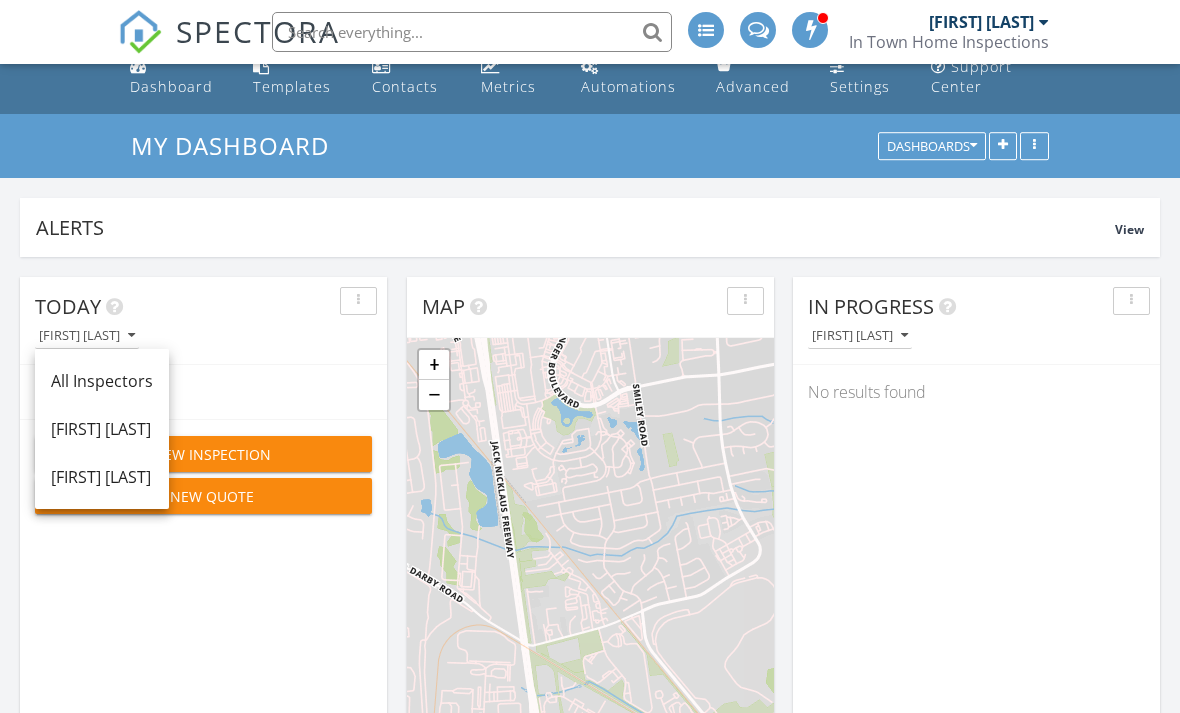 click on "All Inspectors" at bounding box center [102, 381] 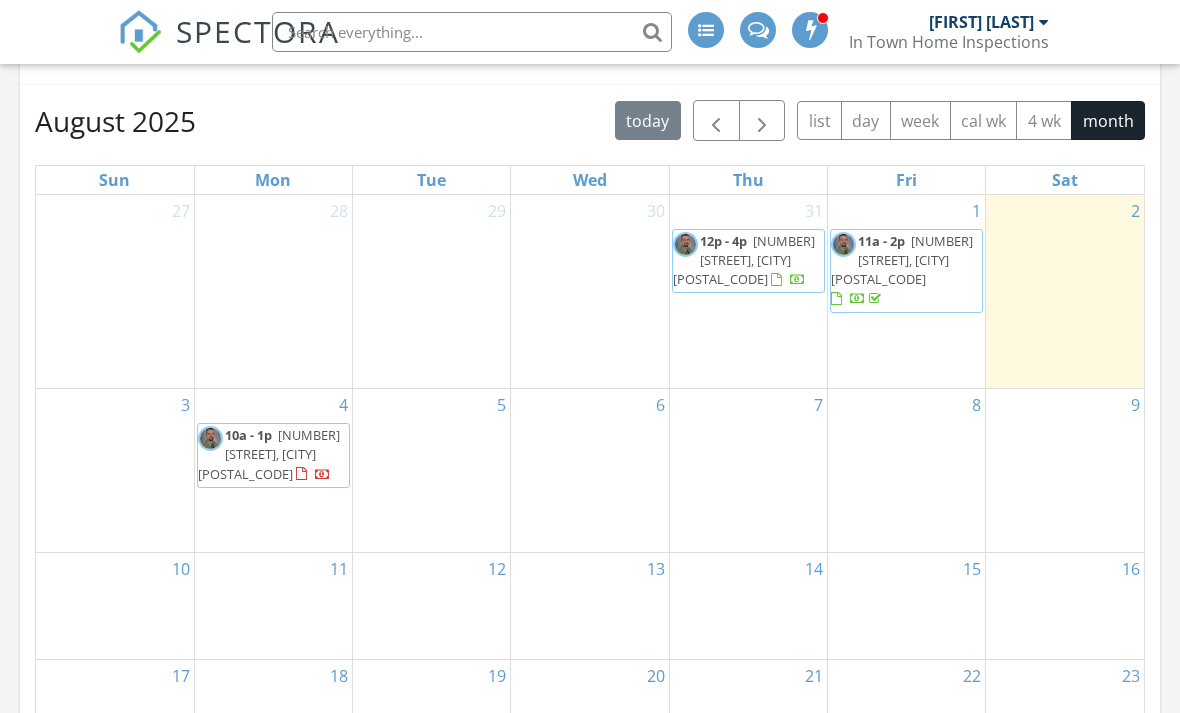 scroll, scrollTop: 875, scrollLeft: 0, axis: vertical 